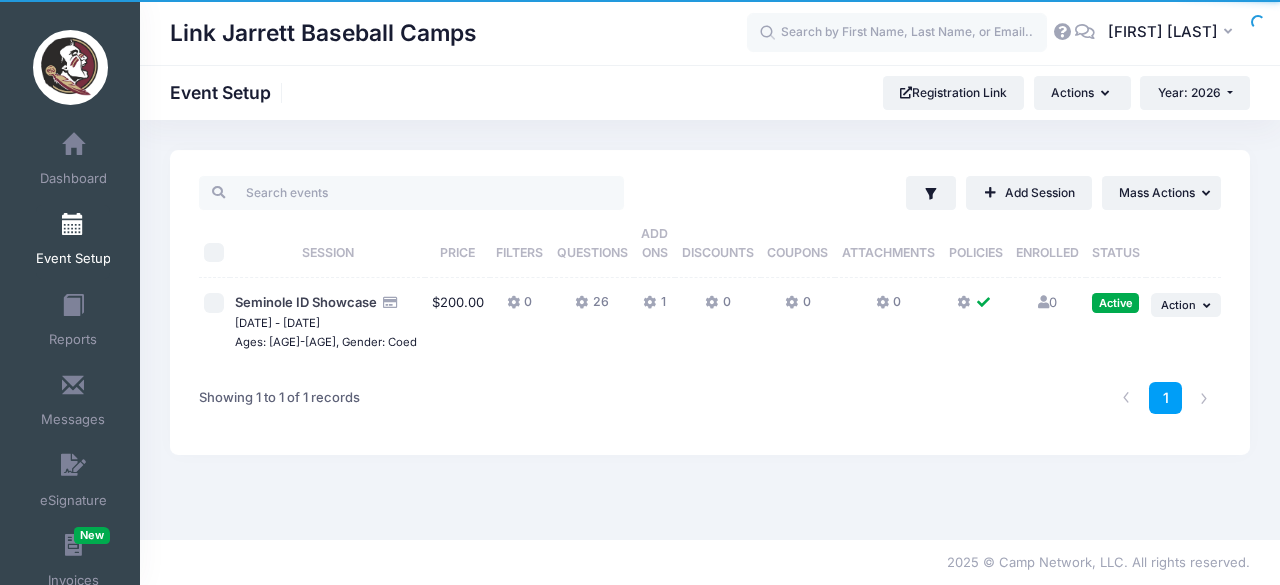 scroll, scrollTop: 0, scrollLeft: 0, axis: both 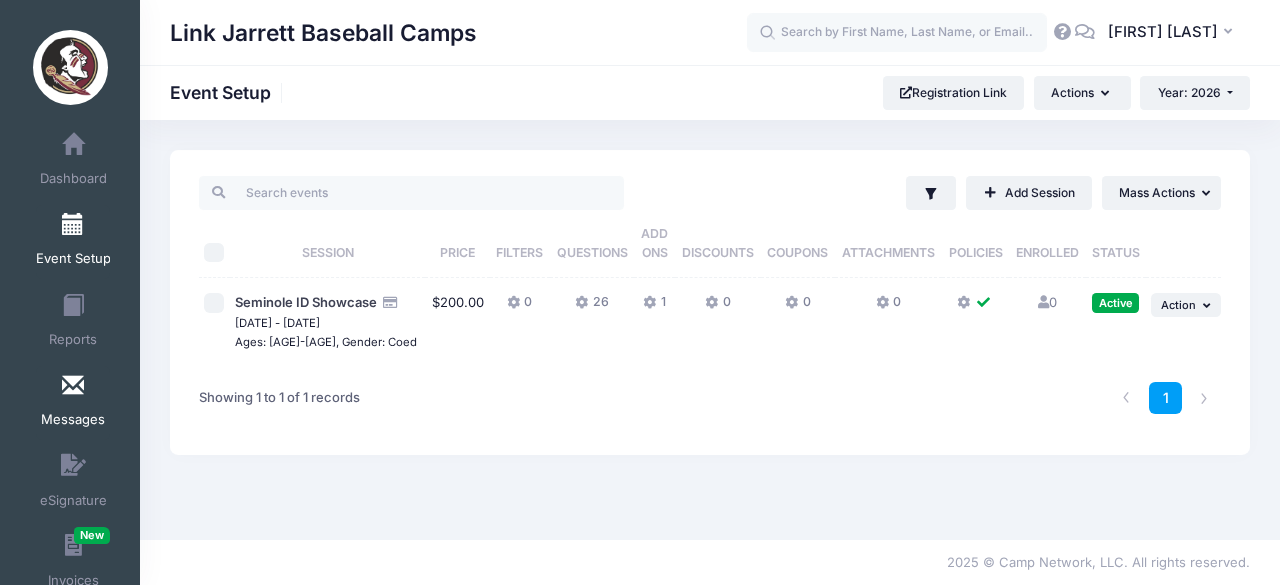 click on "Messages" at bounding box center [73, 403] 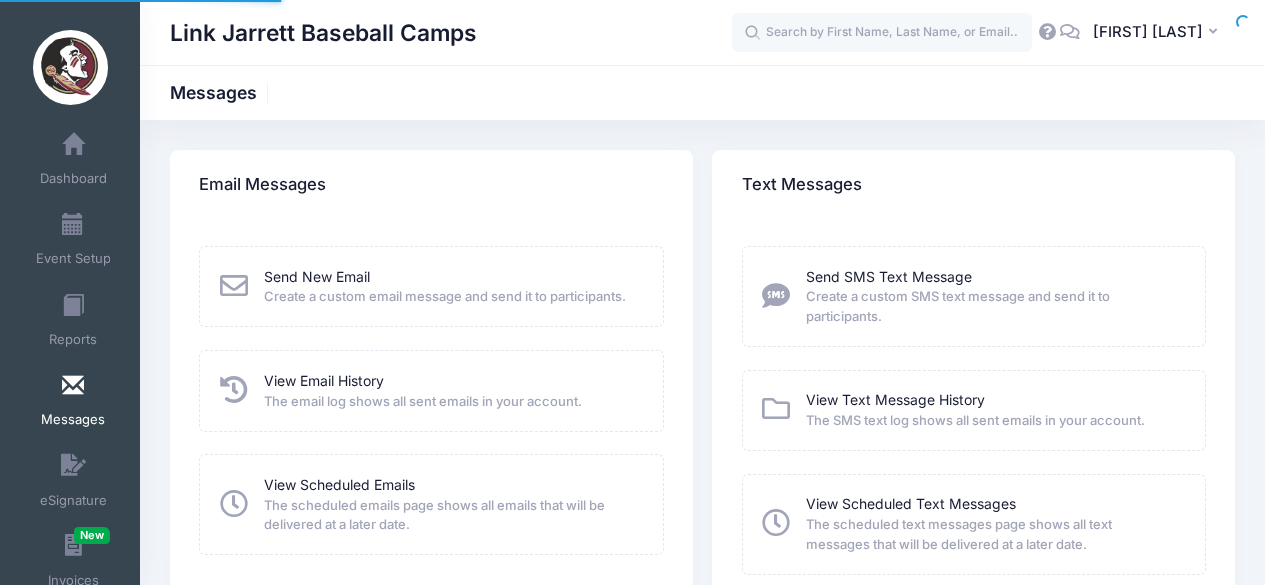 scroll, scrollTop: 0, scrollLeft: 0, axis: both 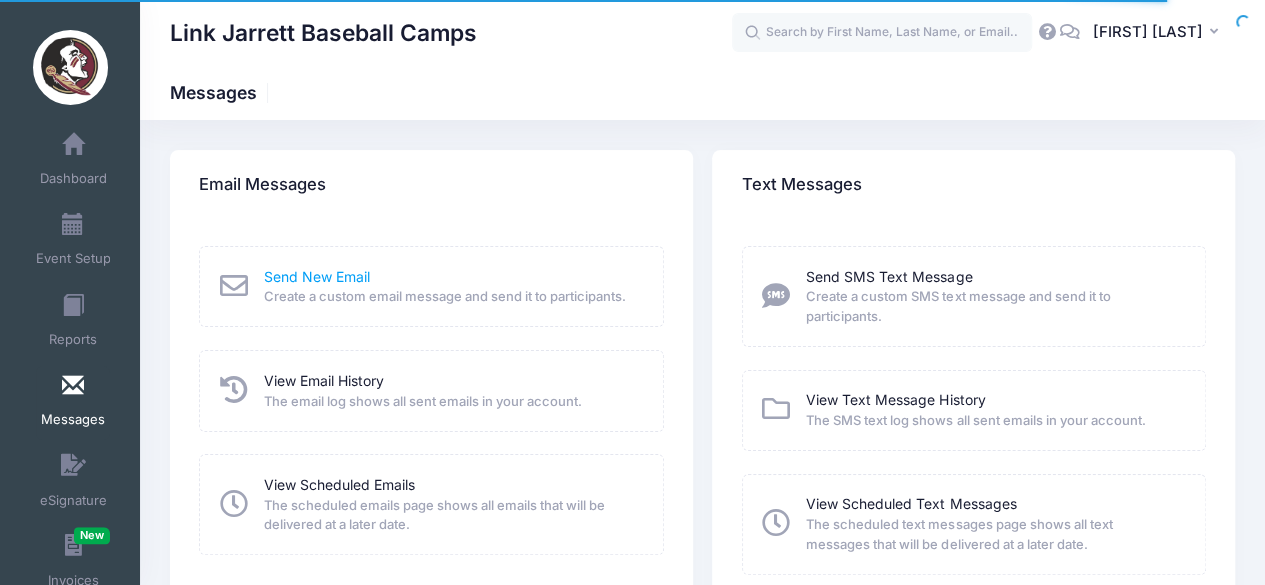 click on "Send New Email" at bounding box center [317, 276] 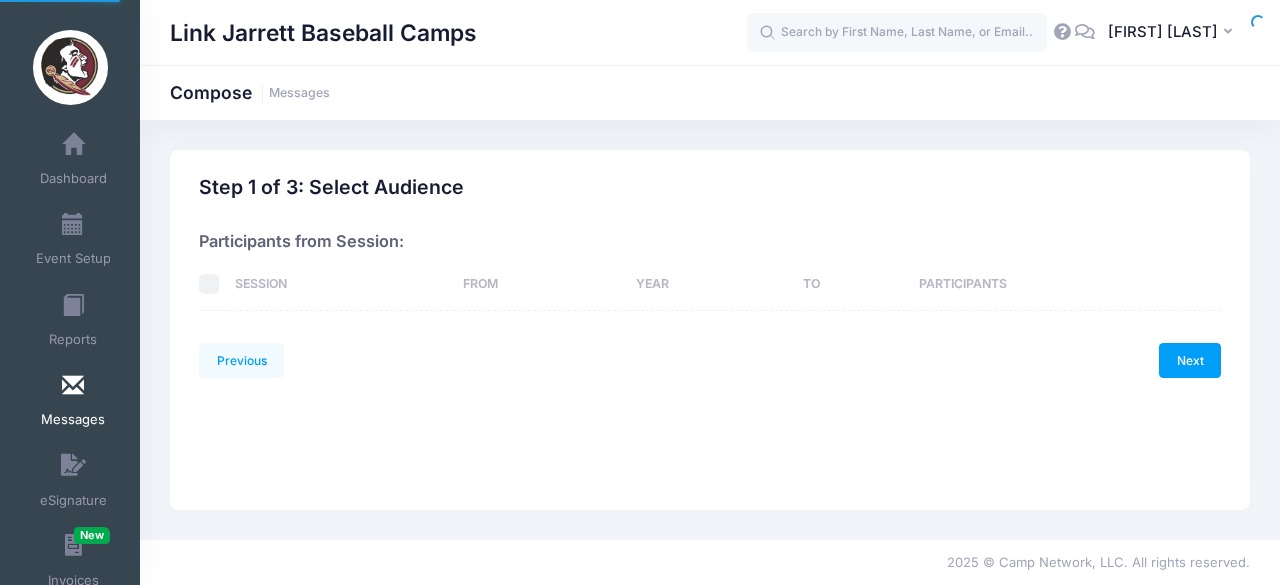 scroll, scrollTop: 0, scrollLeft: 0, axis: both 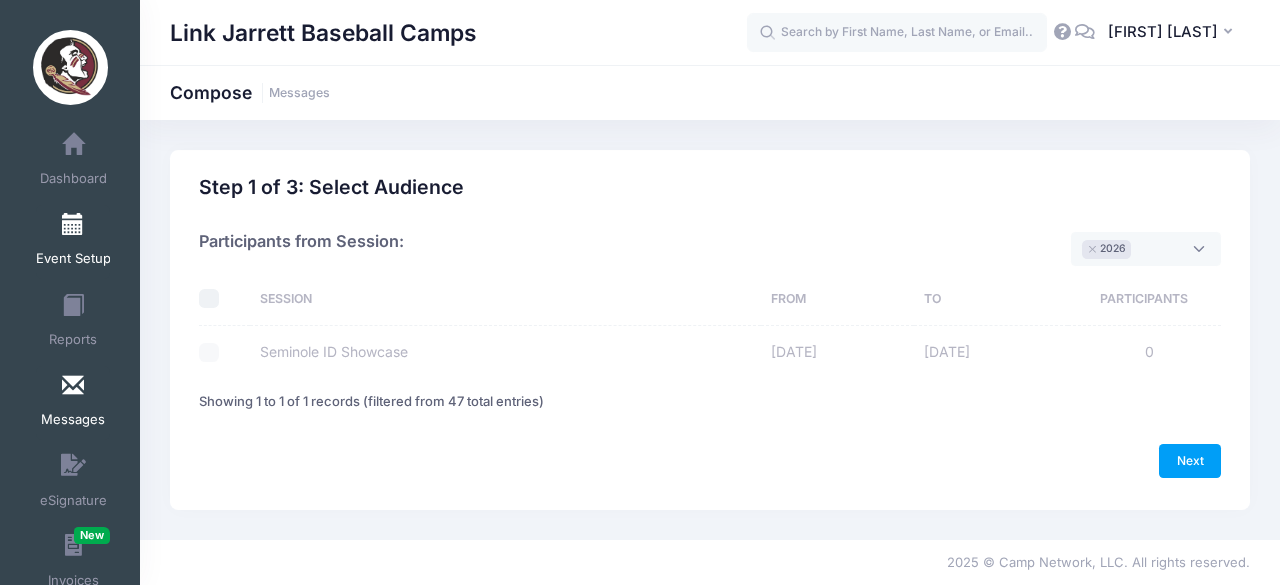 click on "Event Setup" at bounding box center [73, 242] 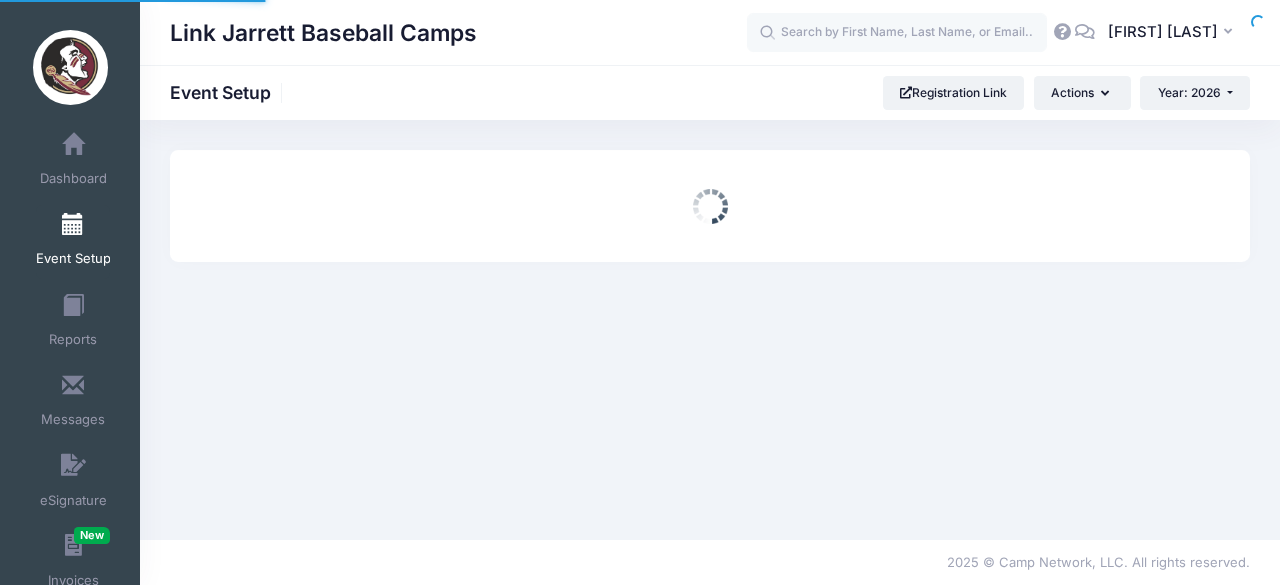 scroll, scrollTop: 0, scrollLeft: 0, axis: both 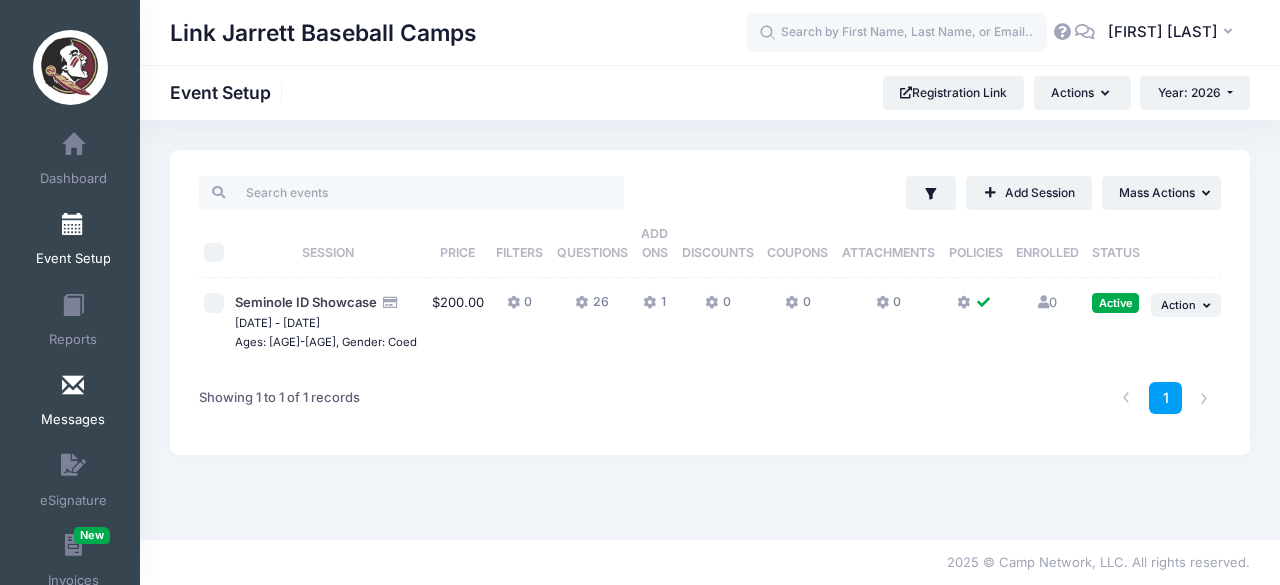 click on "Messages" at bounding box center (73, 420) 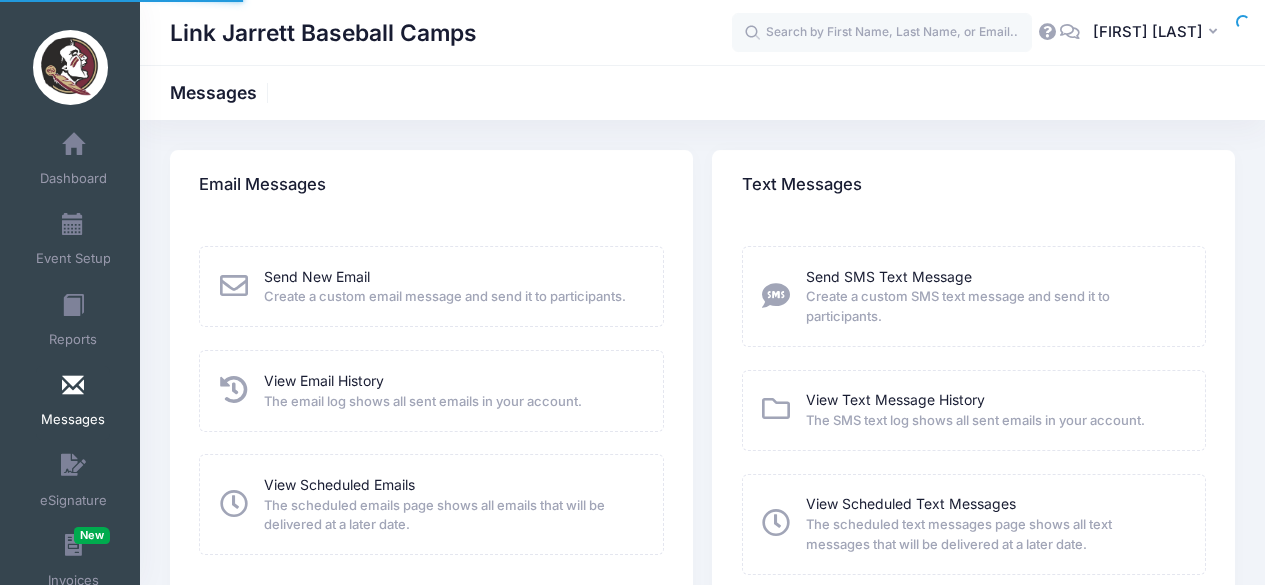 scroll, scrollTop: 0, scrollLeft: 0, axis: both 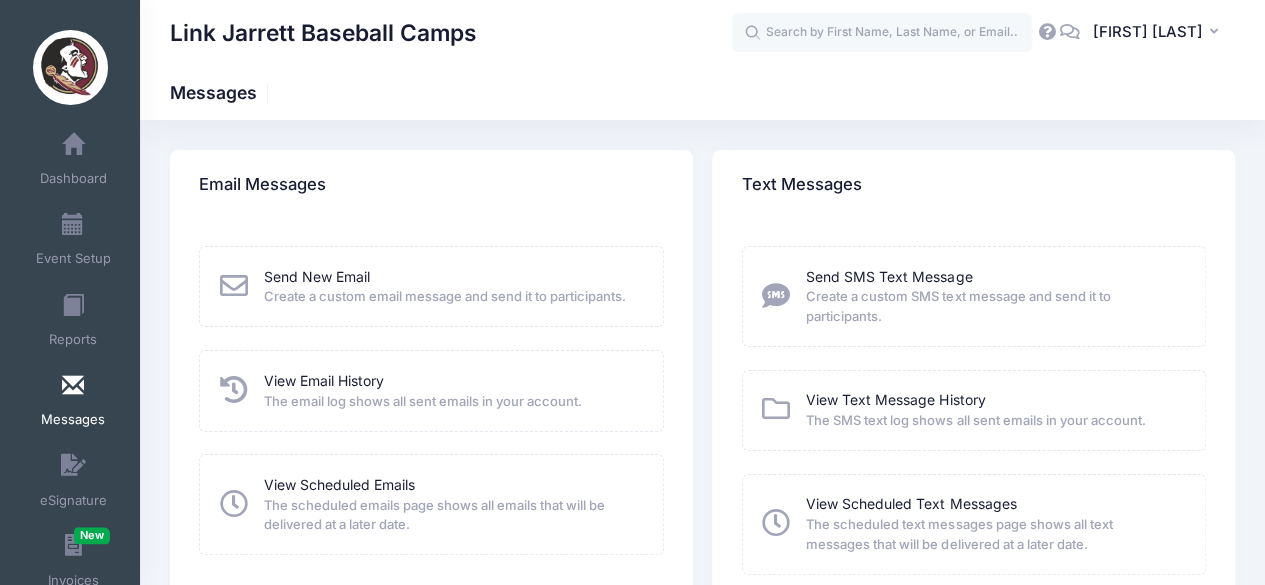 click on "Send New Email Create a custom email message and send it to participants." at bounding box center (431, 286) 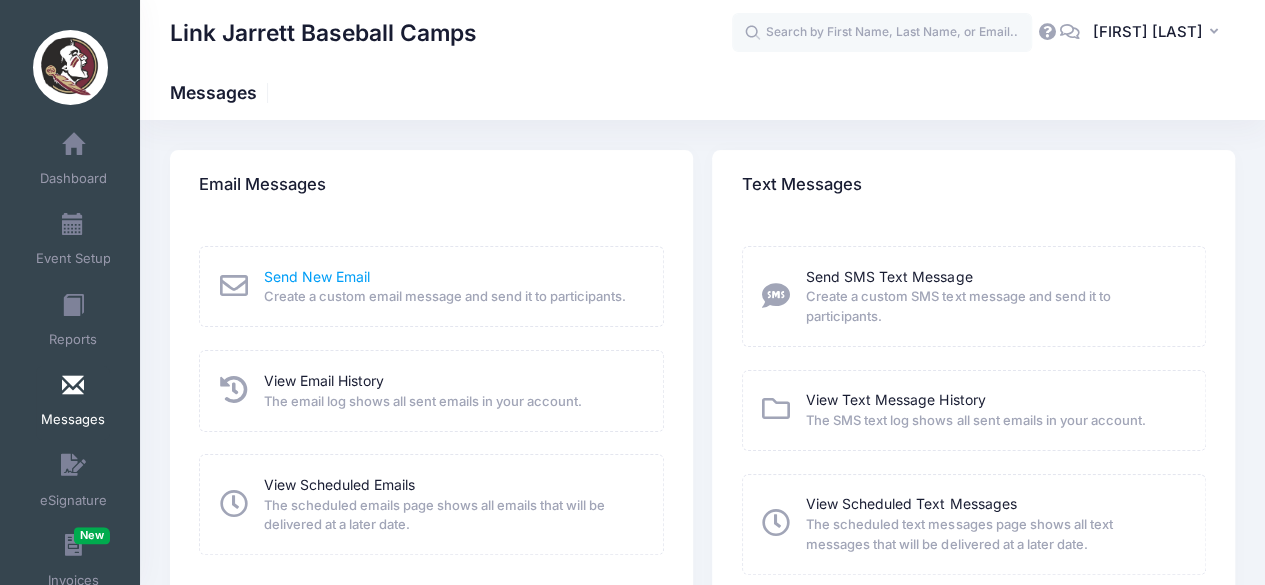 click on "Send New Email" at bounding box center [317, 276] 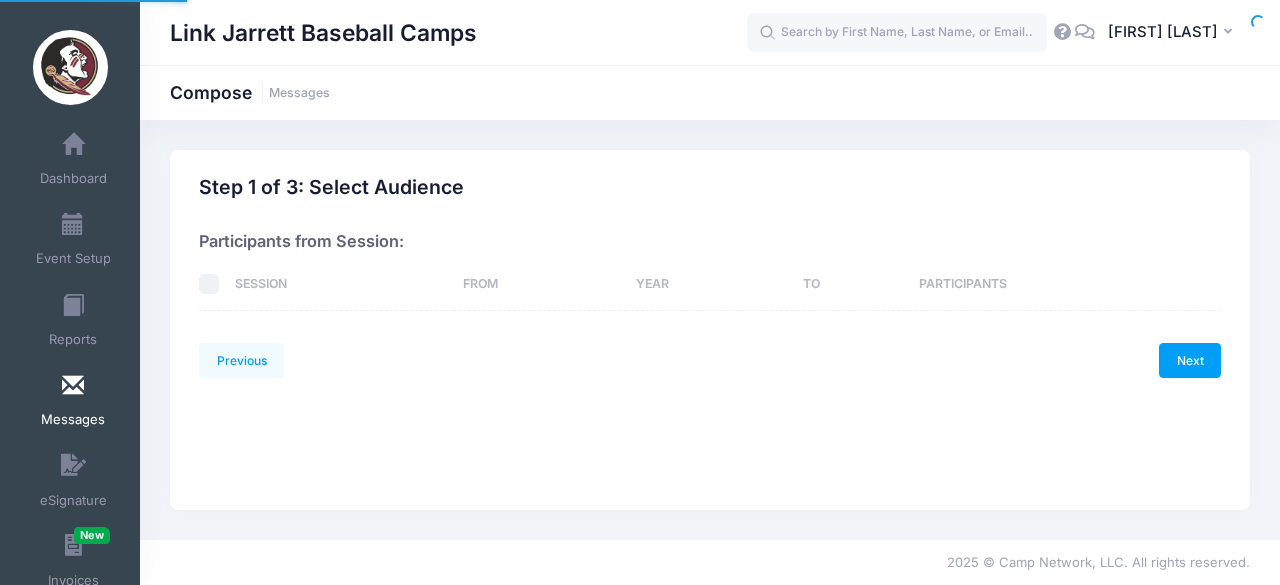 scroll, scrollTop: 0, scrollLeft: 0, axis: both 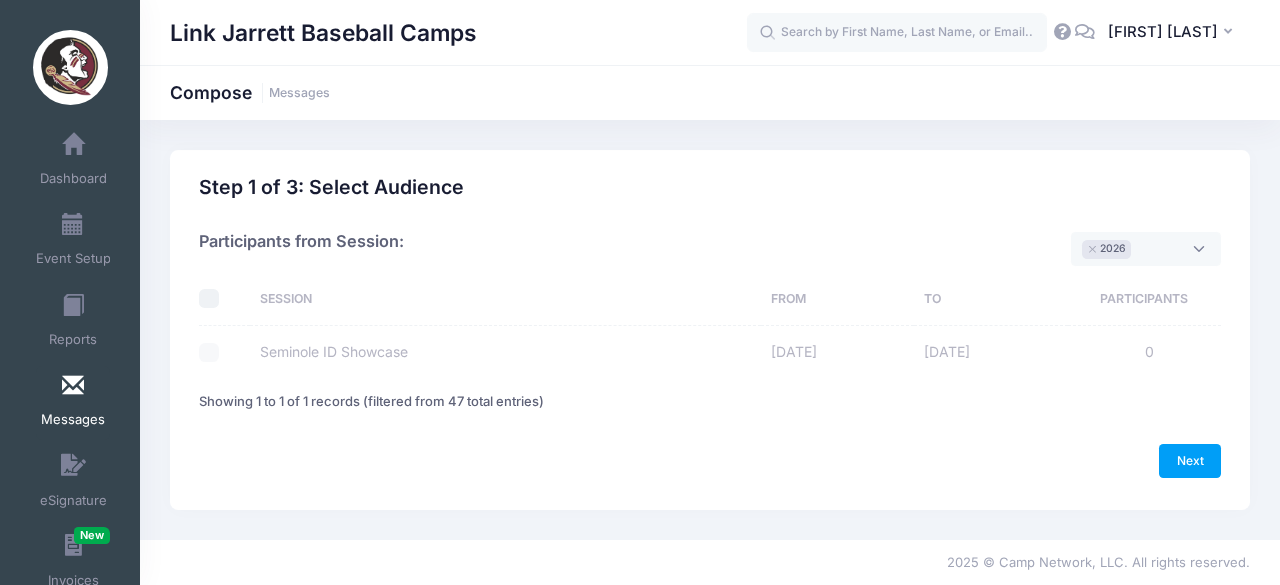 click on "Participants from Session:
2026 2025 2024 2023 2022 × 2026" at bounding box center (710, 239) 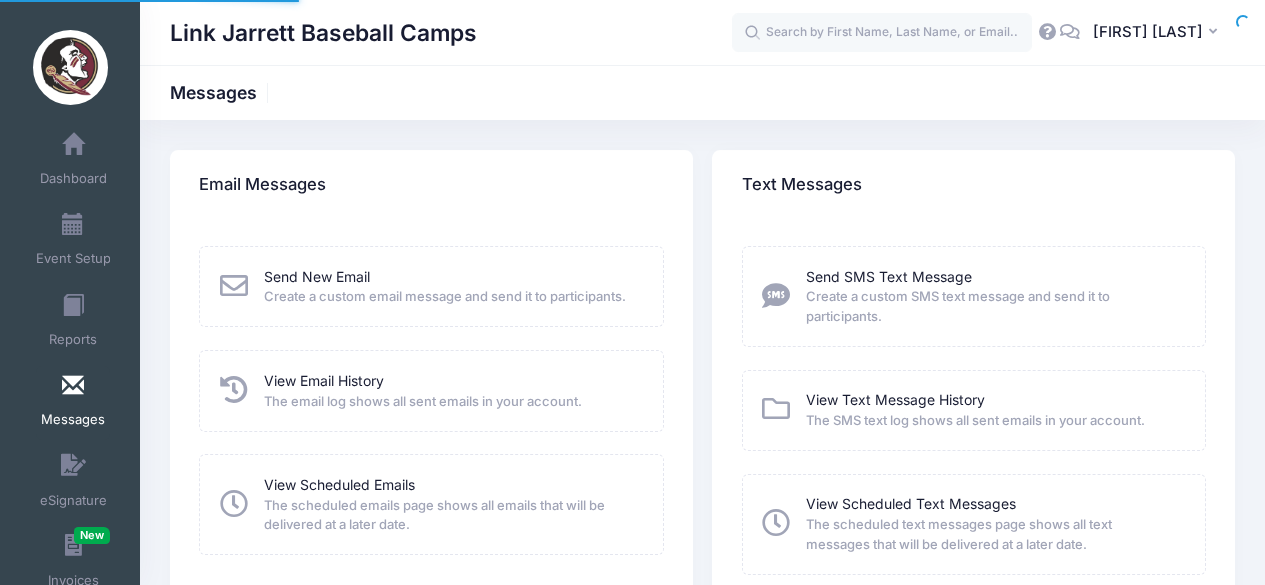 scroll, scrollTop: 0, scrollLeft: 0, axis: both 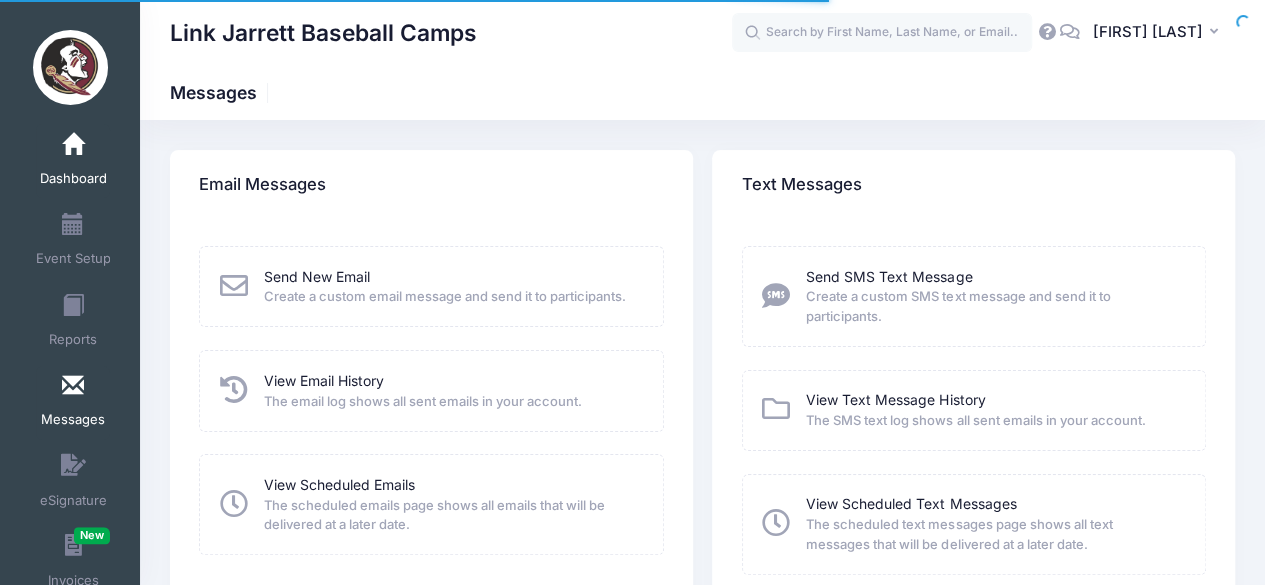click on "Dashboard" at bounding box center (73, 179) 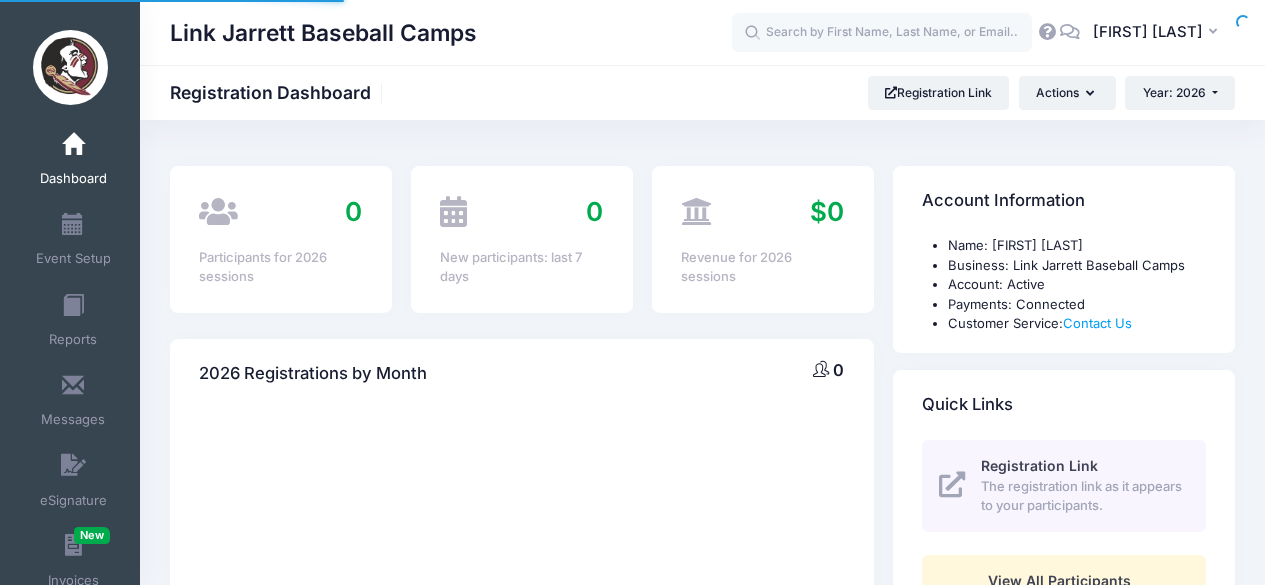 scroll, scrollTop: 0, scrollLeft: 0, axis: both 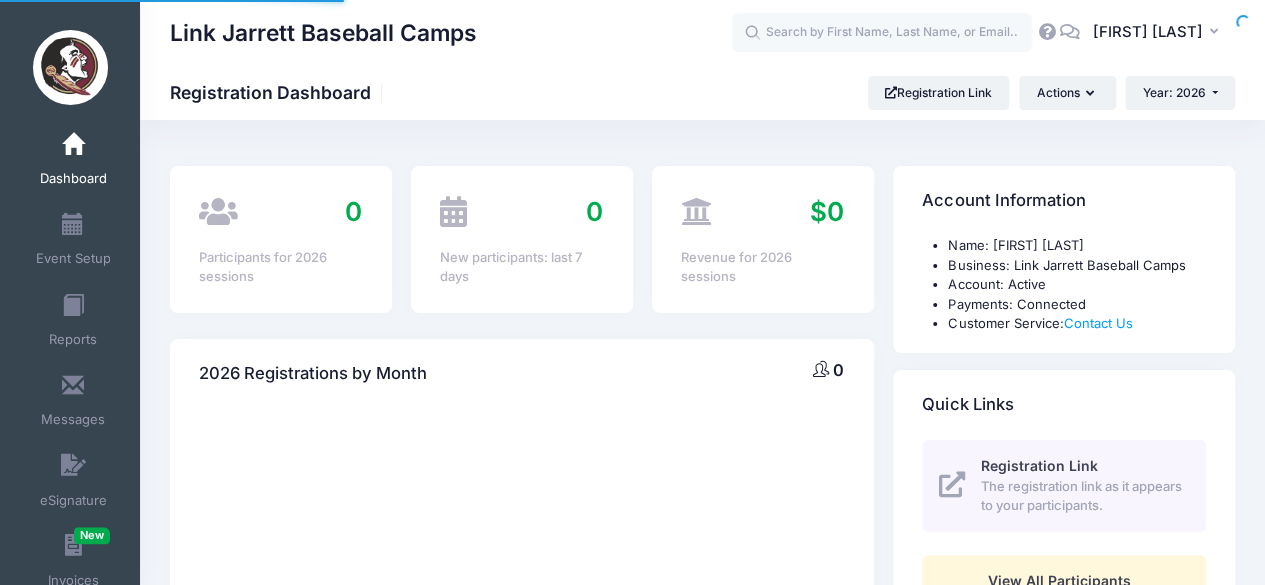 click at bounding box center (0, 0) 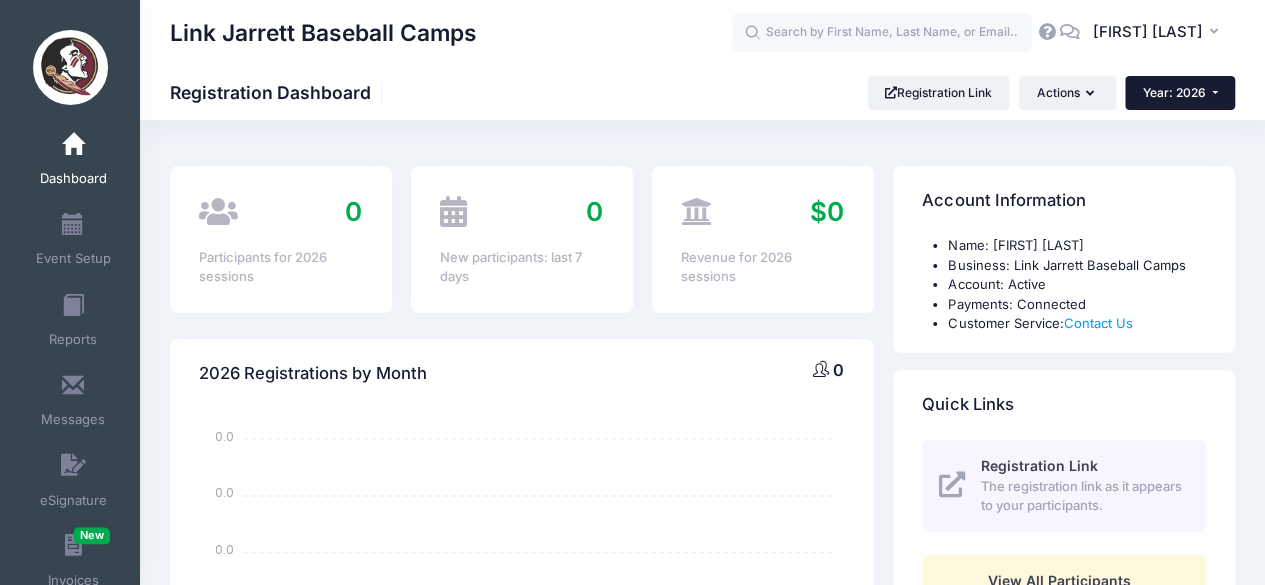 click on "Year: 2026" at bounding box center [1174, 92] 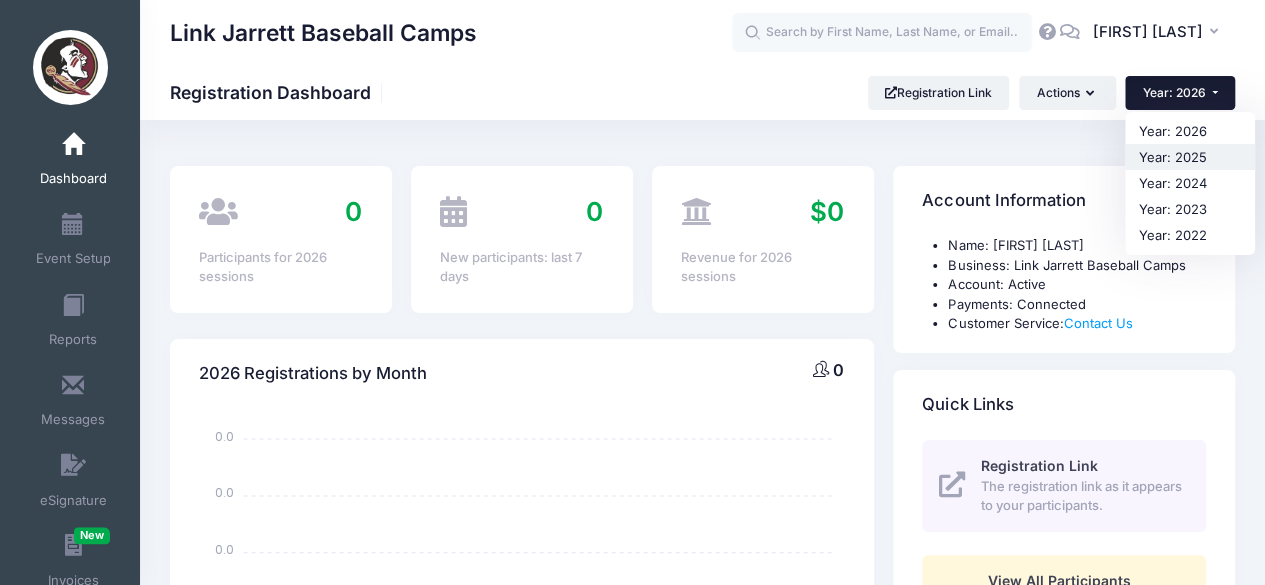 click on "Year: 2025" at bounding box center (1190, 157) 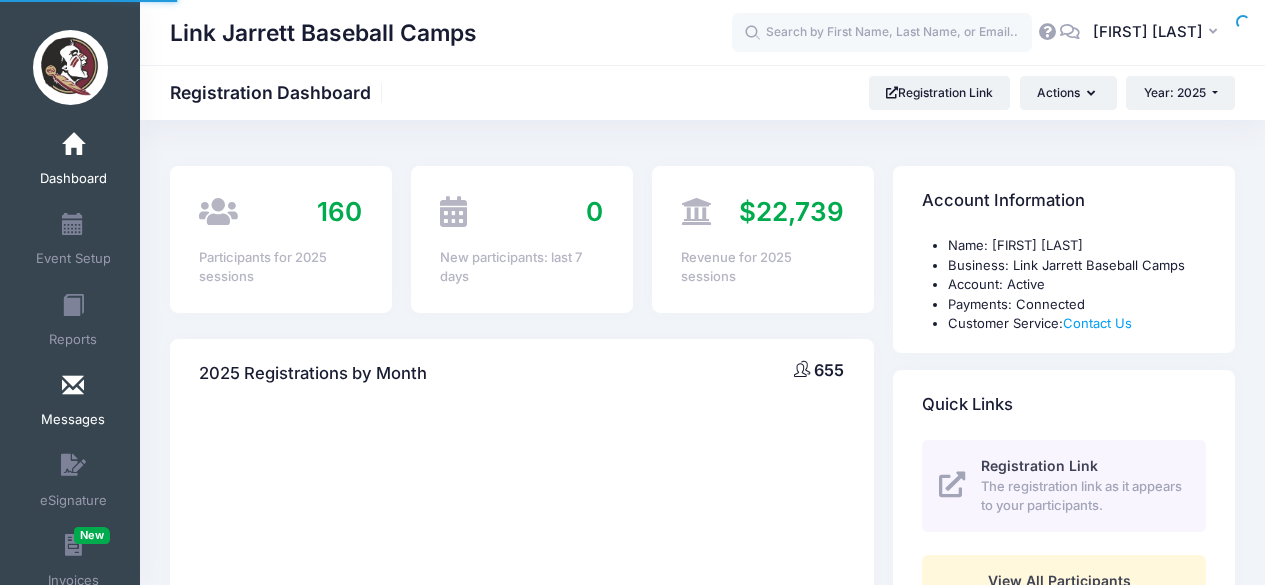 scroll, scrollTop: 0, scrollLeft: 0, axis: both 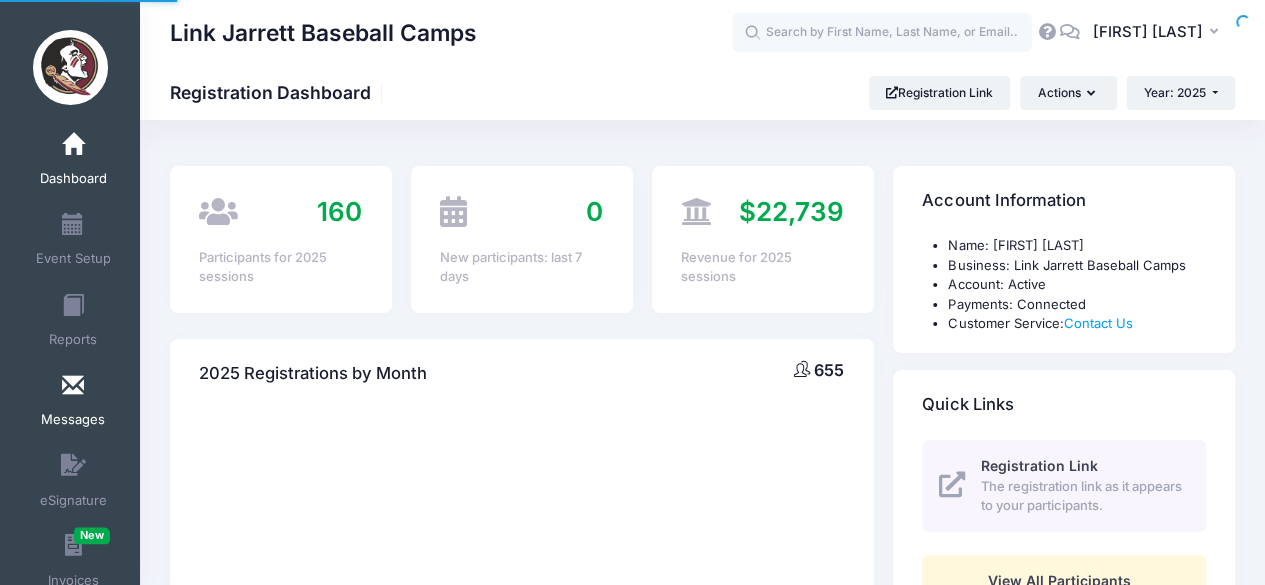 select 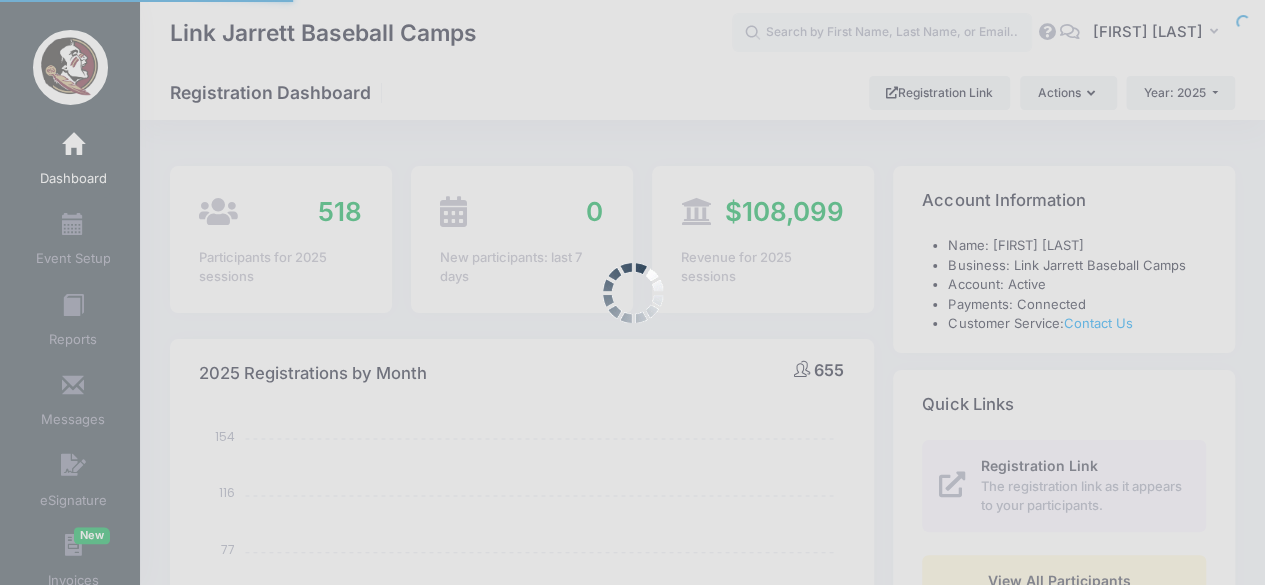 scroll, scrollTop: 0, scrollLeft: 0, axis: both 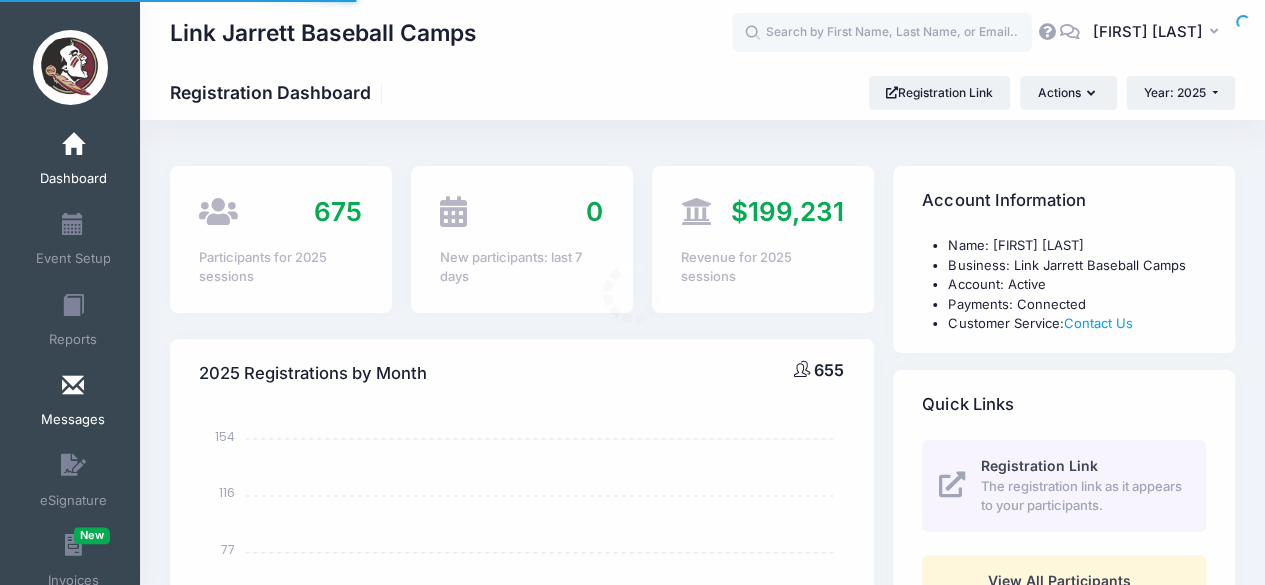 click on "Messages" at bounding box center [73, 420] 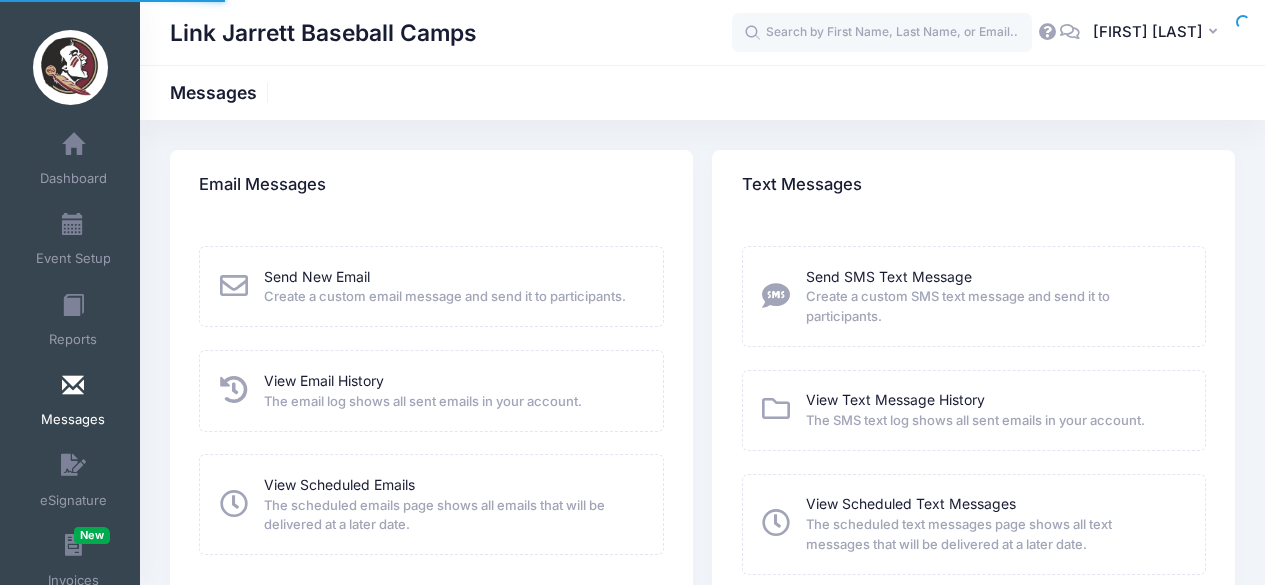 scroll, scrollTop: 0, scrollLeft: 0, axis: both 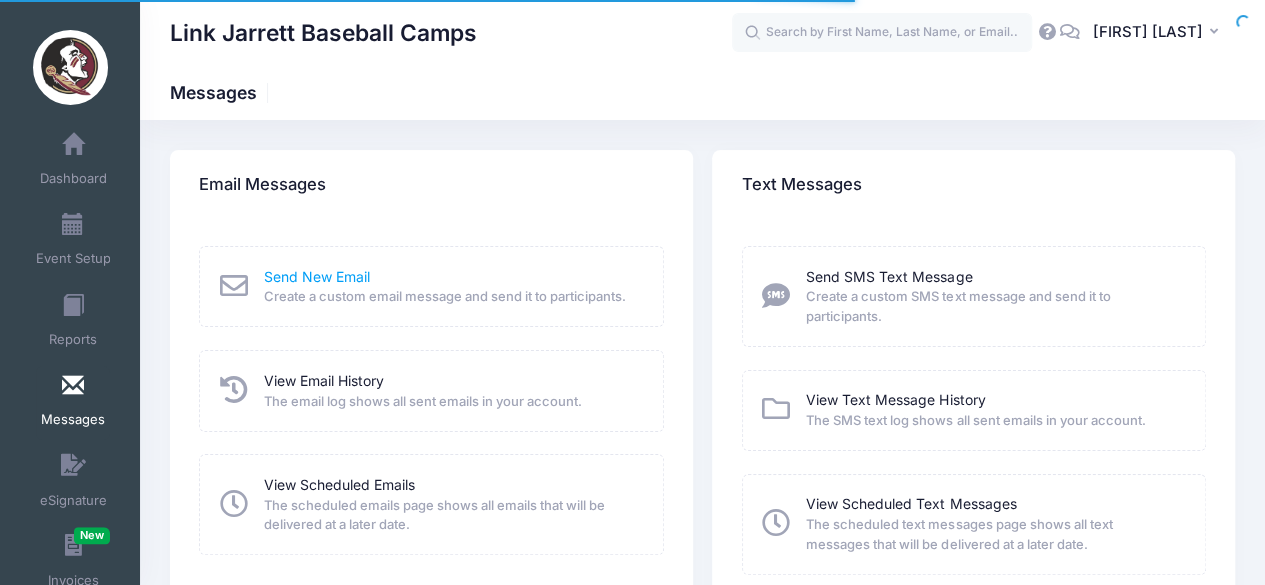 click on "Send New Email" at bounding box center (317, 276) 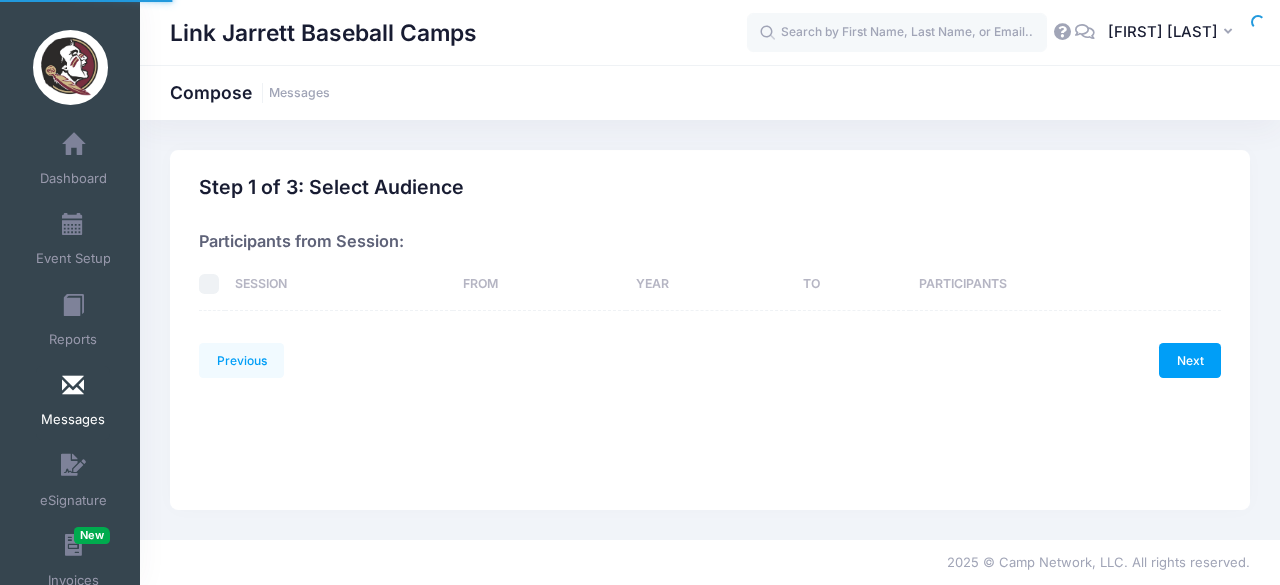 scroll, scrollTop: 0, scrollLeft: 0, axis: both 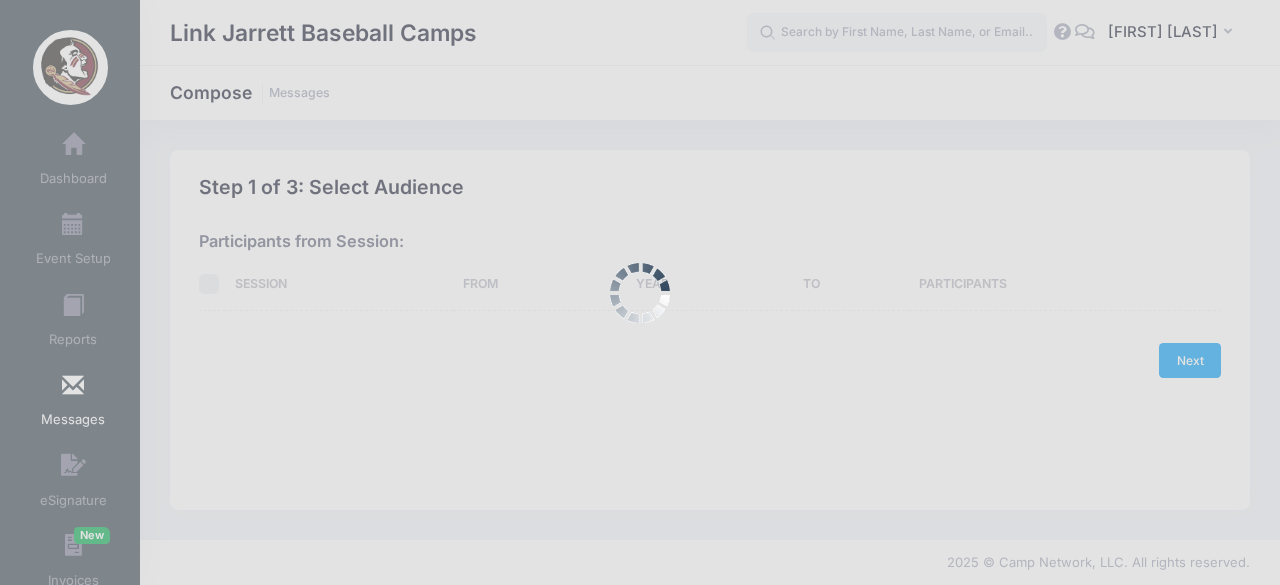 select on "2025" 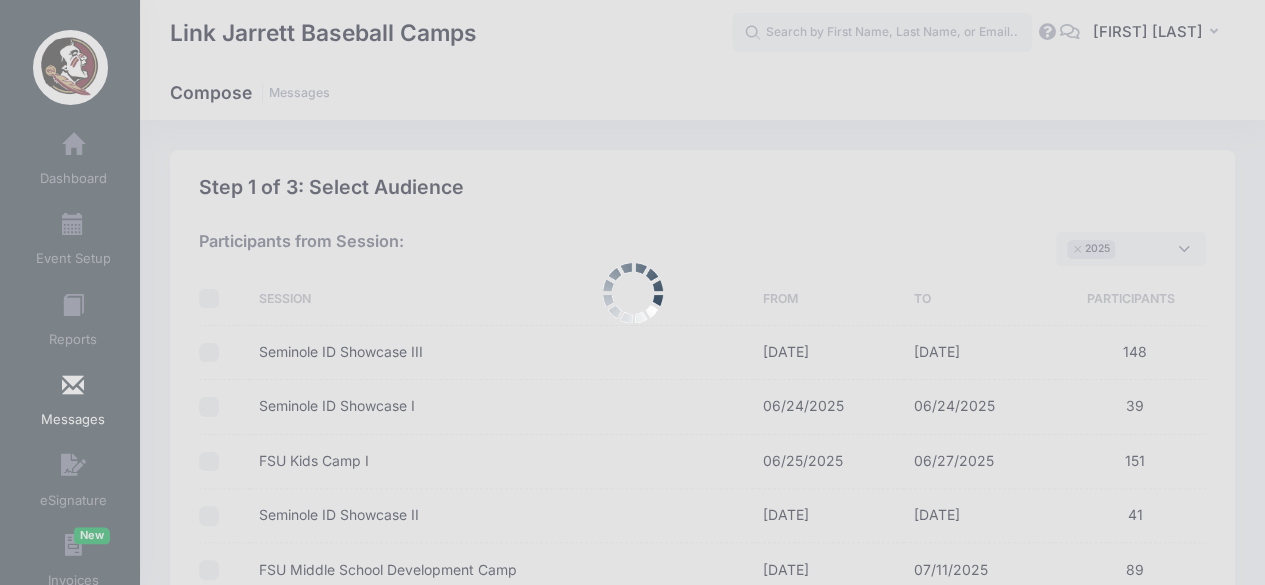 scroll, scrollTop: 15, scrollLeft: 0, axis: vertical 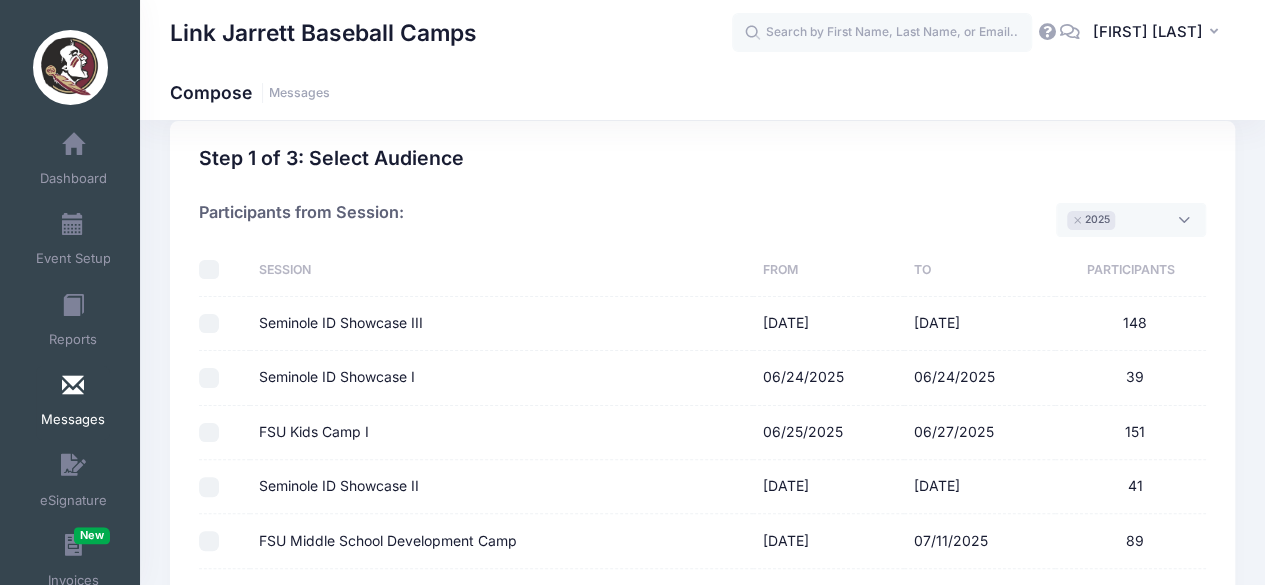 click at bounding box center (219, 324) 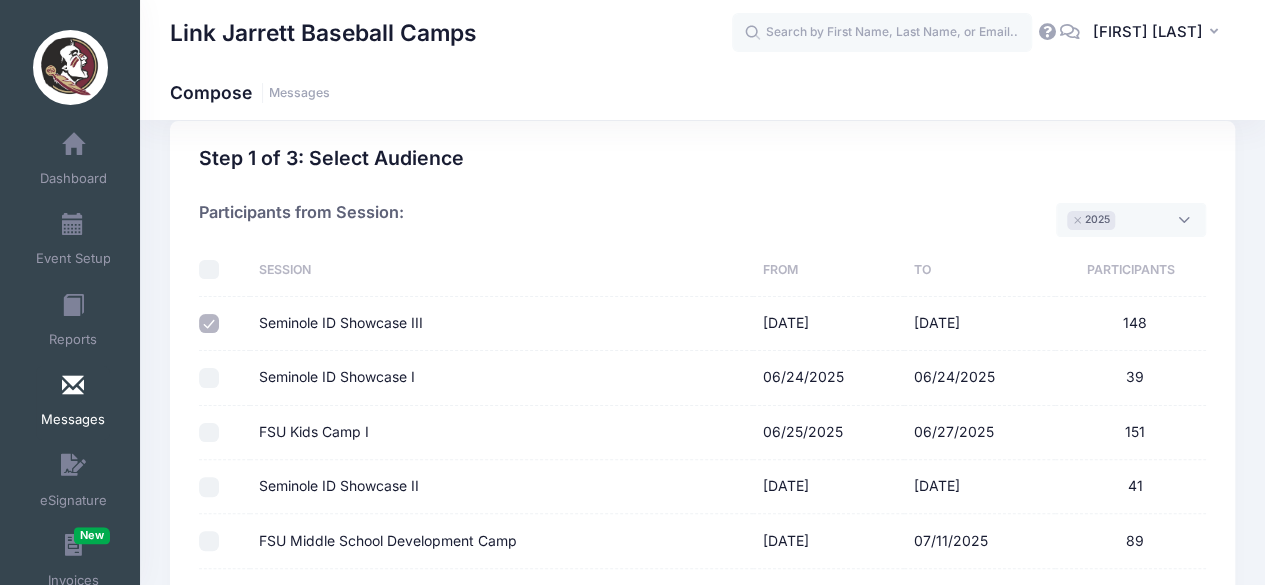 scroll, scrollTop: 120, scrollLeft: 0, axis: vertical 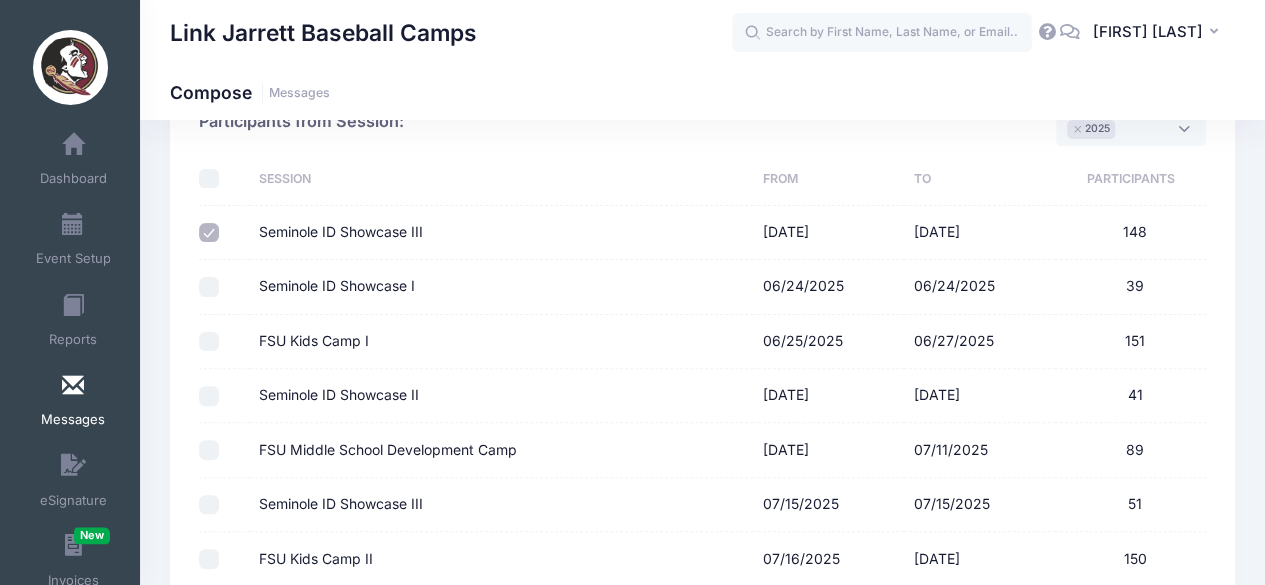 click on "Seminole ID Showcase I" at bounding box center (209, 287) 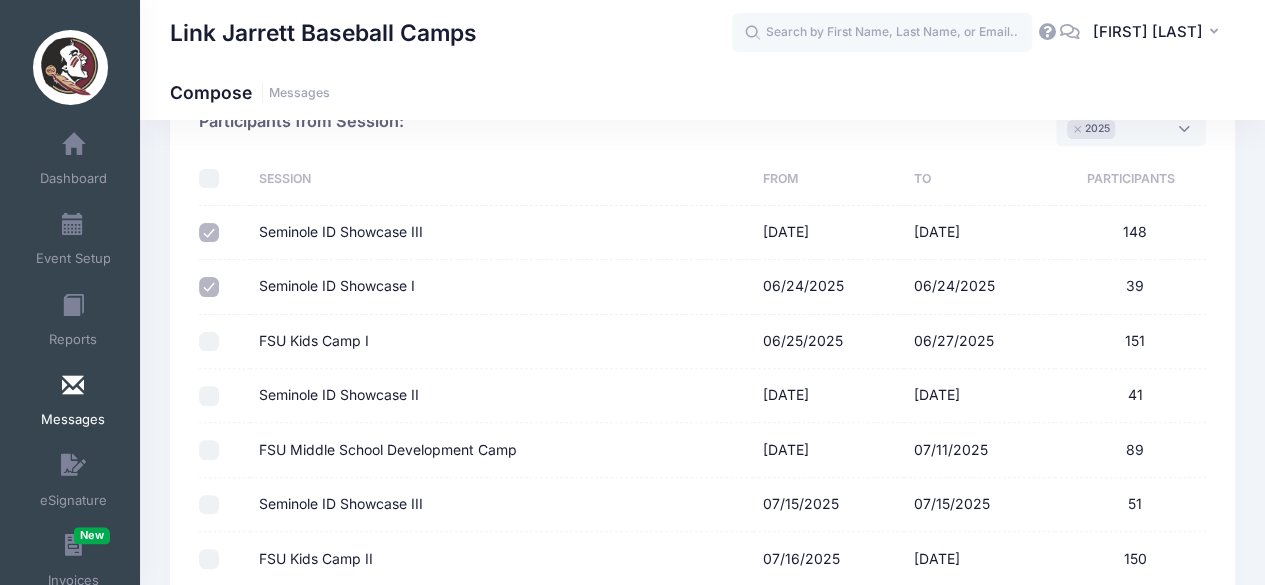 click at bounding box center (224, 396) 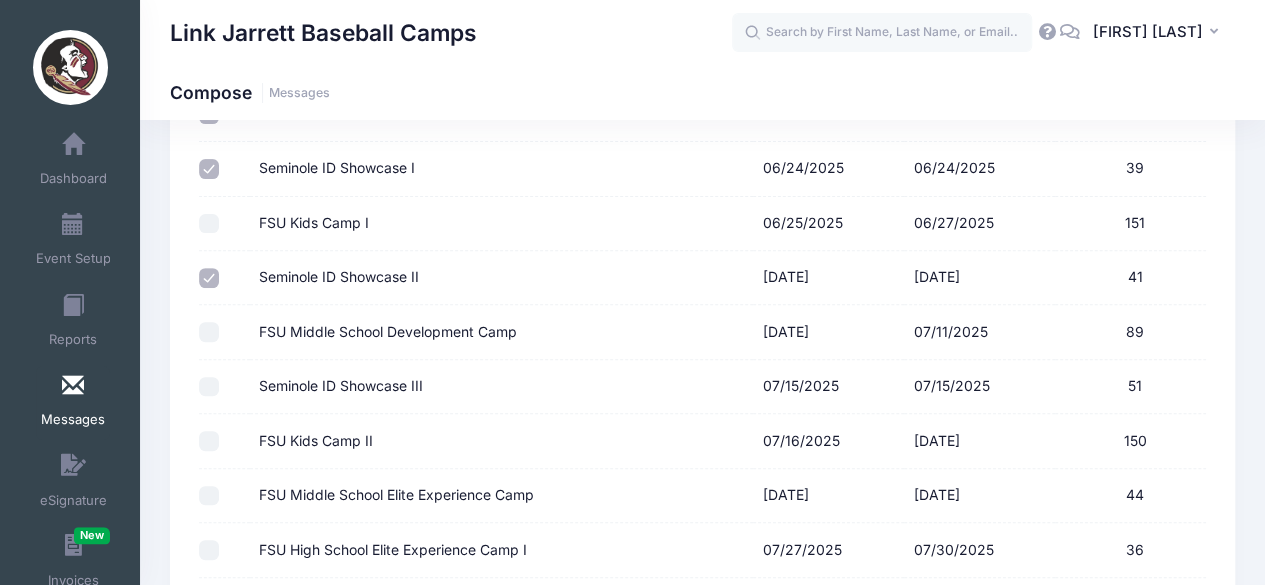 scroll, scrollTop: 239, scrollLeft: 0, axis: vertical 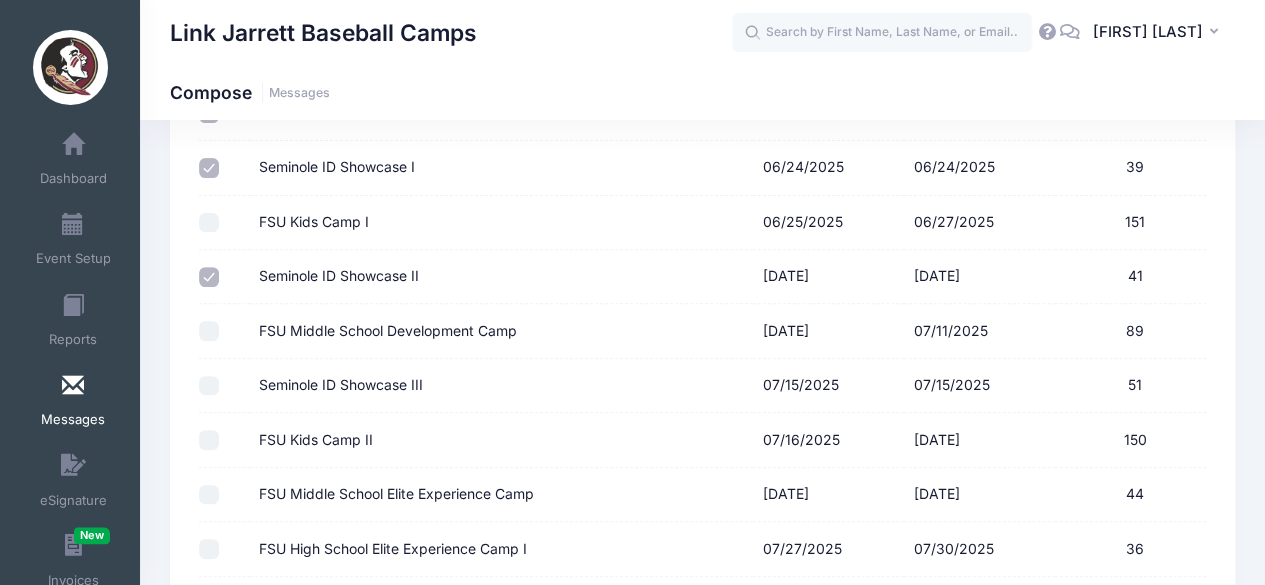 click on "FSU Middle School Development Camp" at bounding box center [209, 331] 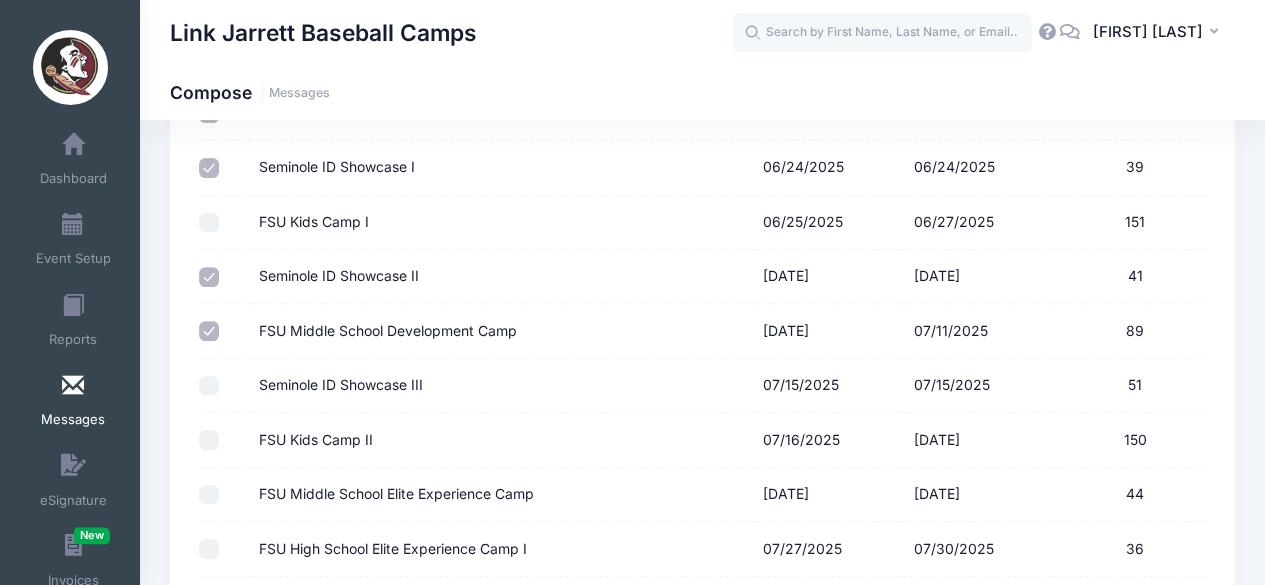 click on "Seminole ID Showcase III" at bounding box center [209, 386] 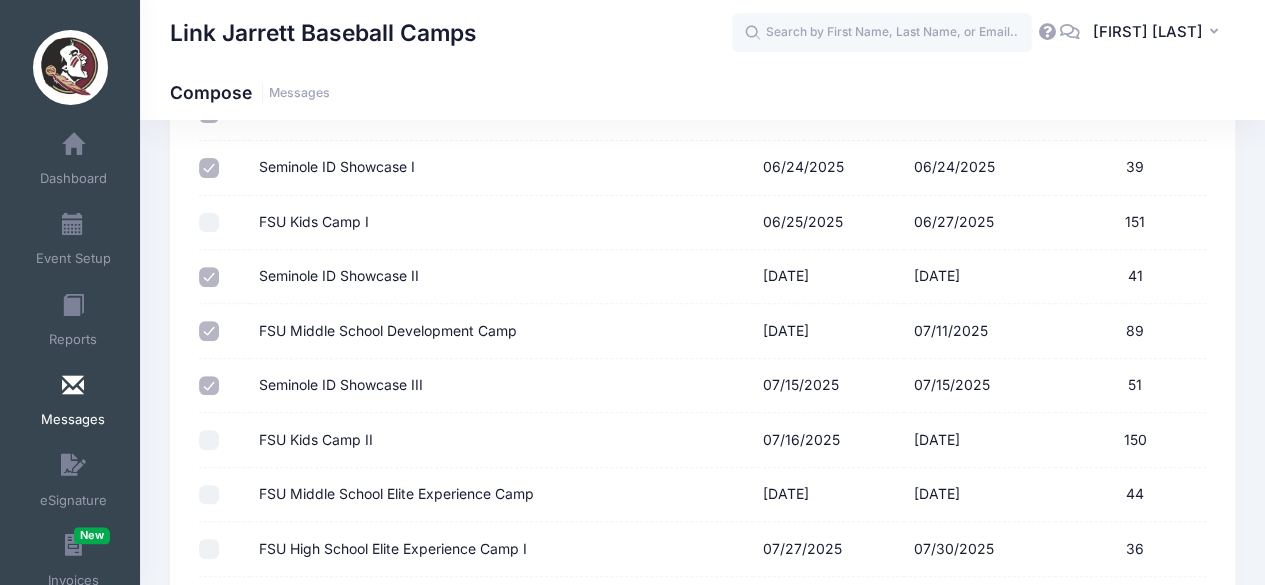 click at bounding box center [224, 495] 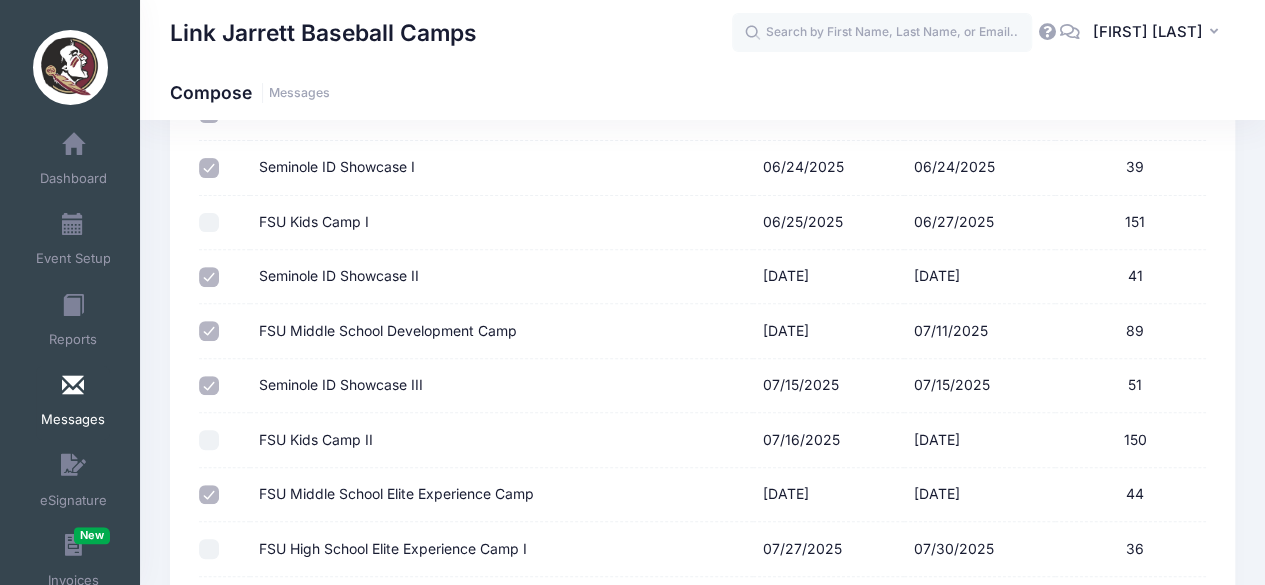 click on "FSU High School Elite Experience Camp I" at bounding box center [209, 549] 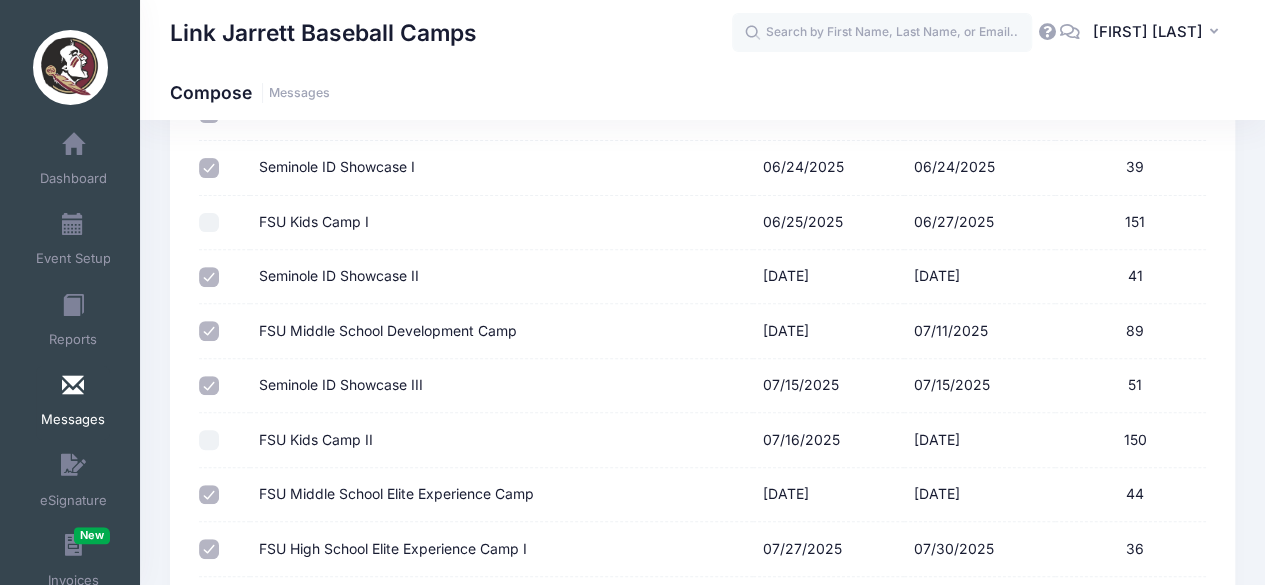 scroll, scrollTop: 312, scrollLeft: 0, axis: vertical 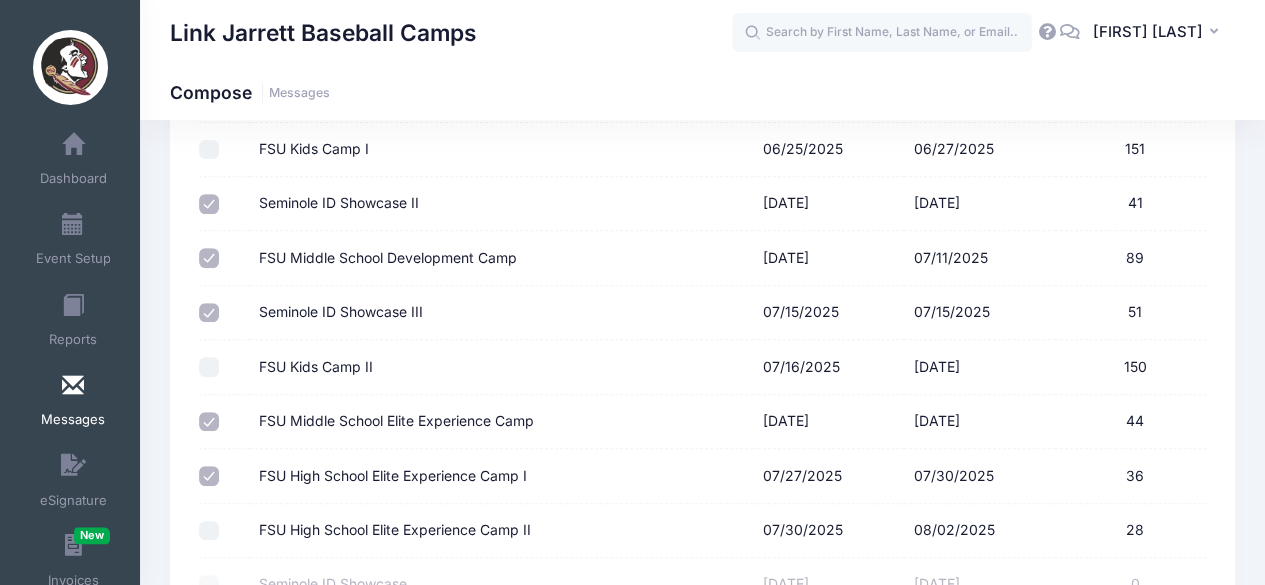 click at bounding box center [224, 531] 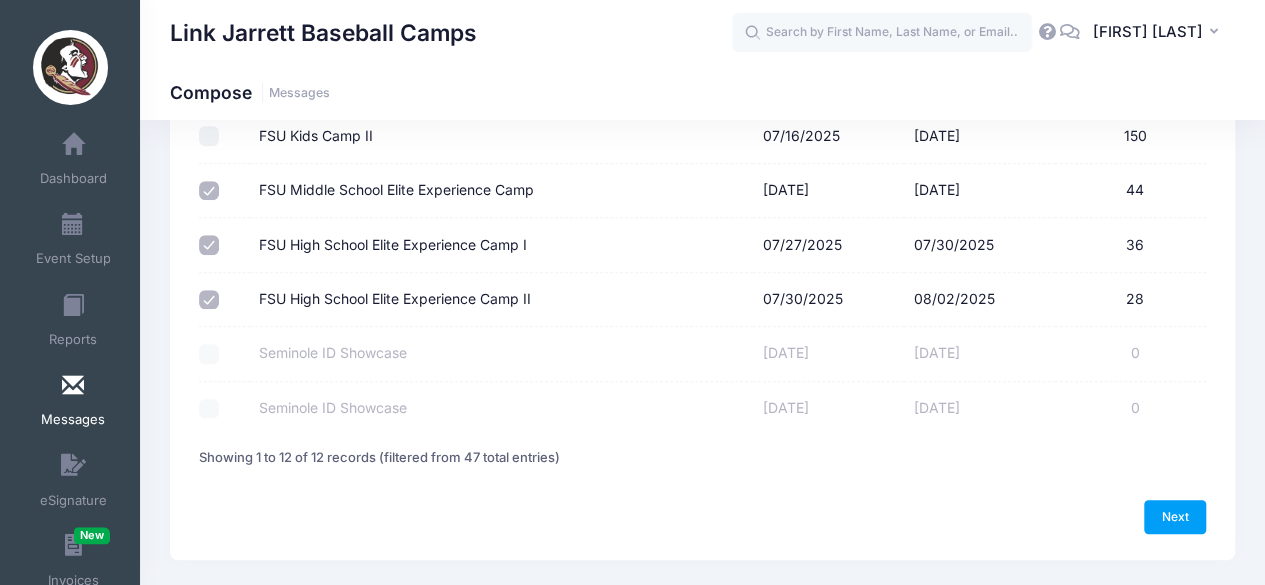 scroll, scrollTop: 542, scrollLeft: 0, axis: vertical 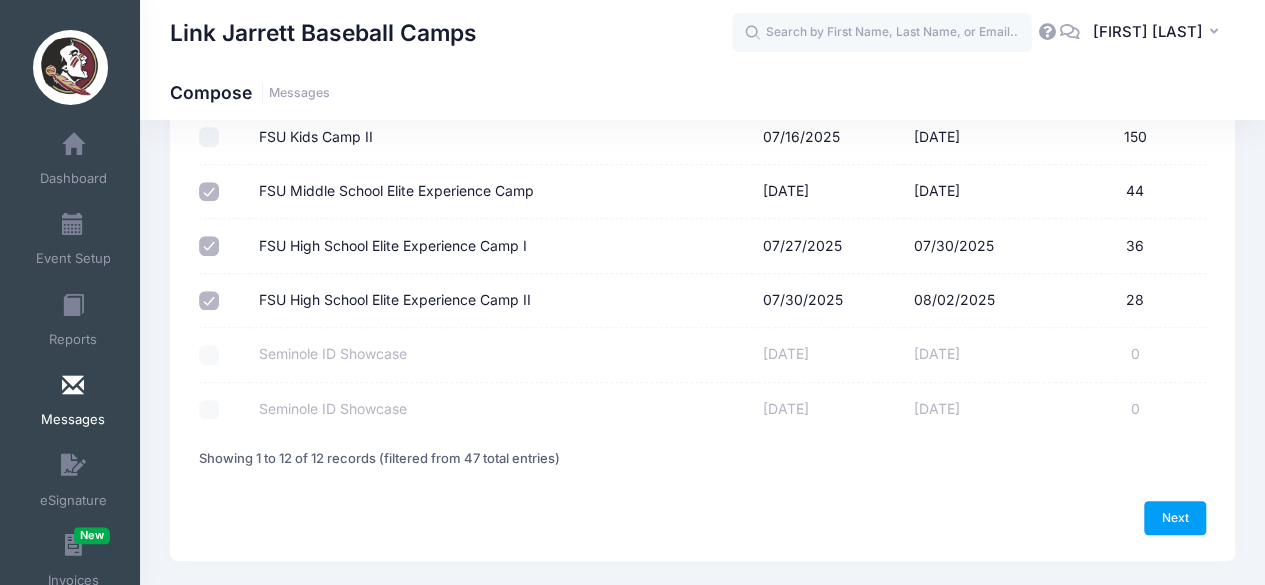 click on "Previous
Next
Step  1  of 4:  Message Type
Audience
Roster
Compose
Step 1 of 3: Select Audience
Please select at least one option
Please select only one option
Sorry, you can't select specific sessions and specific contact list at the same time.
Please select at most 2700 participants.
The results below are filtered to show sessions with Referral Programs associated.
enrolled in SMS text notifications 0" at bounding box center [702, 84] 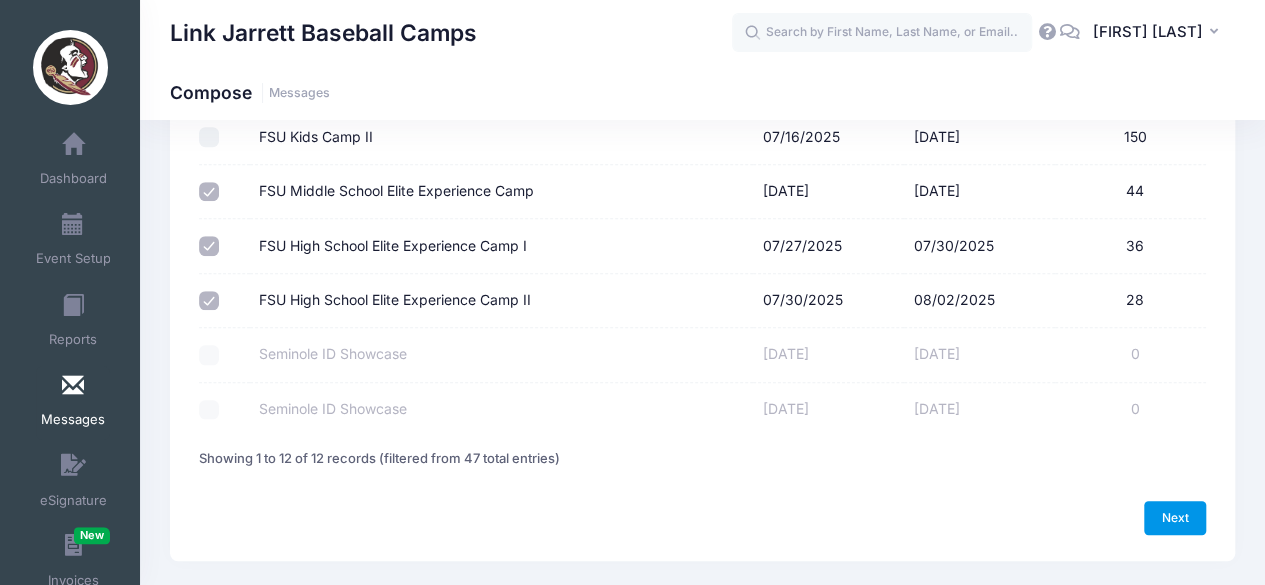 click on "Next" at bounding box center (1175, 518) 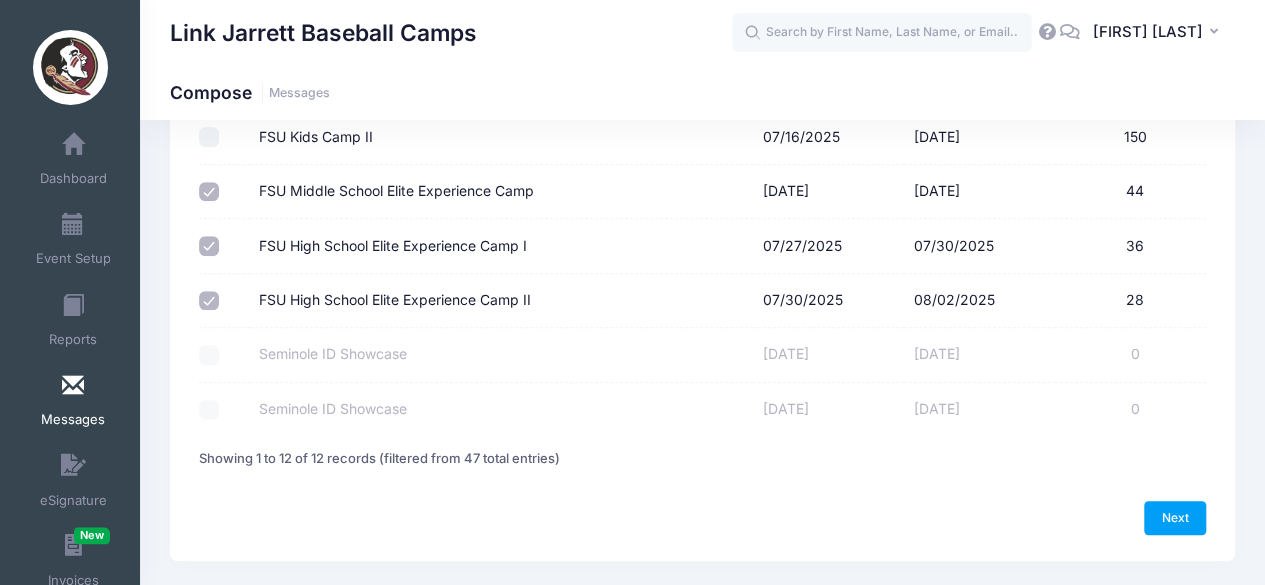 select on "50" 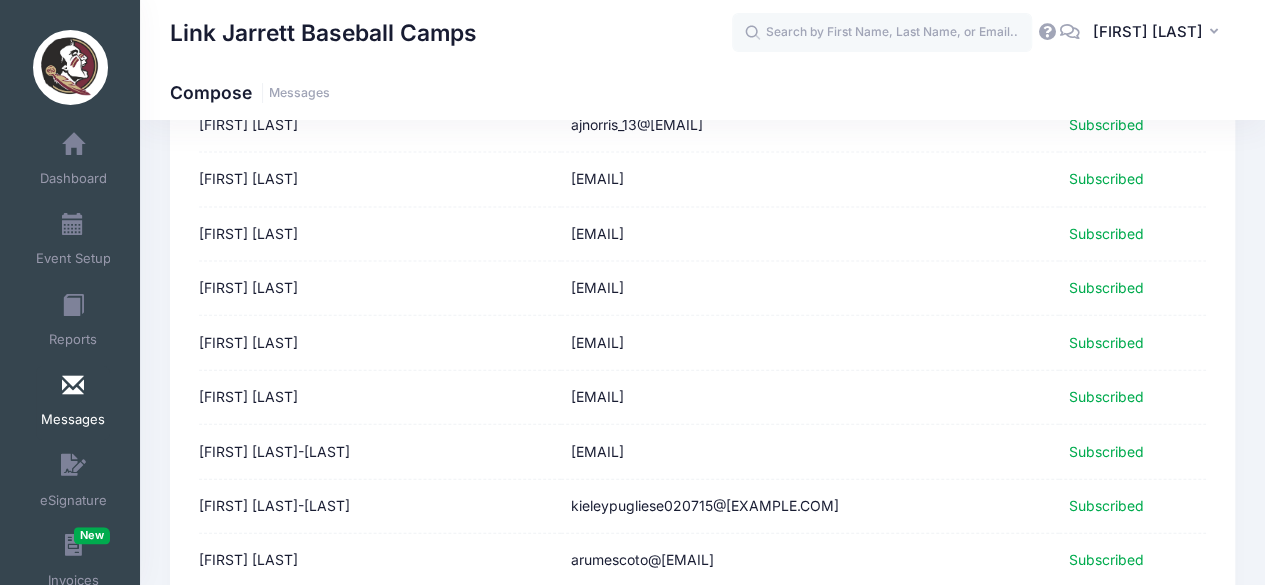 scroll, scrollTop: 2637, scrollLeft: 0, axis: vertical 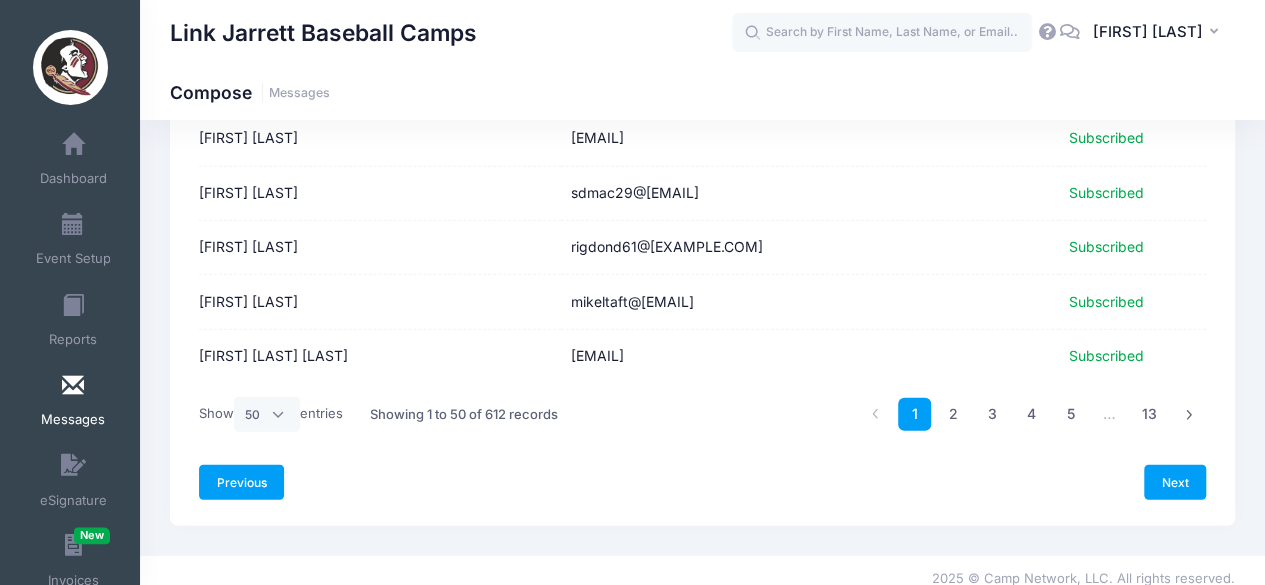 click on "Previous" at bounding box center [241, 482] 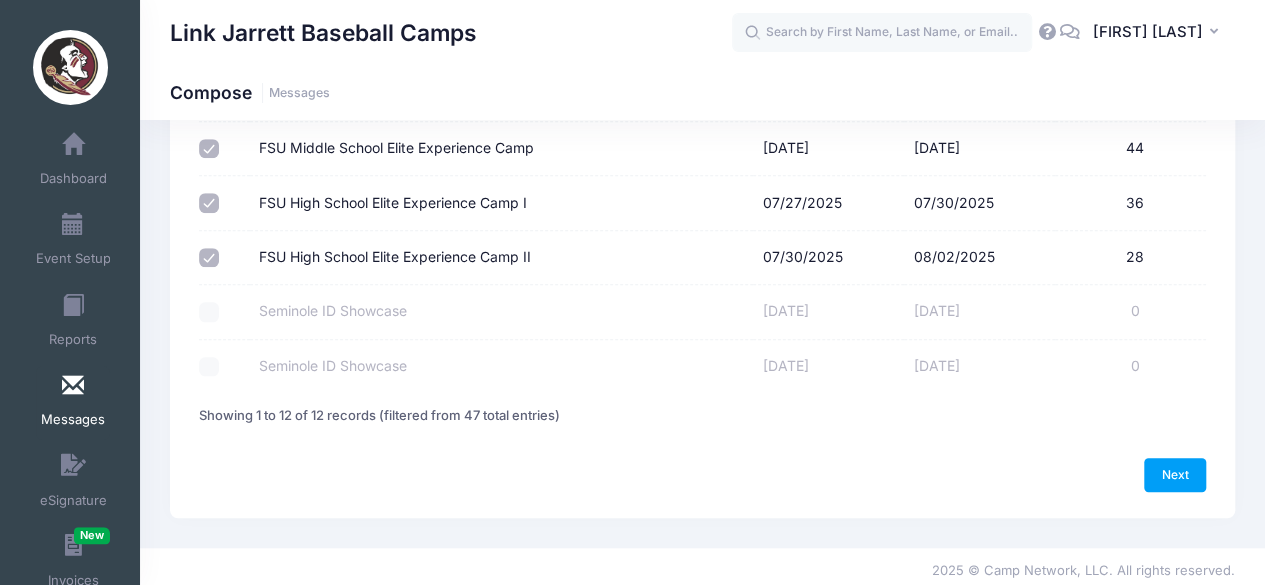 scroll, scrollTop: 589, scrollLeft: 0, axis: vertical 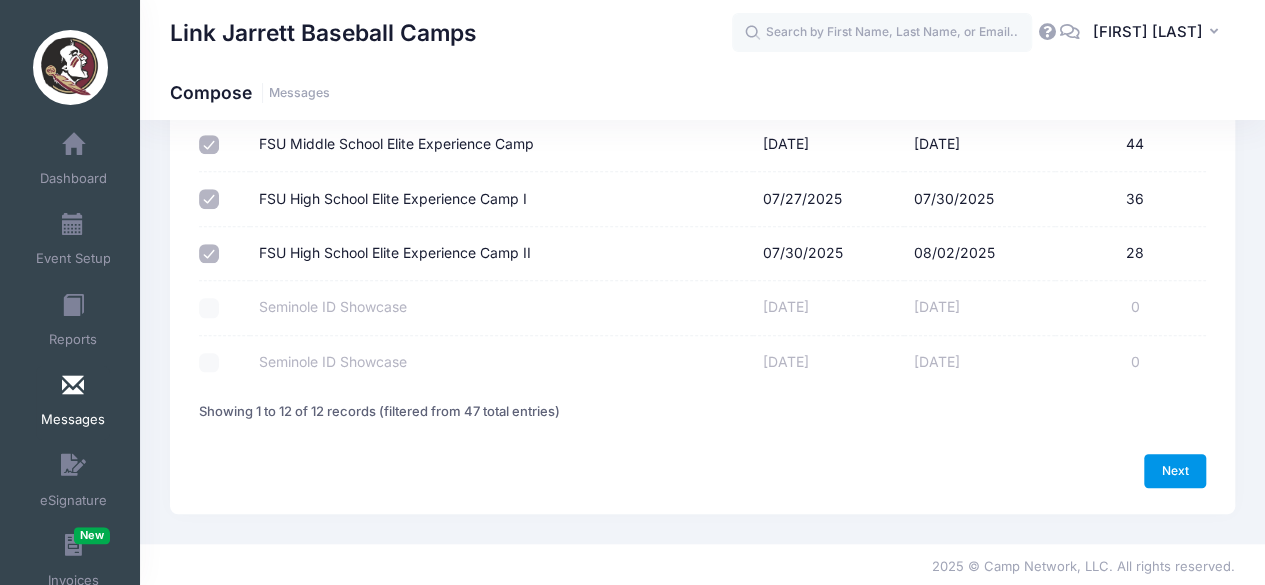 click on "Next" at bounding box center [1175, 471] 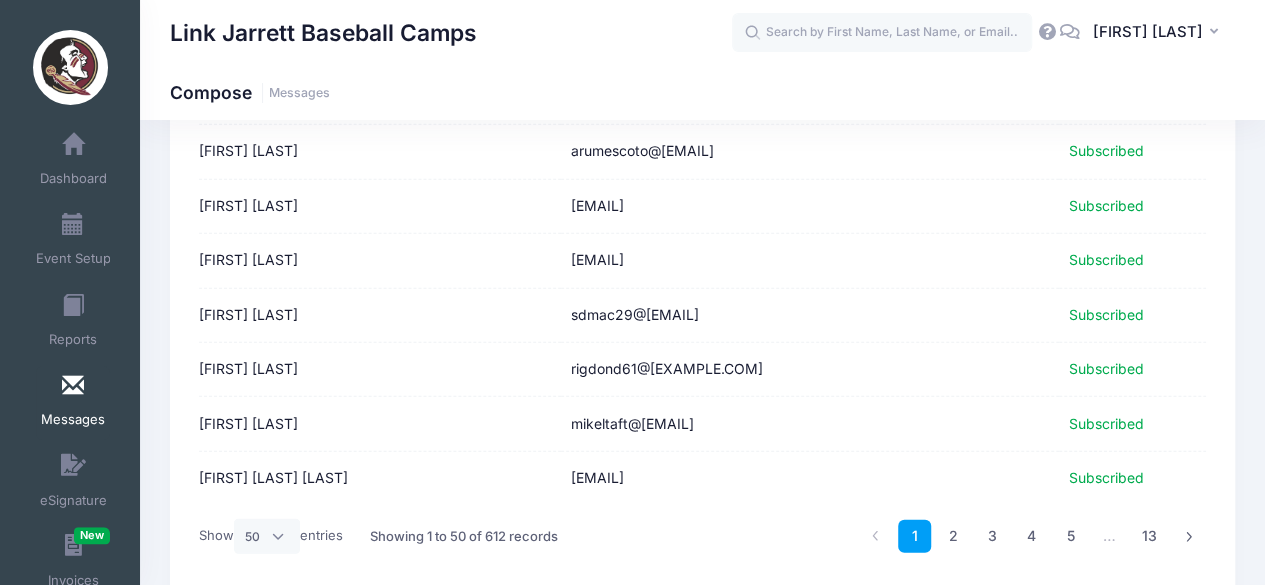 scroll, scrollTop: 2637, scrollLeft: 0, axis: vertical 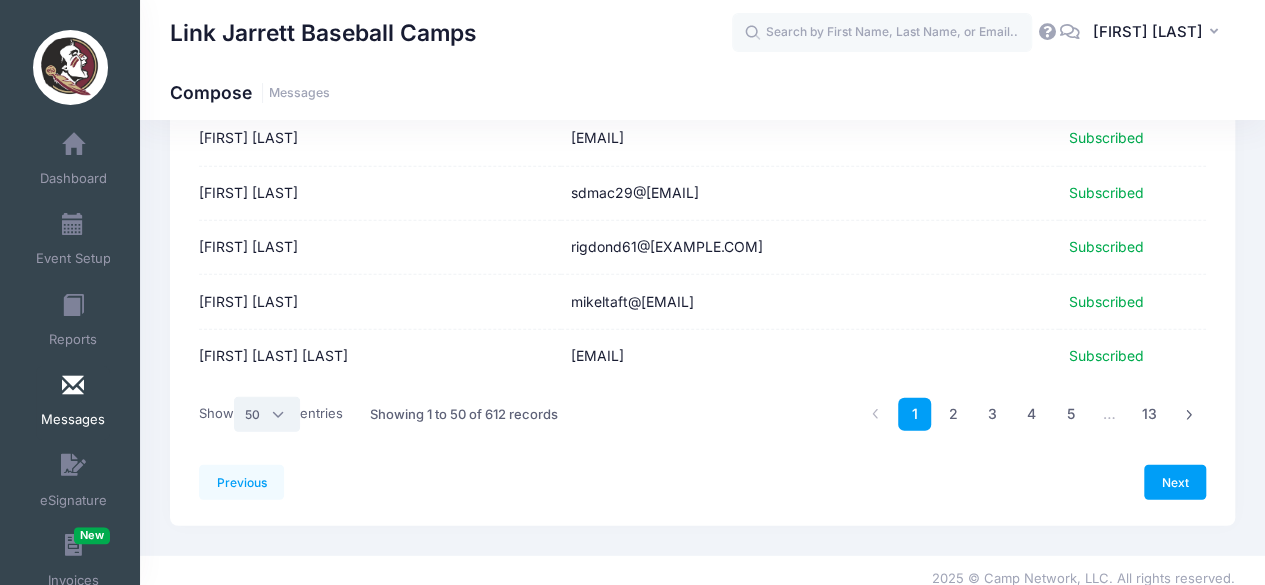 click on "All 10 25 50" at bounding box center [267, 414] 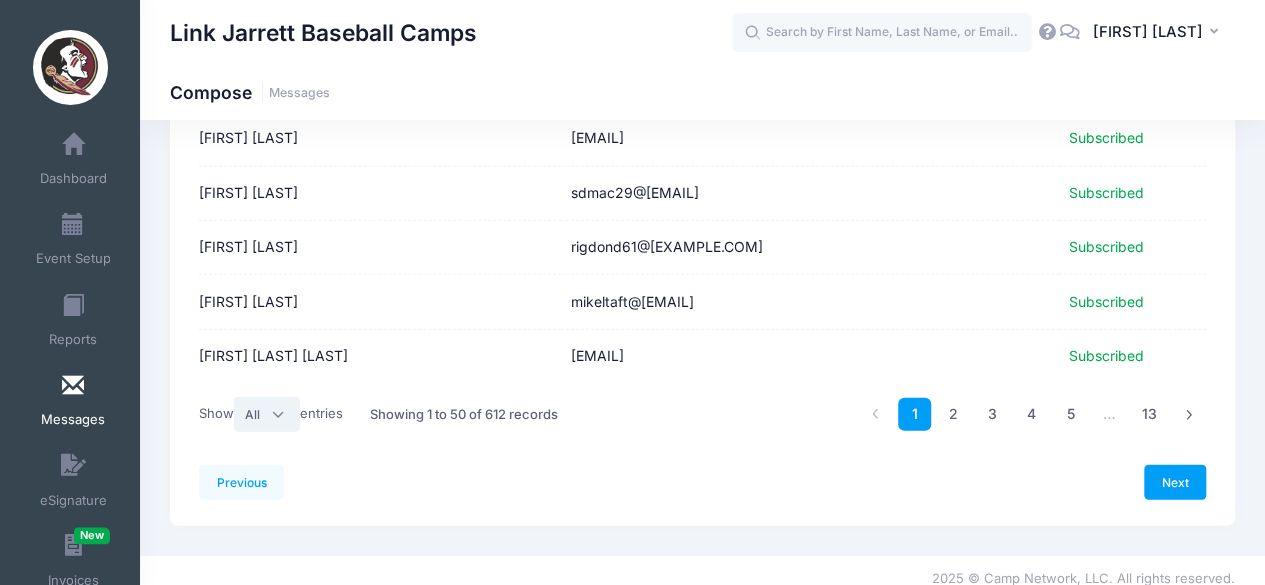 click on "All 10 25 50" at bounding box center (267, 414) 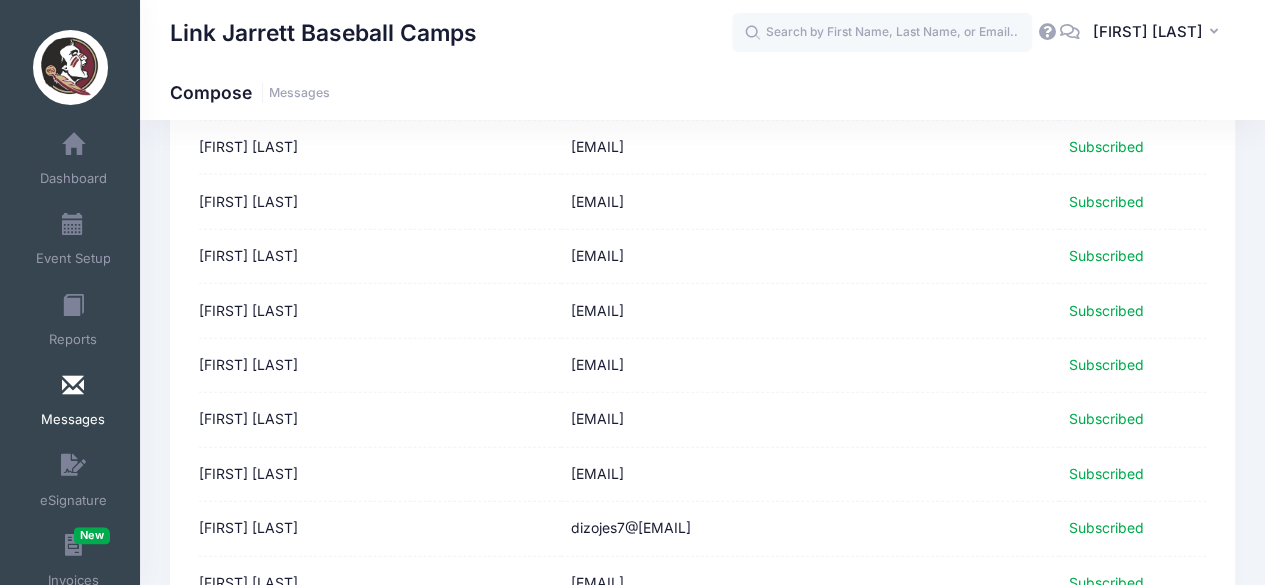 scroll, scrollTop: 33061, scrollLeft: 0, axis: vertical 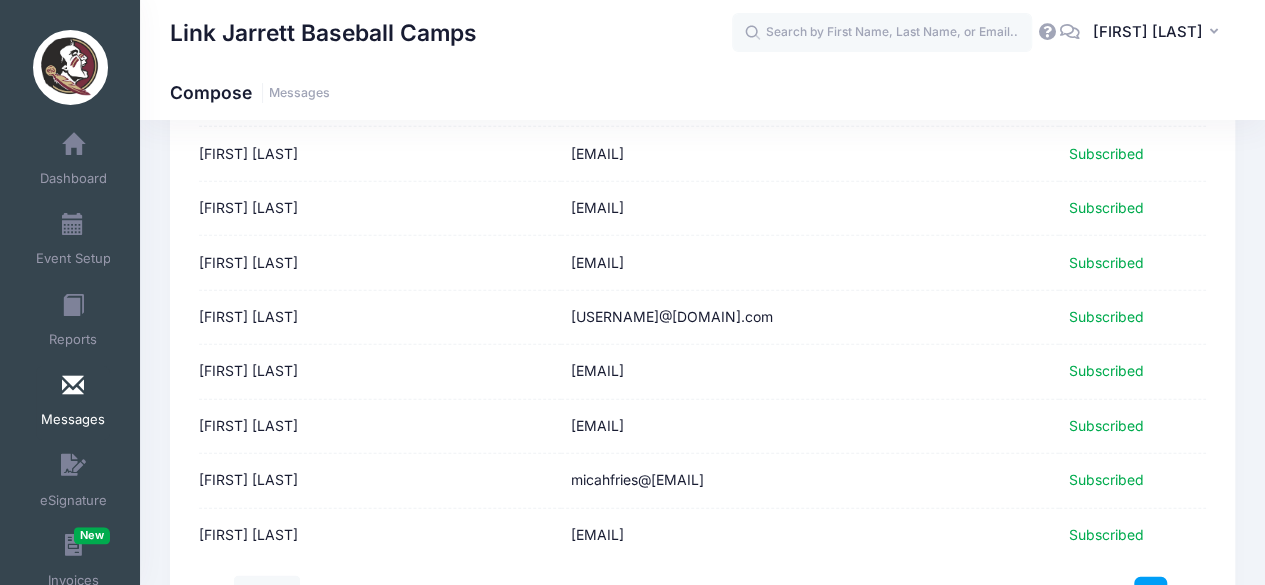 click on "Next" at bounding box center (1175, 661) 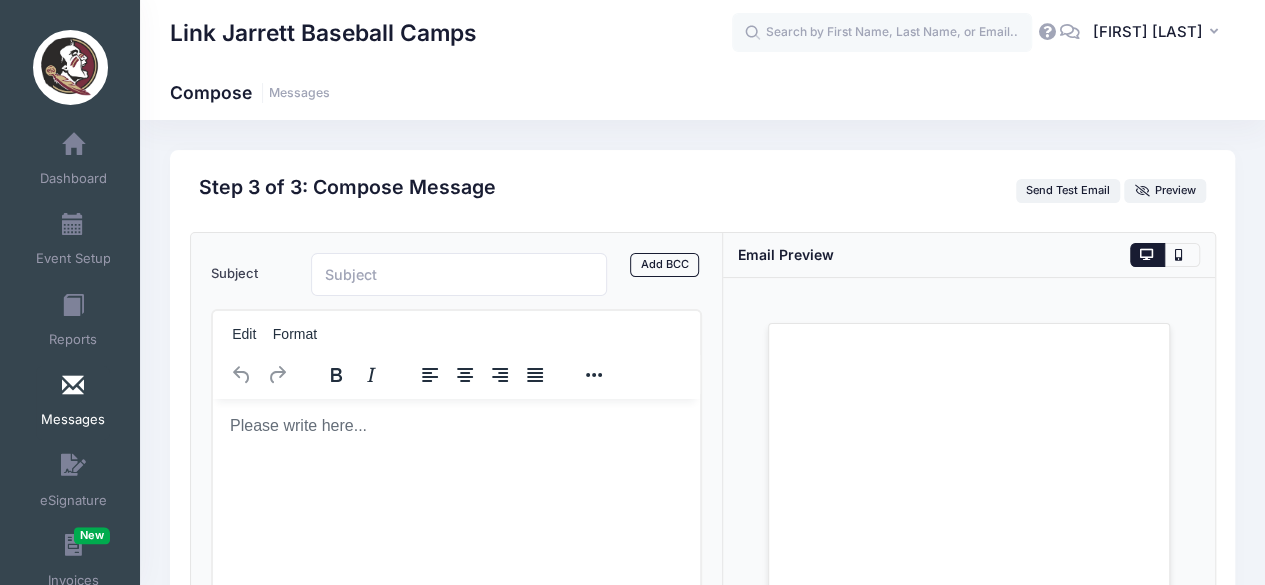 scroll, scrollTop: 0, scrollLeft: 0, axis: both 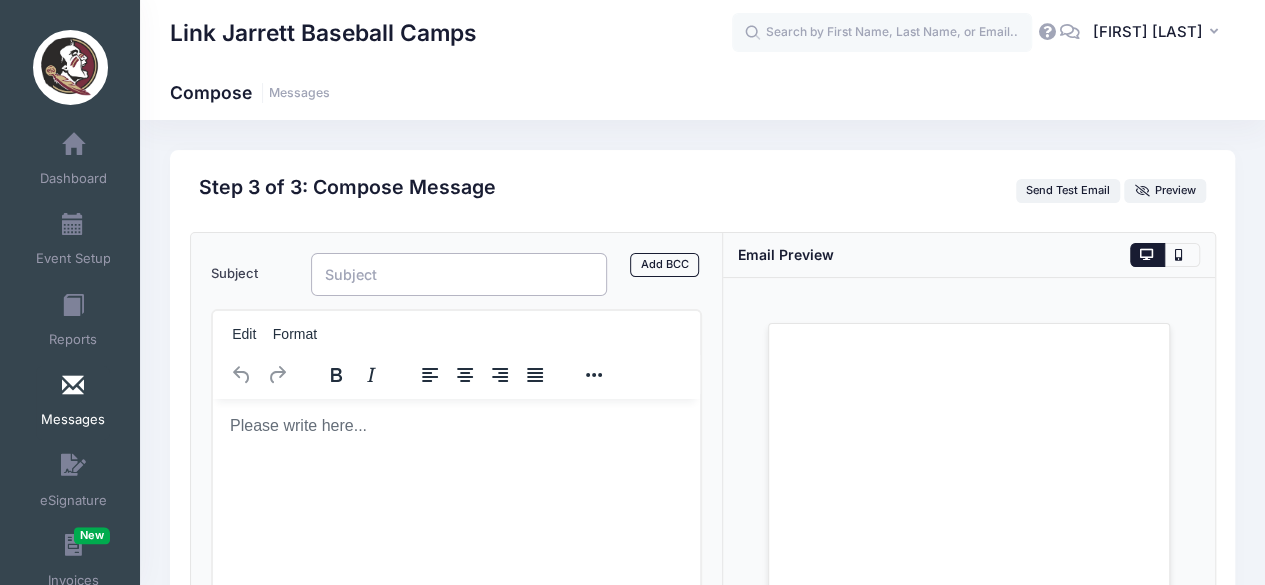click on "Subject" at bounding box center (459, 274) 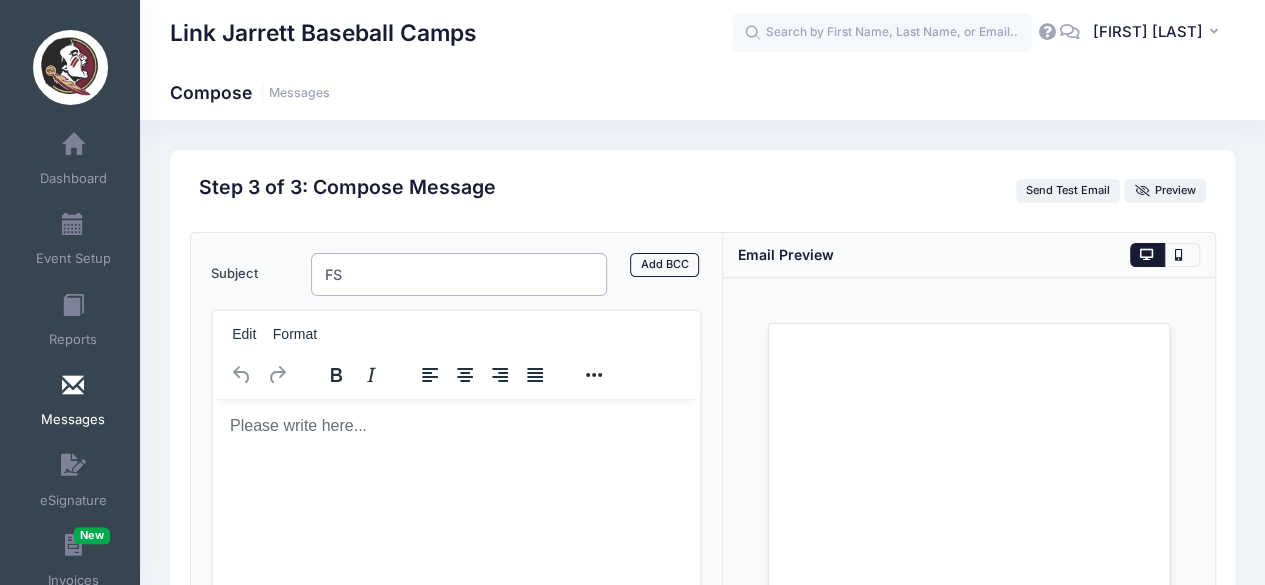 type on "F" 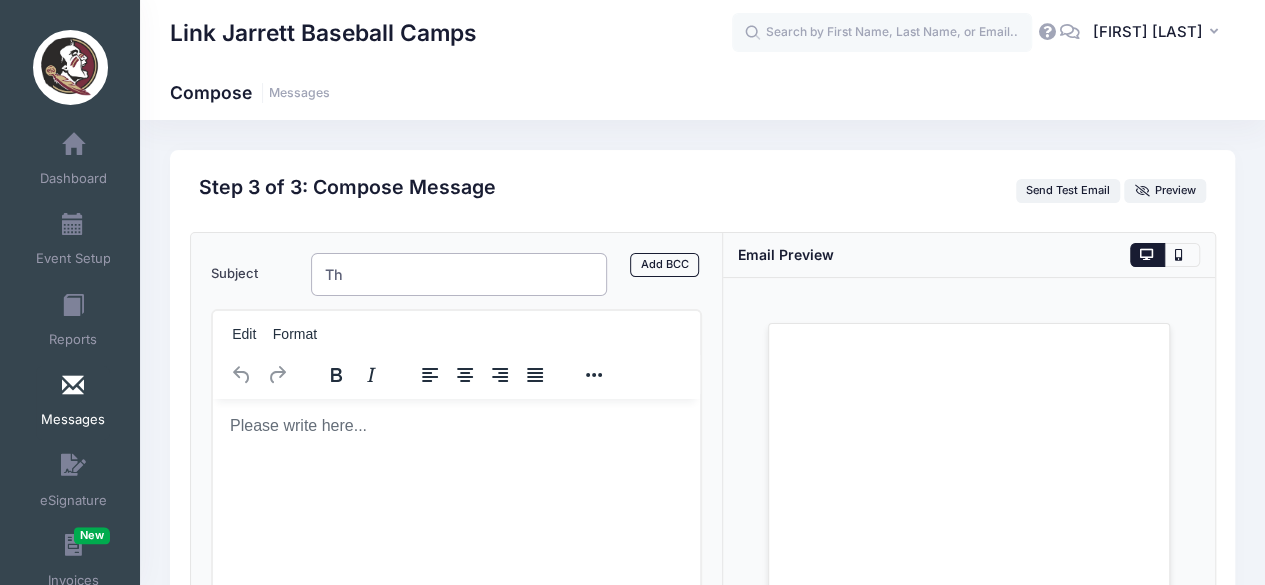 type on "T" 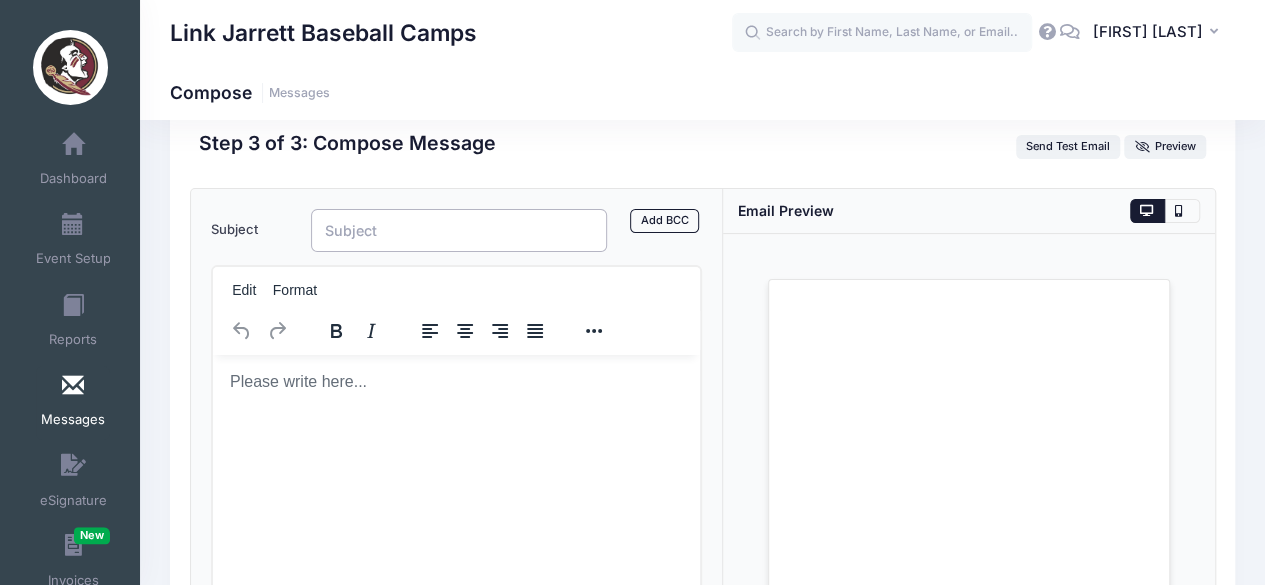 scroll, scrollTop: 0, scrollLeft: 0, axis: both 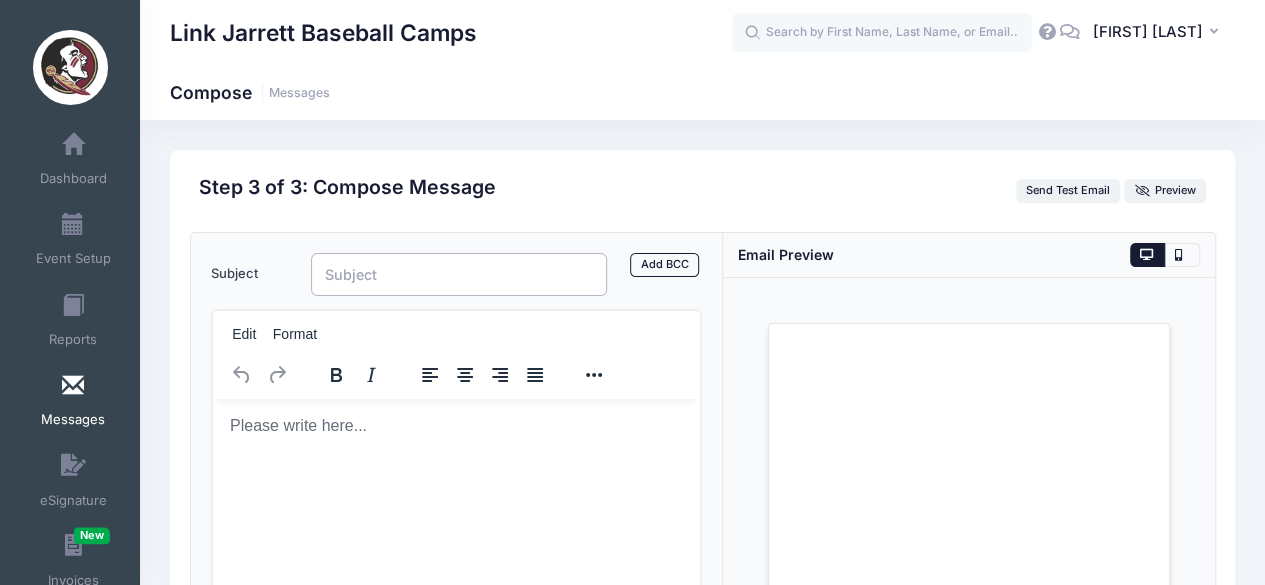 type on "t" 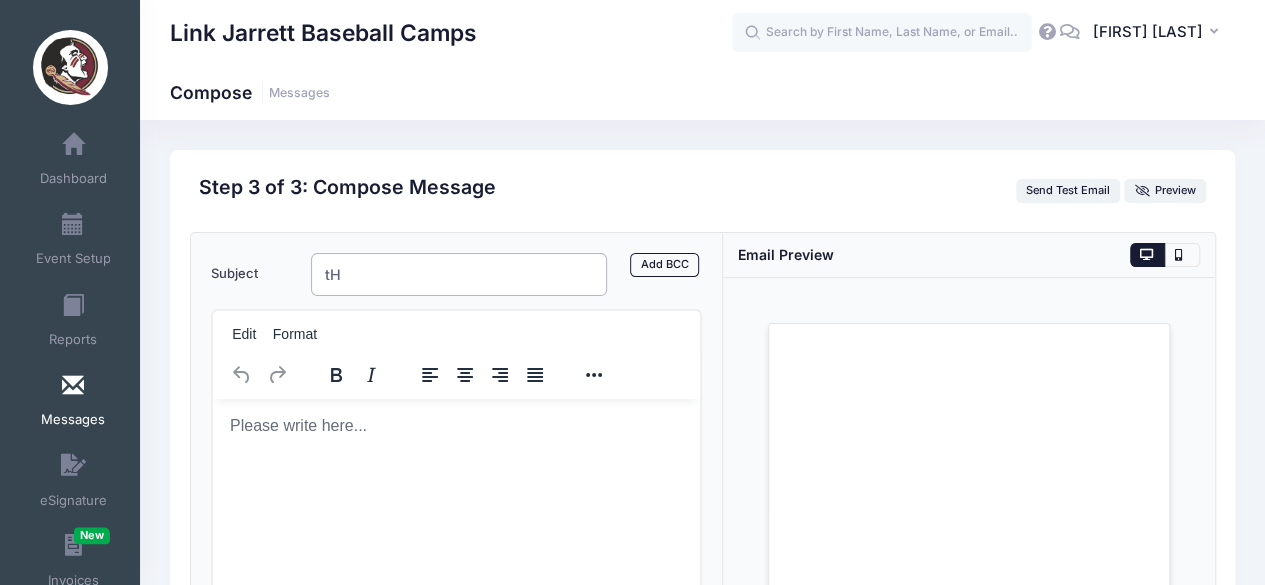 type on "t" 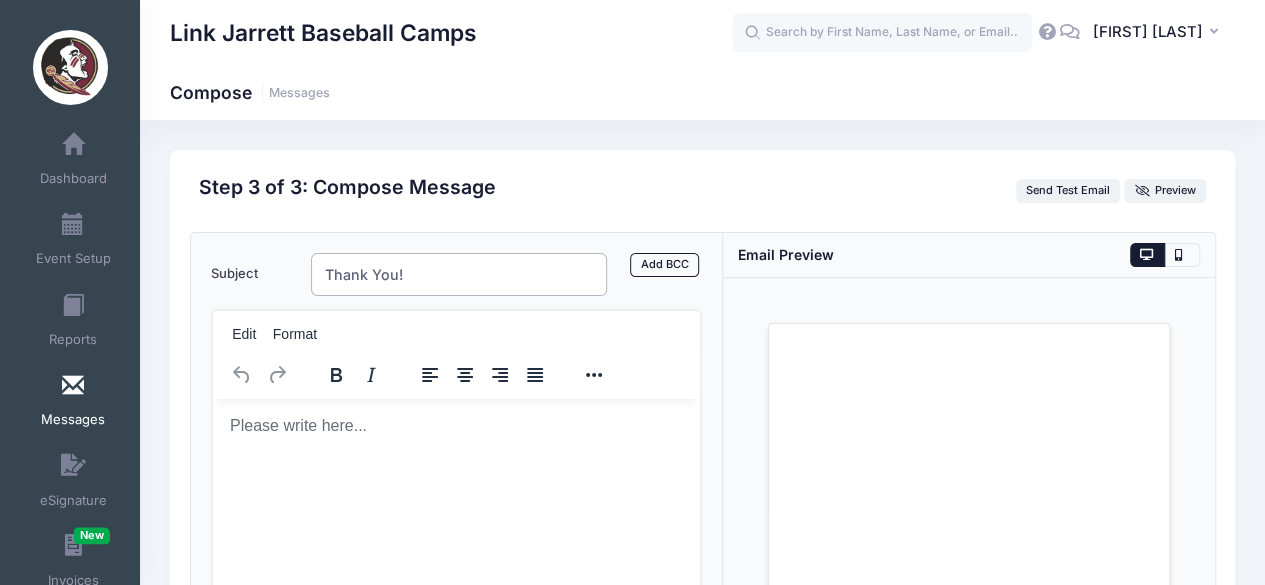 type on "Thank You!" 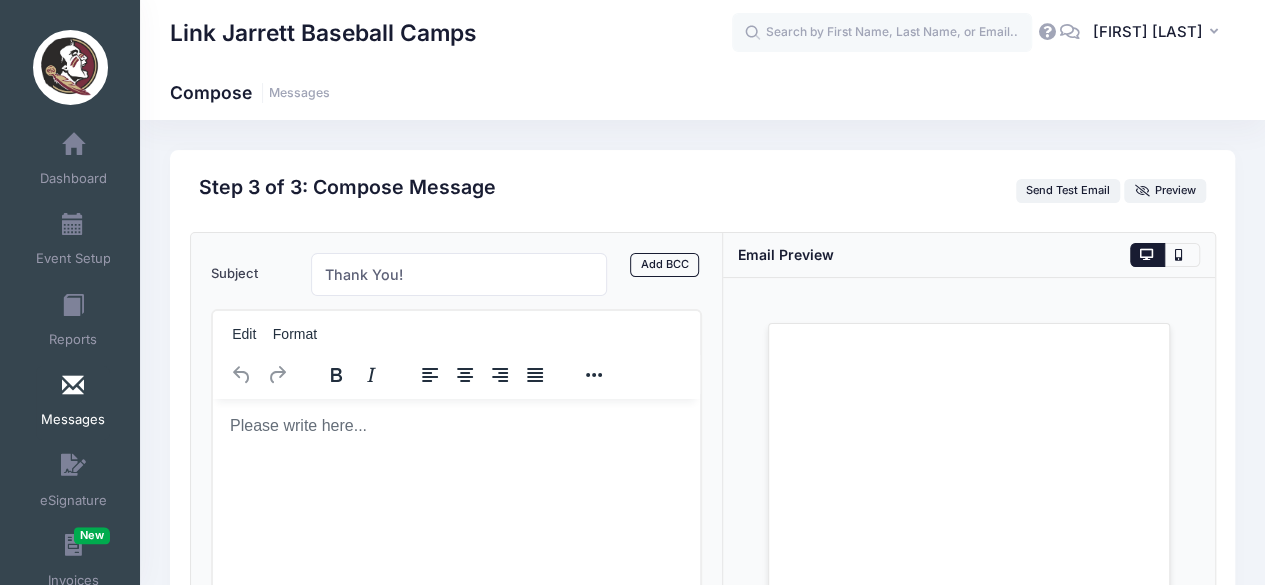 click at bounding box center [456, 425] 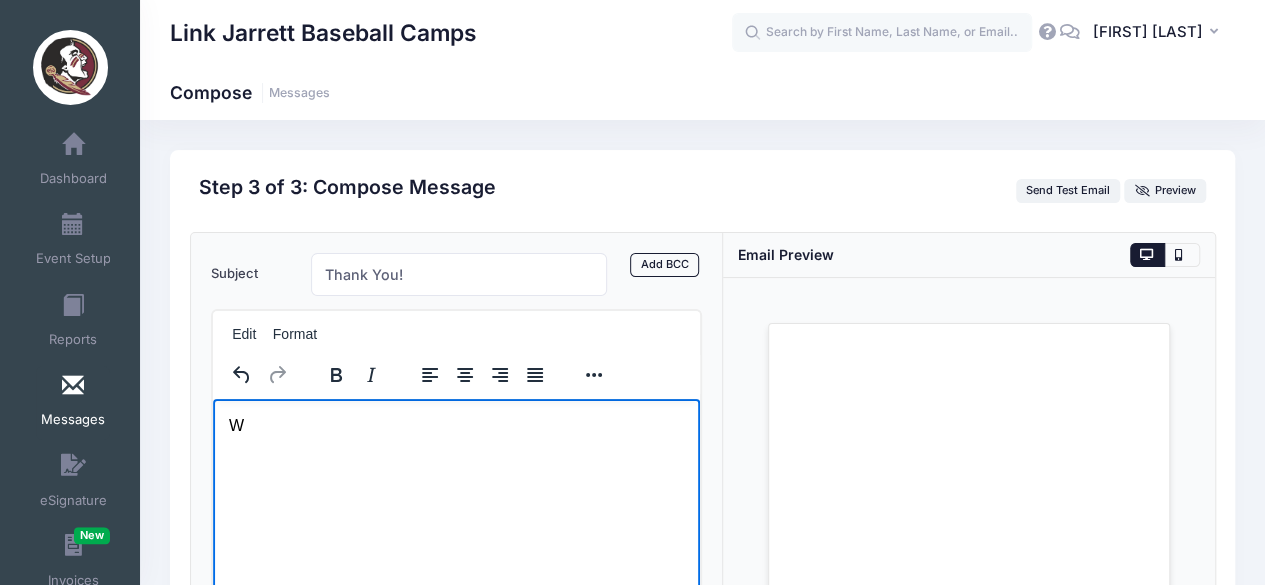 type 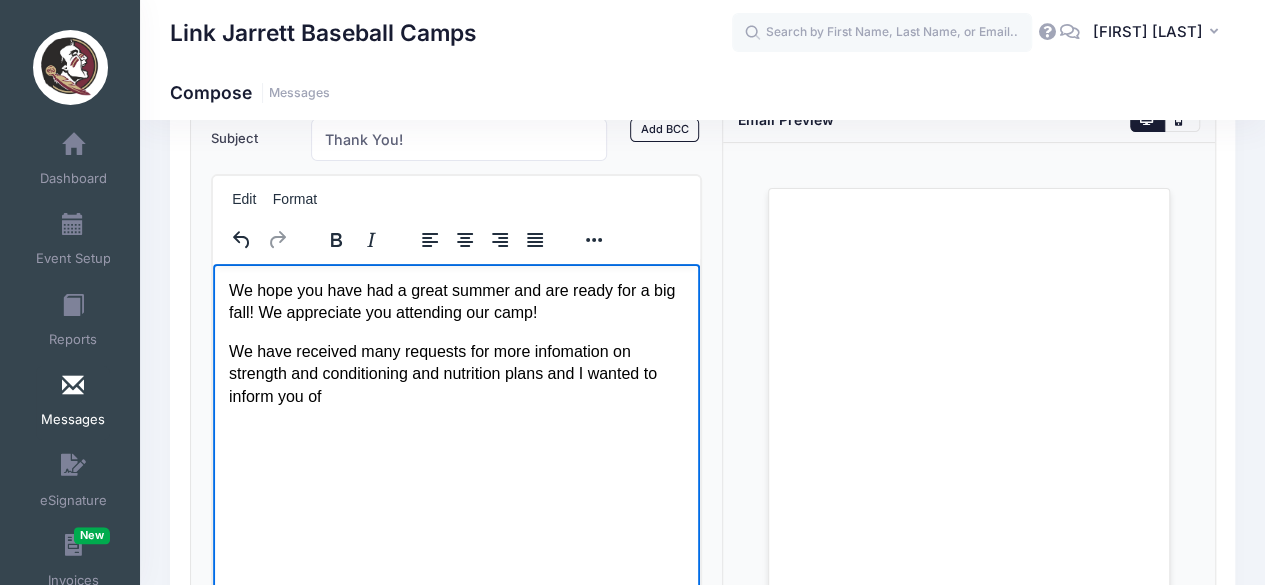 scroll, scrollTop: 136, scrollLeft: 0, axis: vertical 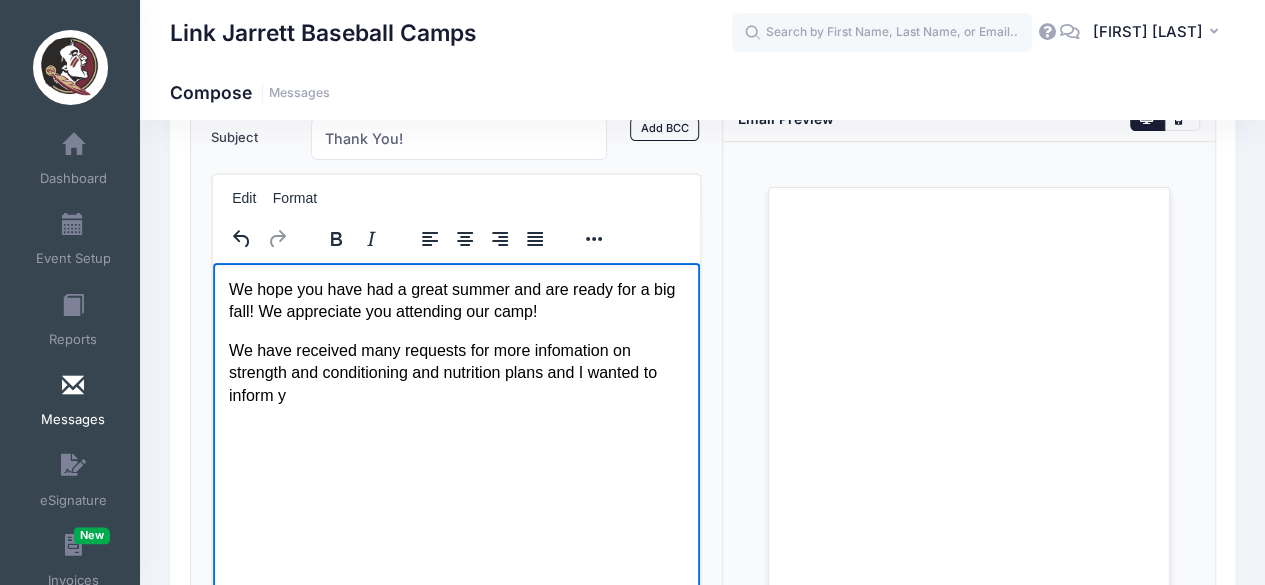 click on "We have received many requests for more infomation on strength and conditioning and nutrition plans and I wanted to inform y" at bounding box center [456, 372] 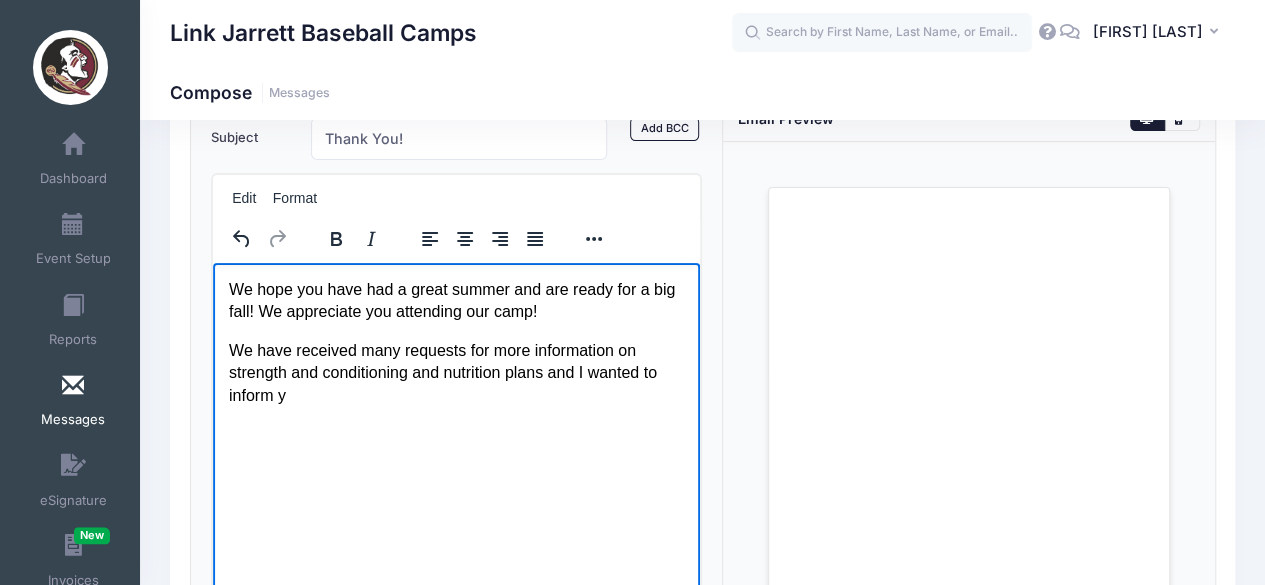click on "We have received many requests for more information on strength and conditioning and nutrition plans and I wanted to inform y" at bounding box center (456, 372) 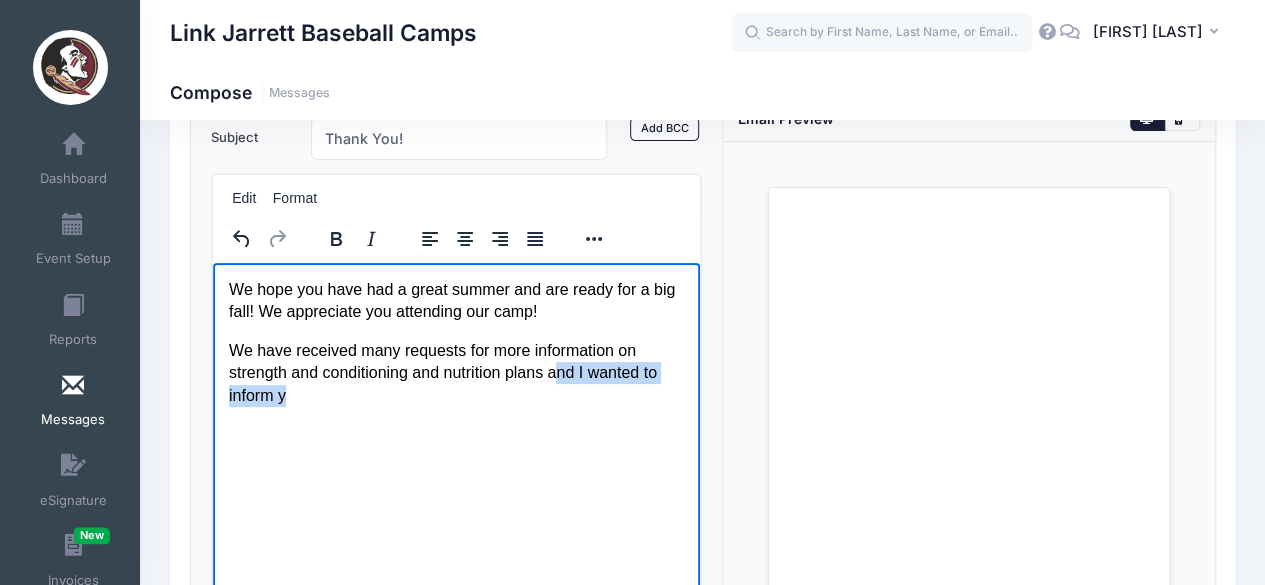 drag, startPoint x: 570, startPoint y: 400, endPoint x: 557, endPoint y: 377, distance: 26.41969 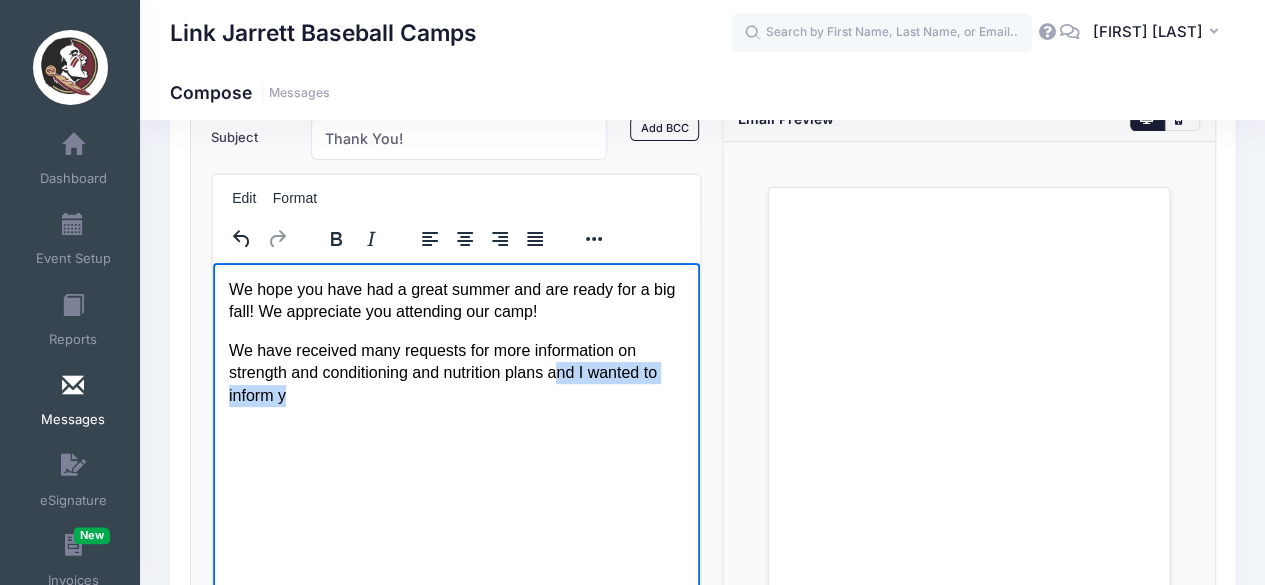 click on "We have received many requests for more information on strength and conditioning and nutrition plans and I wanted to inform y" at bounding box center [456, 372] 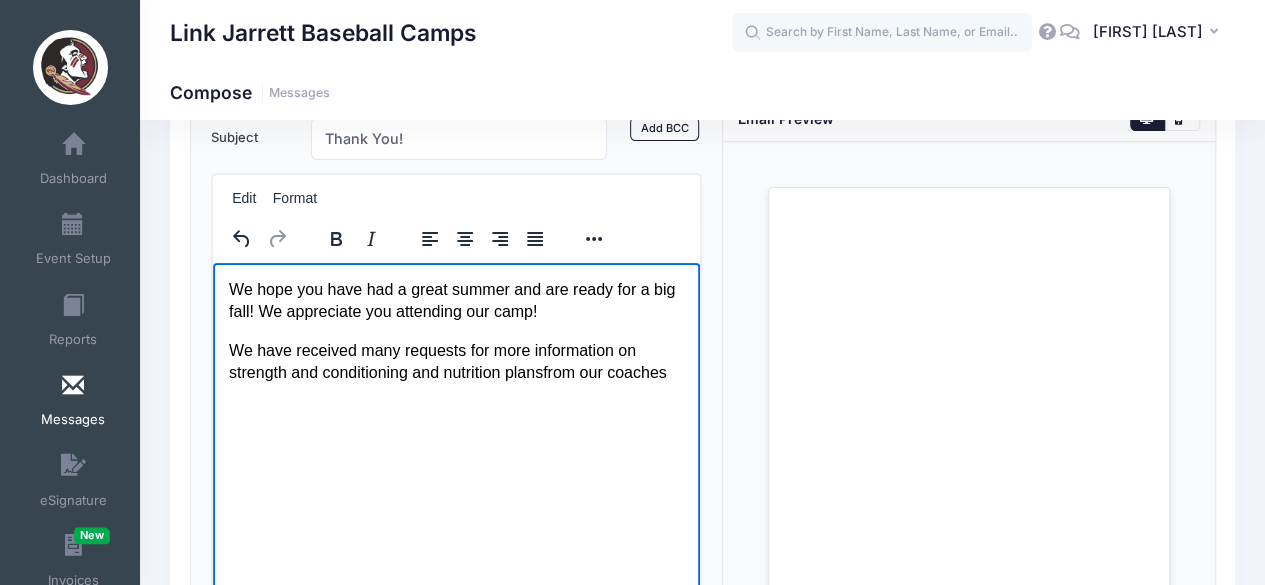 click on "We have received many requests for more information on strength and conditioning and nutrition plansfrom our coaches" at bounding box center [456, 361] 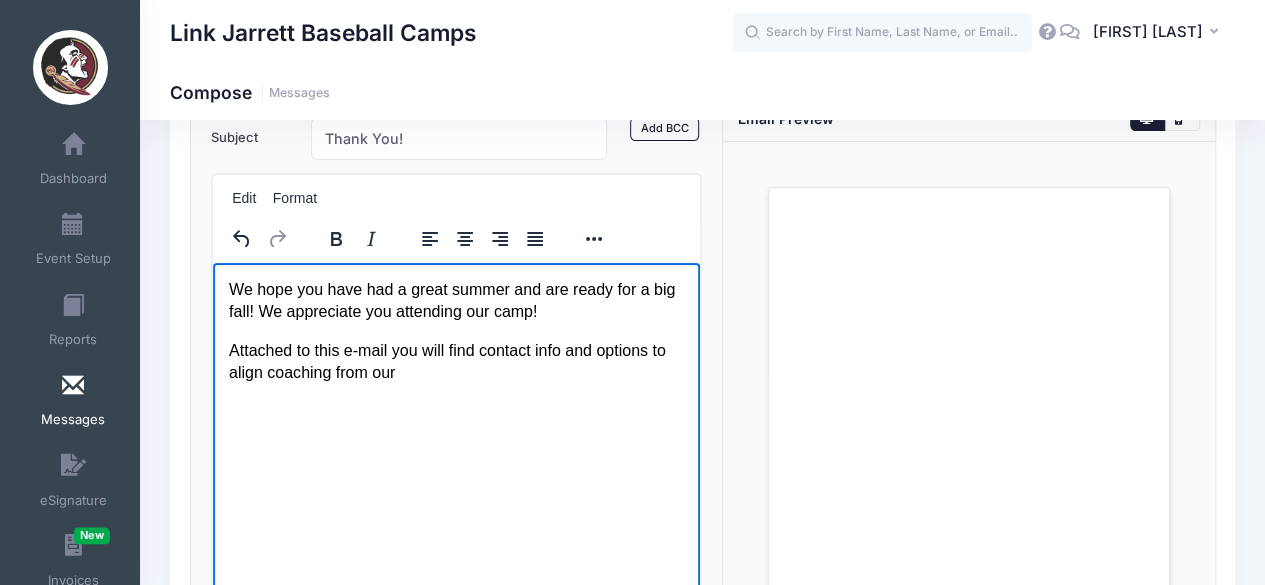 click on "We hope you have had a great summer and are ready for a big fall! We appreciate you attending our camp!  We have received many requests for more information on strength and conditioning and nutrition plans from our coaches" at bounding box center (456, 331) 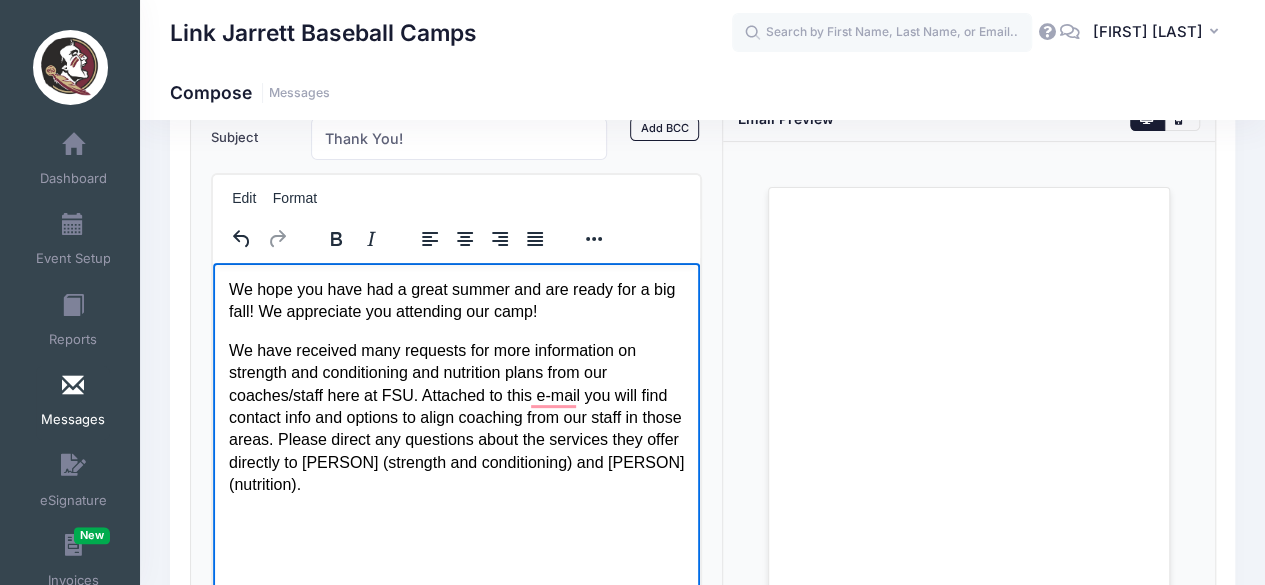 click on "We have received many requests for more information on strength and conditioning and nutrition plans from our coaches/staff here at FSU. Attached to this e-mail you will find contact info and options to align coaching from our staff in those areas. Please direct any questions about the services they offer directly to Jamie Burleson (strength and conditioning) and Keelin Ferguson (nutrition)." at bounding box center [456, 417] 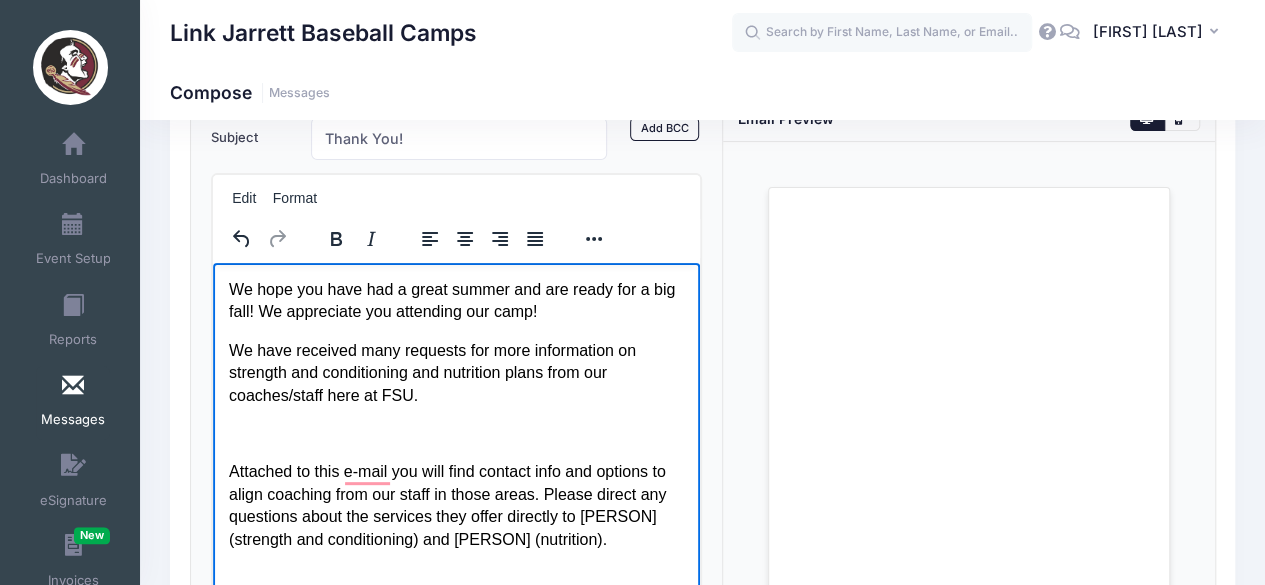 scroll, scrollTop: 150, scrollLeft: 0, axis: vertical 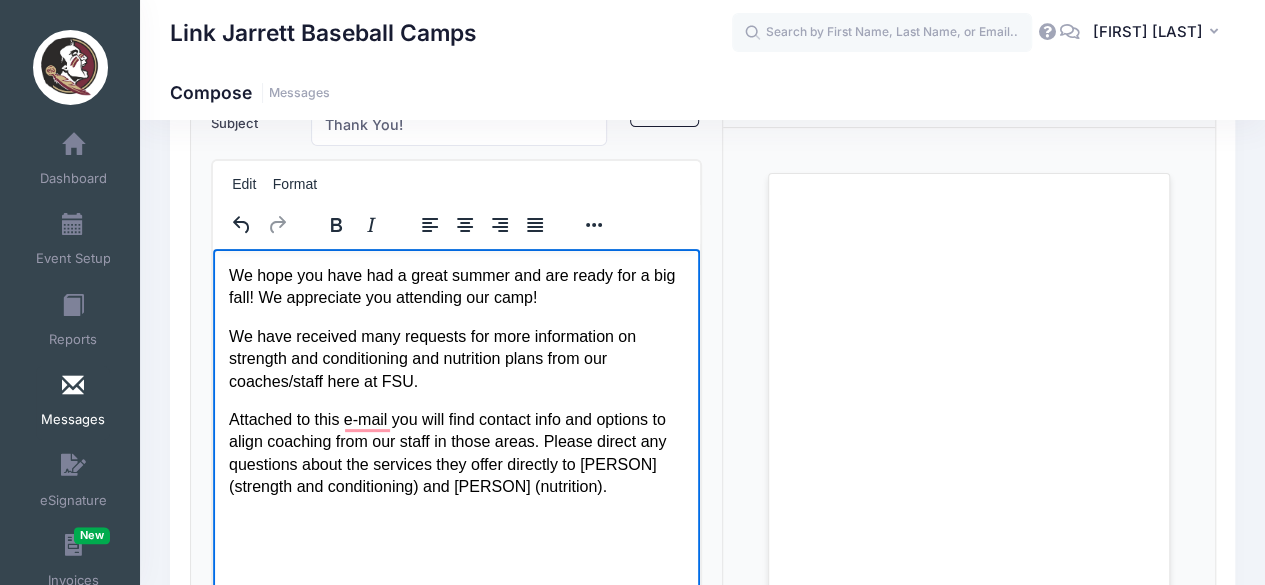 click on "Attached to this e-mail you will find contact info and options to align coaching from our staff in those areas. Please direct any questions about the services they offer directly to Jamie Burleson (strength and conditioning) and Keelin Ferguson (nutrition)." at bounding box center (456, 453) 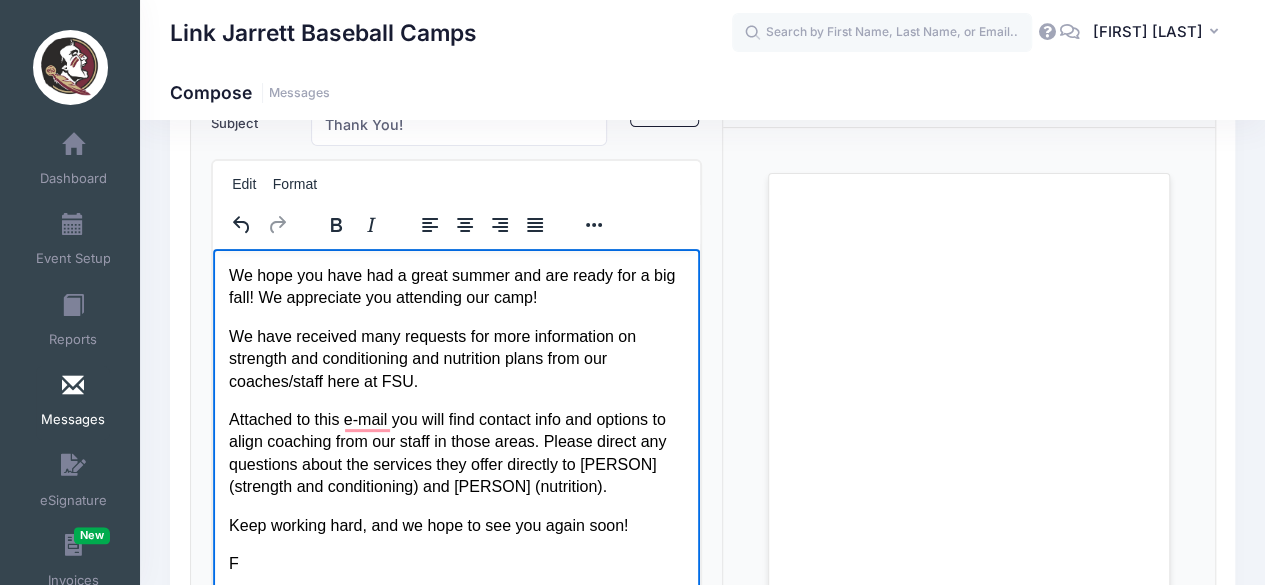 scroll, scrollTop: 160, scrollLeft: 0, axis: vertical 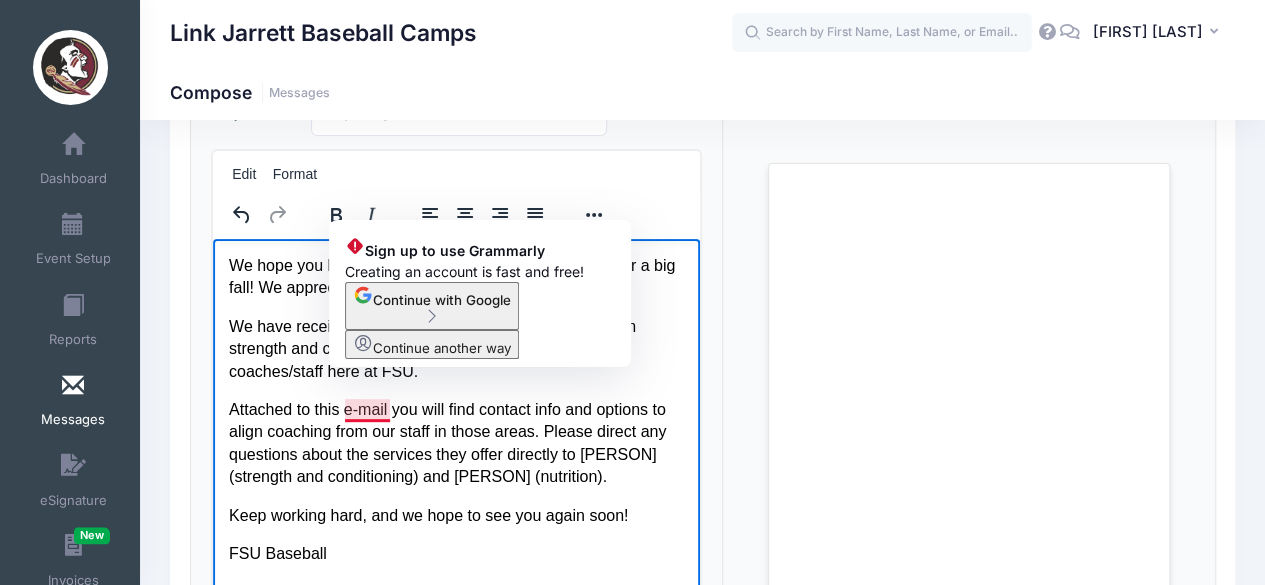 click on "We hope you have had a great summer and are ready for a big fall! We appreciate you attending our camp!  We have received many requests for more information on strength and conditioning and nutrition plans from our coaches/staff here at FSU.  Attached to this e-mail you will find contact info and options to align coaching from our staff in those areas. Please direct any questions about the services they offer directly to Jamie Burleson (strength and conditioning) and Keelin Ferguson (nutrition). Keep working hard, and we hope to see you again soon! FSU Baseball" at bounding box center [456, 428] 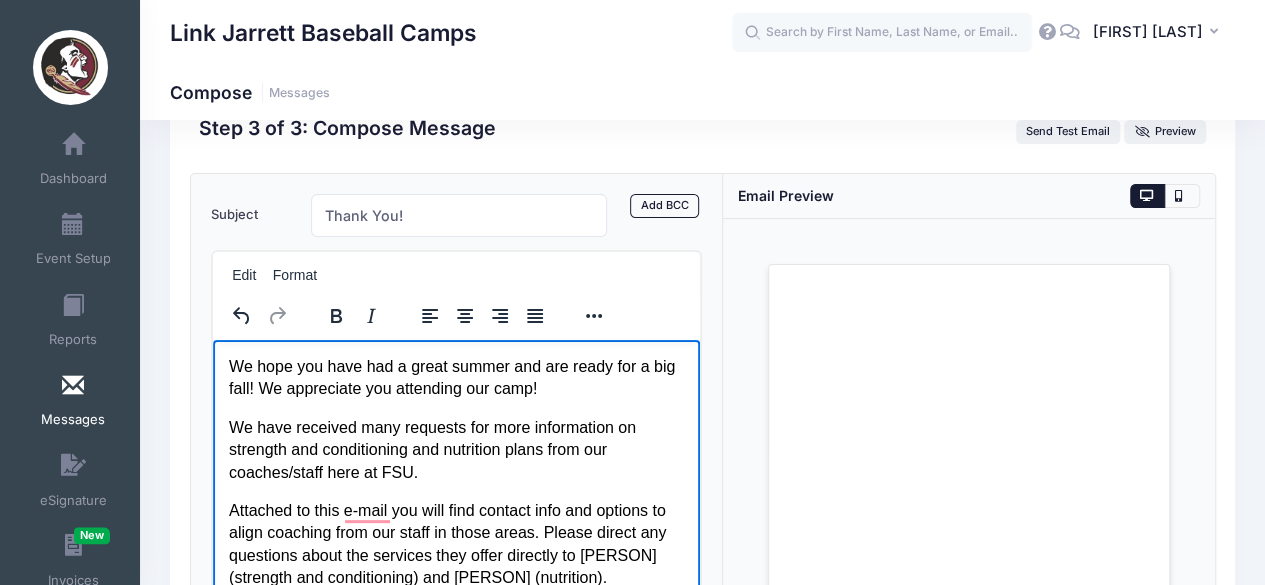 scroll, scrollTop: 60, scrollLeft: 0, axis: vertical 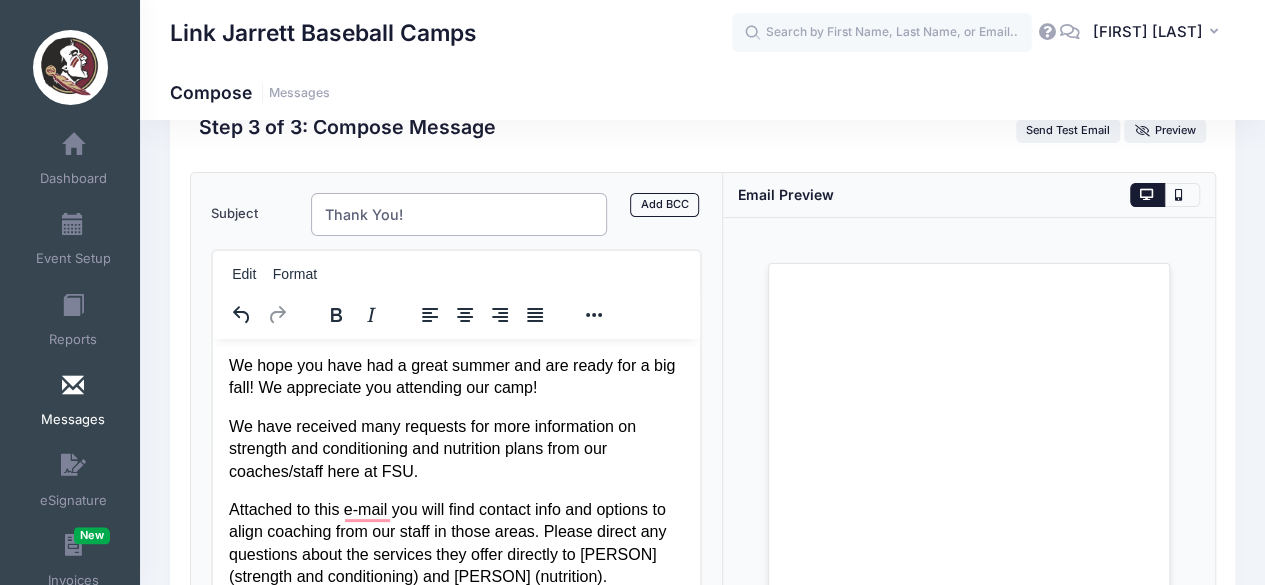 drag, startPoint x: 452, startPoint y: 213, endPoint x: 245, endPoint y: 196, distance: 207.6969 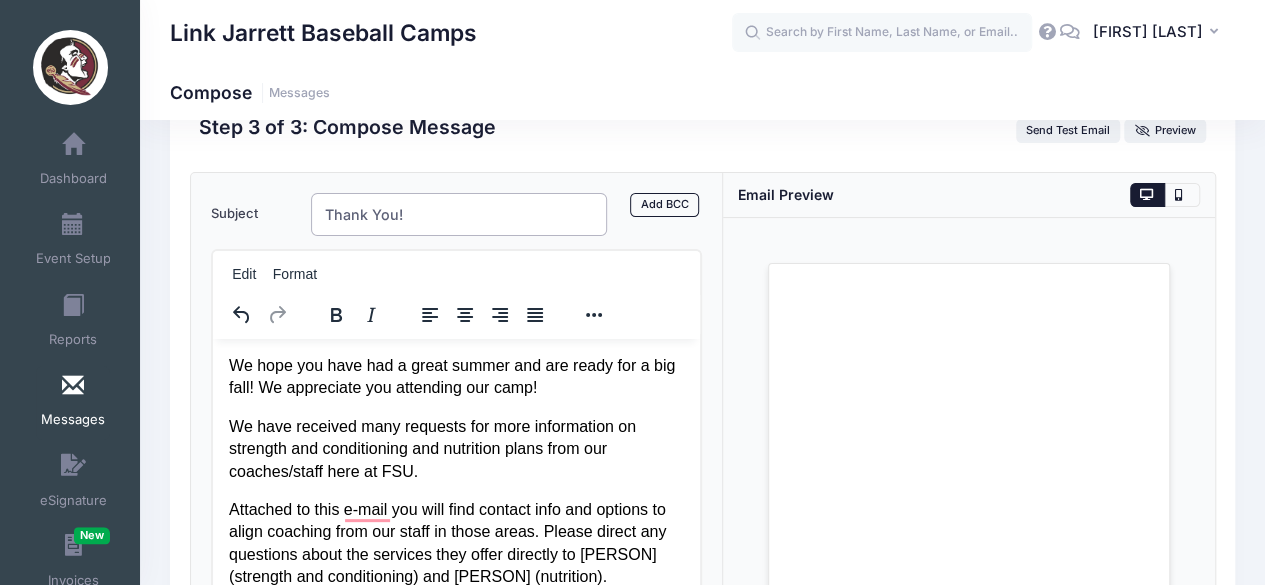 click on "Subject
Thank You!
Add CC
Add BCC" at bounding box center (456, 214) 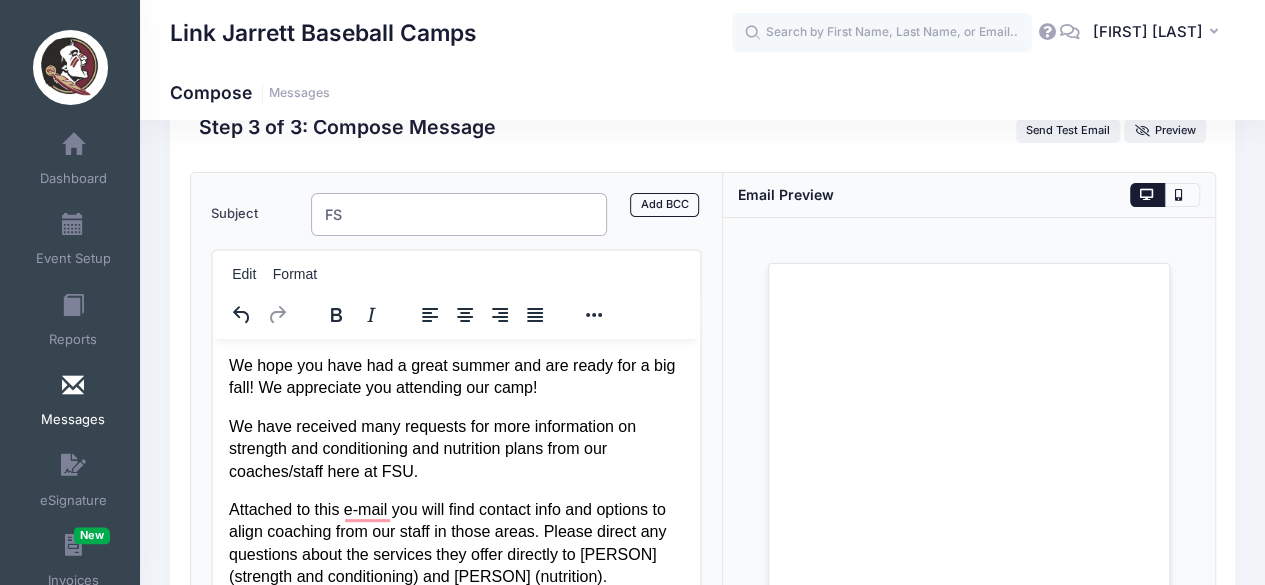 type on "F" 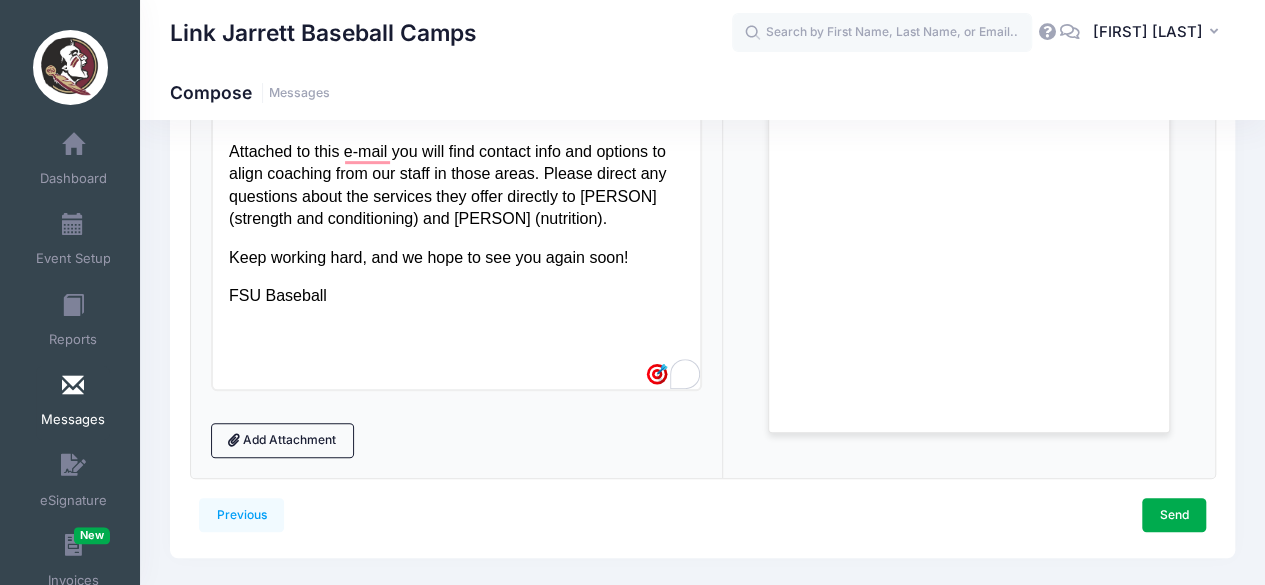 scroll, scrollTop: 417, scrollLeft: 0, axis: vertical 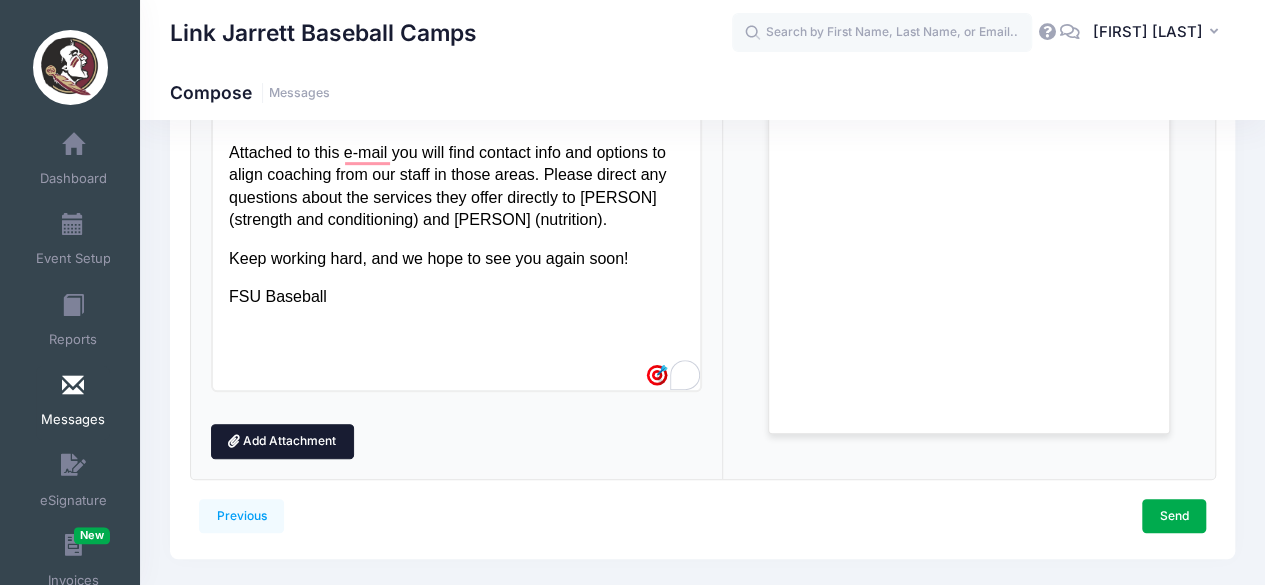 type on "Offseason Information" 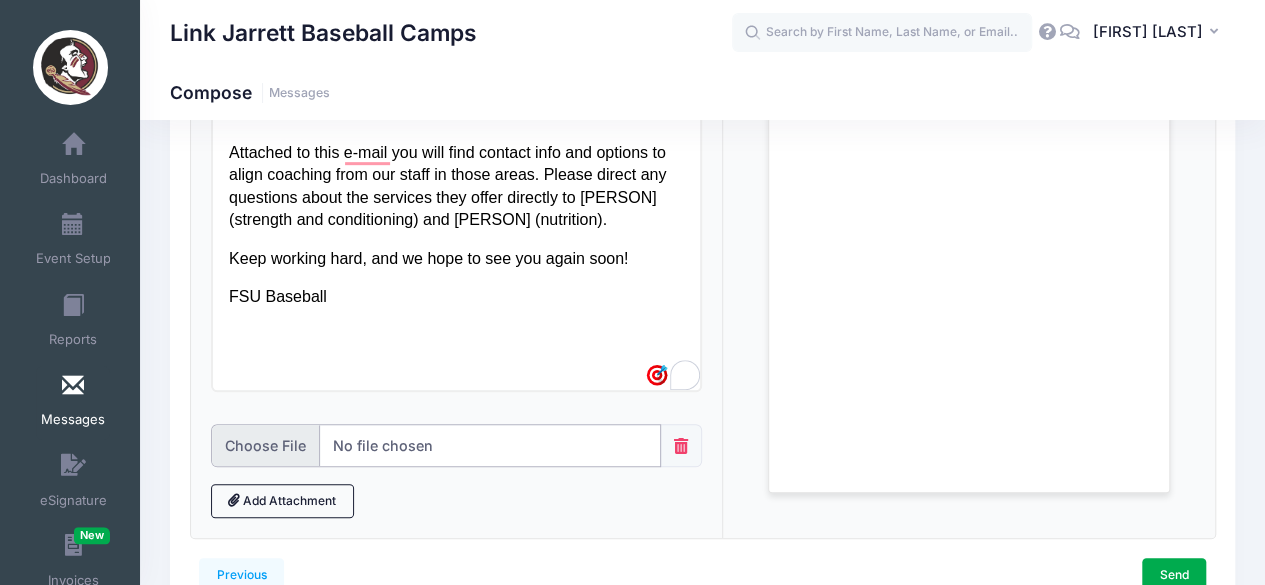 click at bounding box center [436, 445] 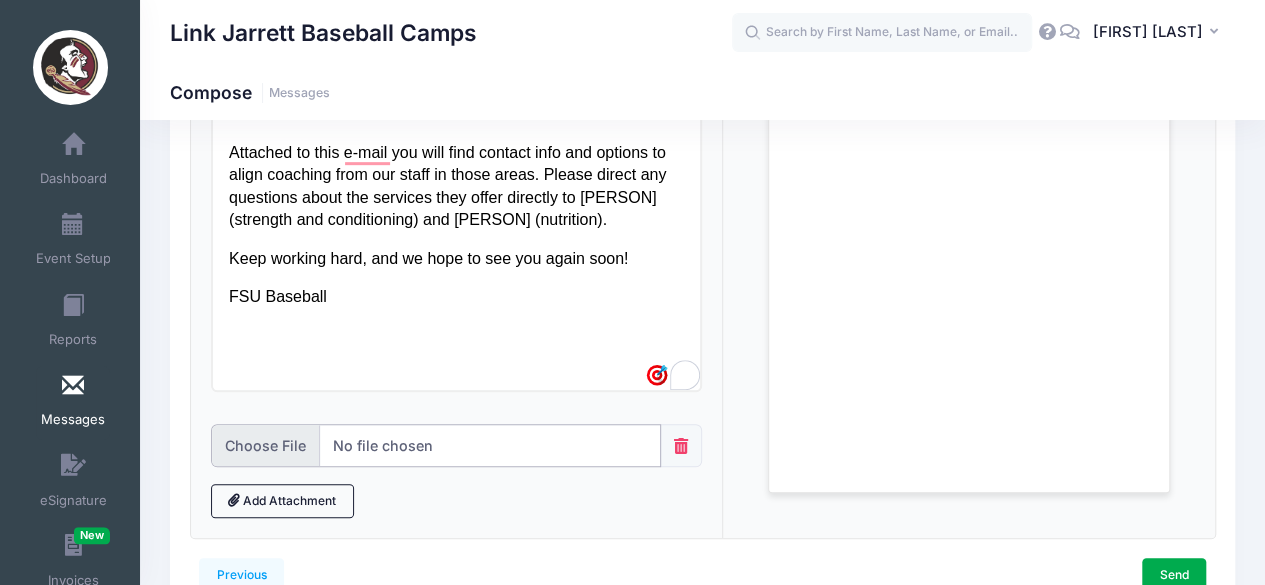 type on "C:\fakepath\Keelin Nutrition Flyer.pdf" 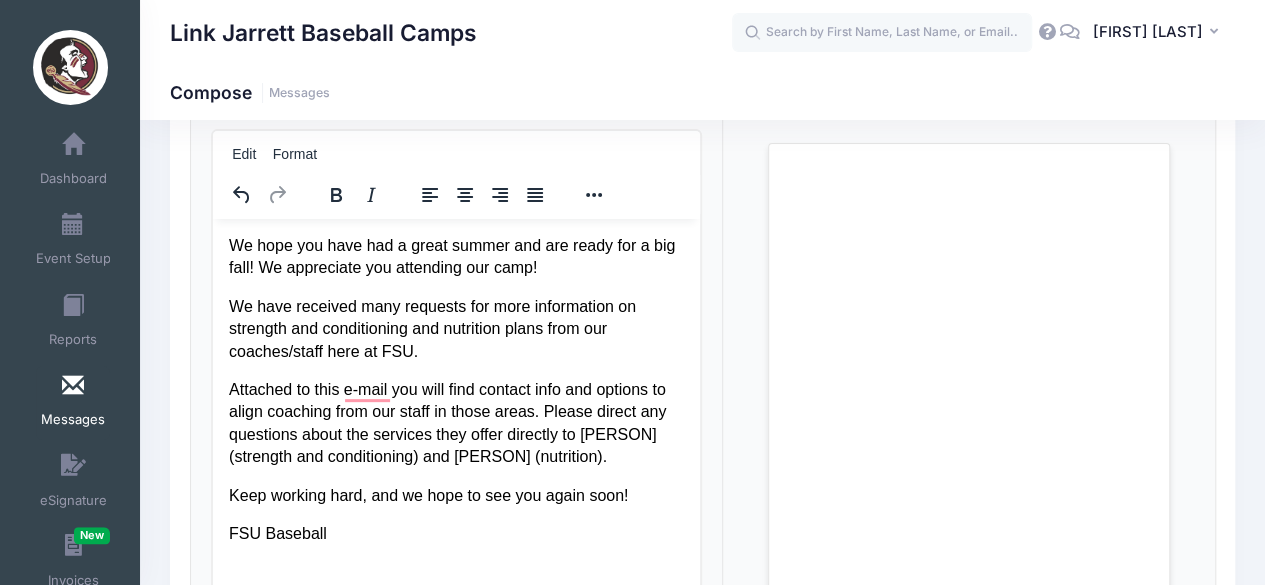 scroll, scrollTop: 171, scrollLeft: 0, axis: vertical 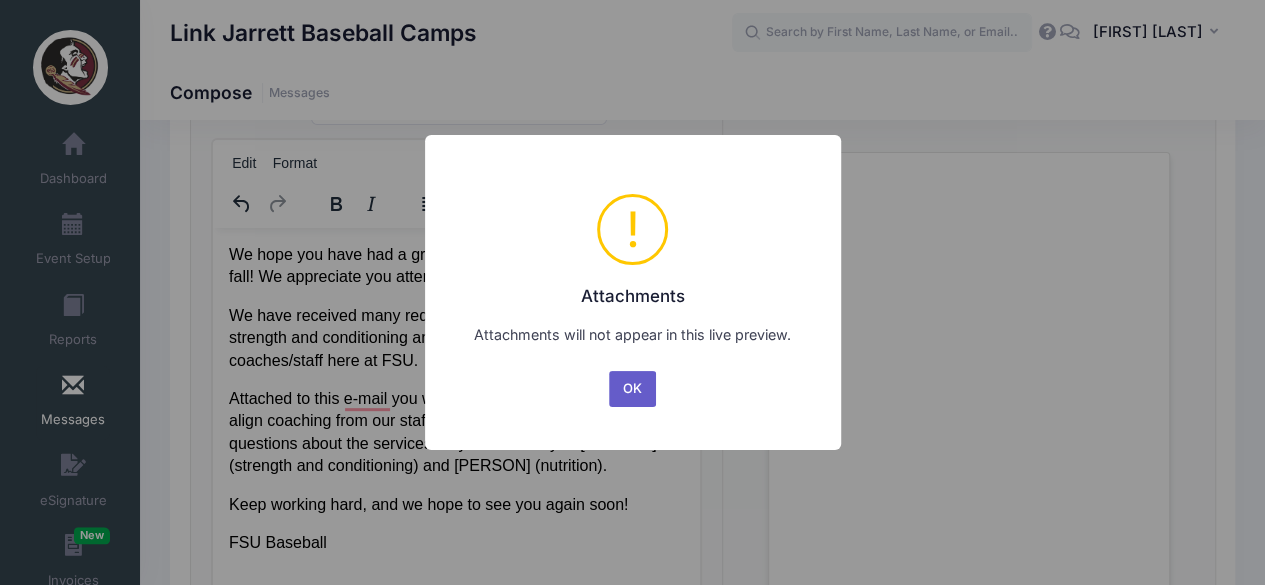 click on "OK" at bounding box center (633, 389) 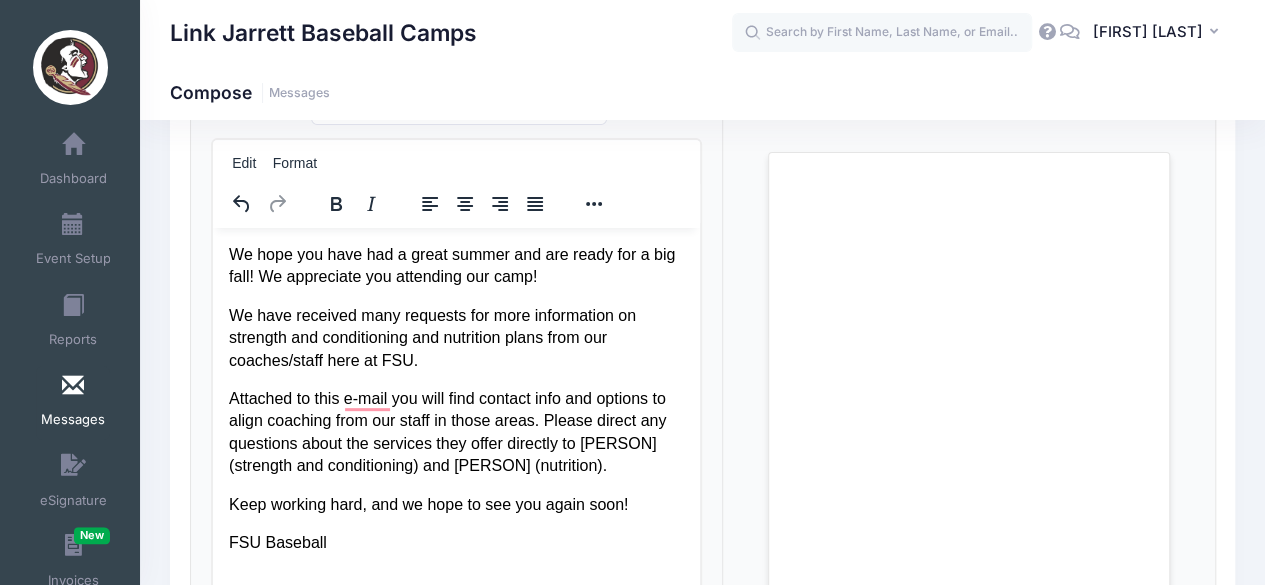 scroll, scrollTop: 523, scrollLeft: 0, axis: vertical 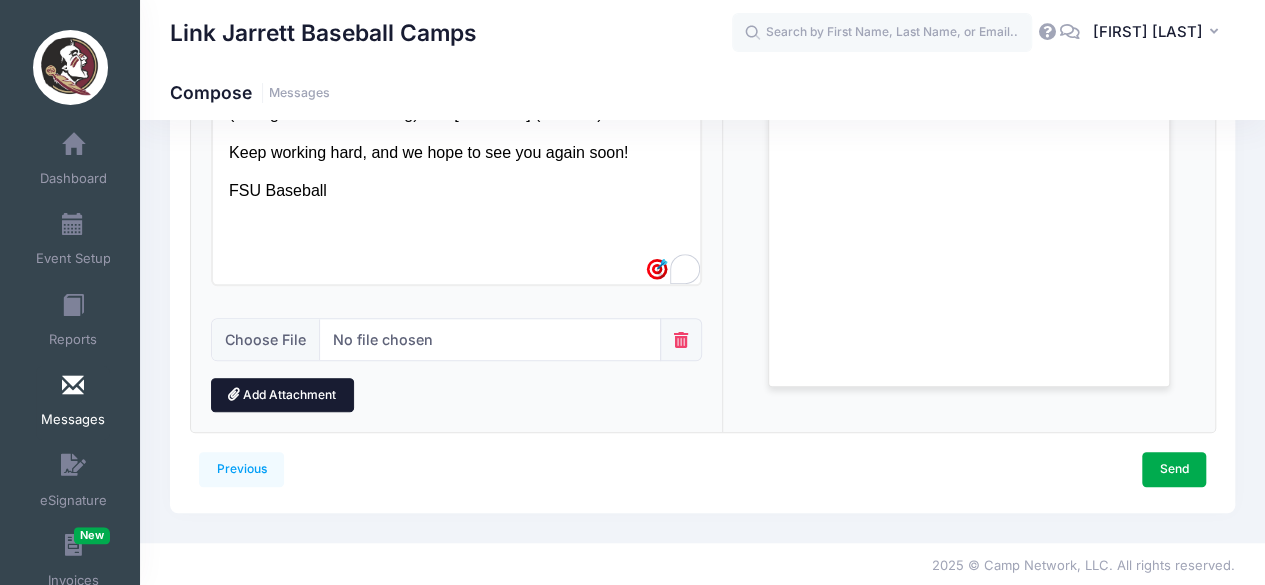 click on "Add Attachment" at bounding box center (282, 395) 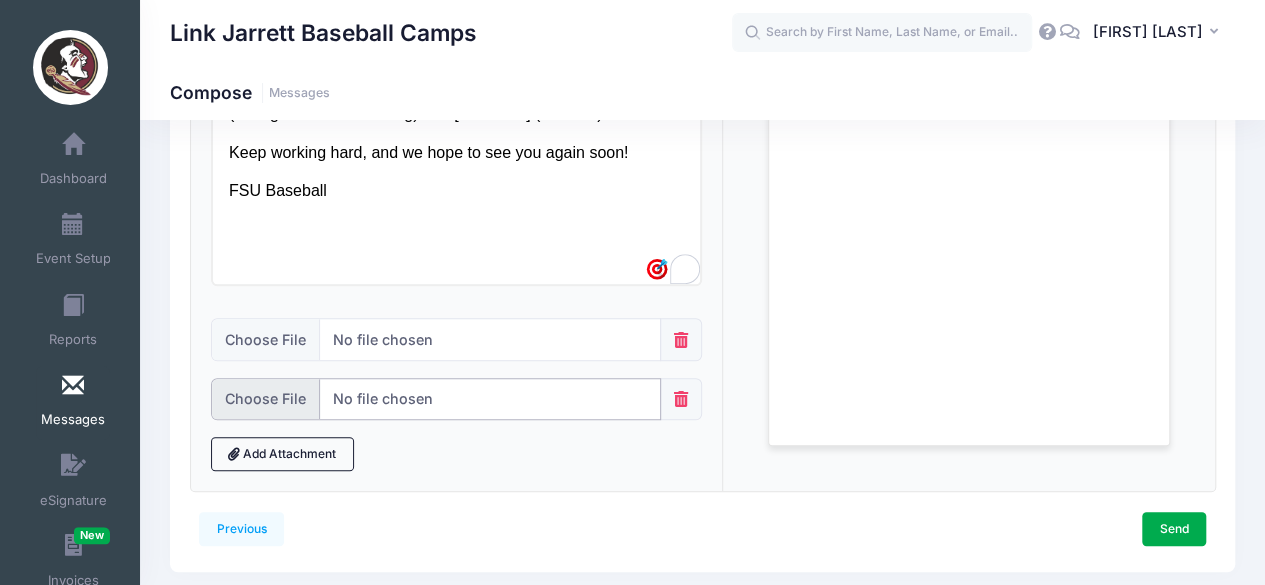 click at bounding box center [436, 399] 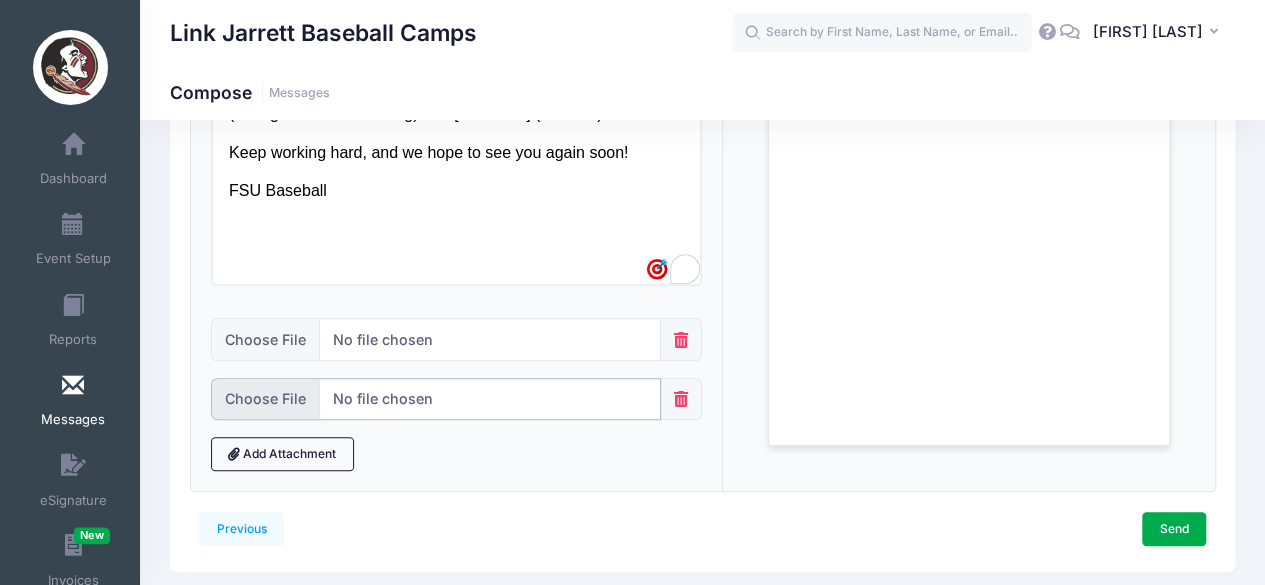 type on "C:\fakepath\Jamie Burleson Strength and Conditioning.jpg.png" 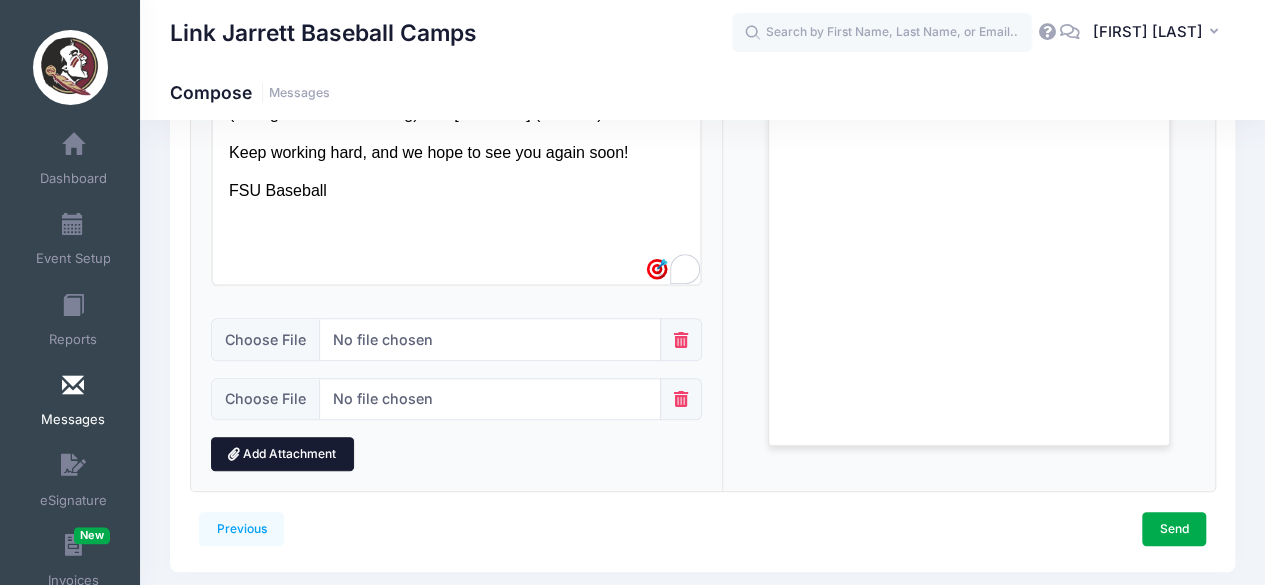 click on "Add Attachment" at bounding box center (282, 454) 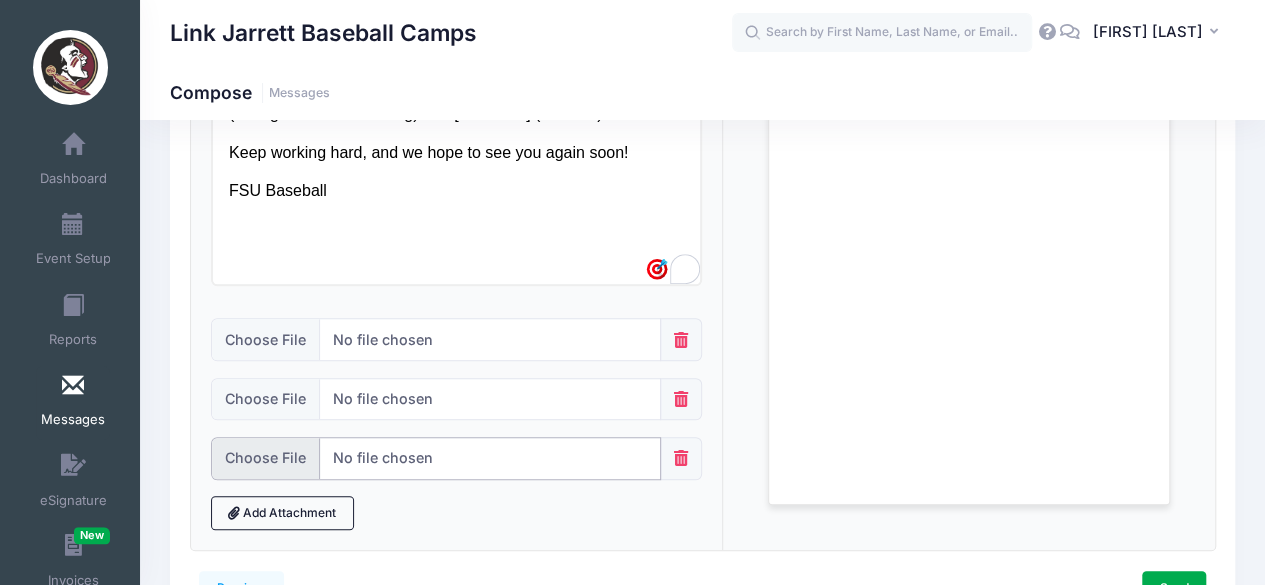 click at bounding box center (436, 458) 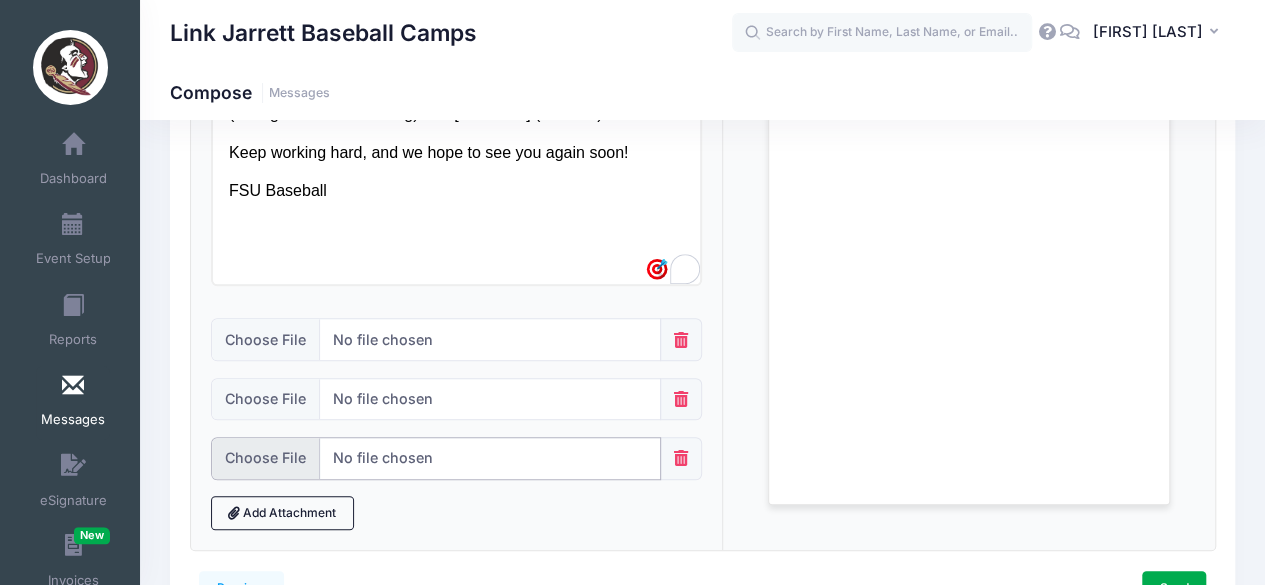 type on "C:\fakepath\Jamie Burleson Strength and Conditioning 2.jpg.png" 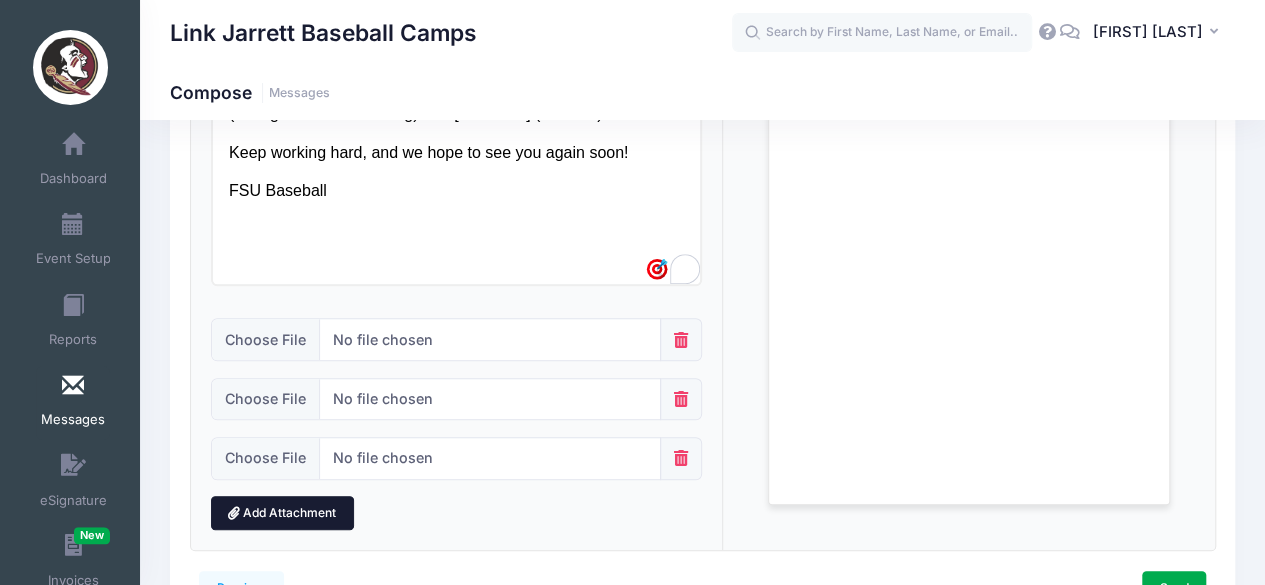 click on "Add Attachment" at bounding box center [282, 513] 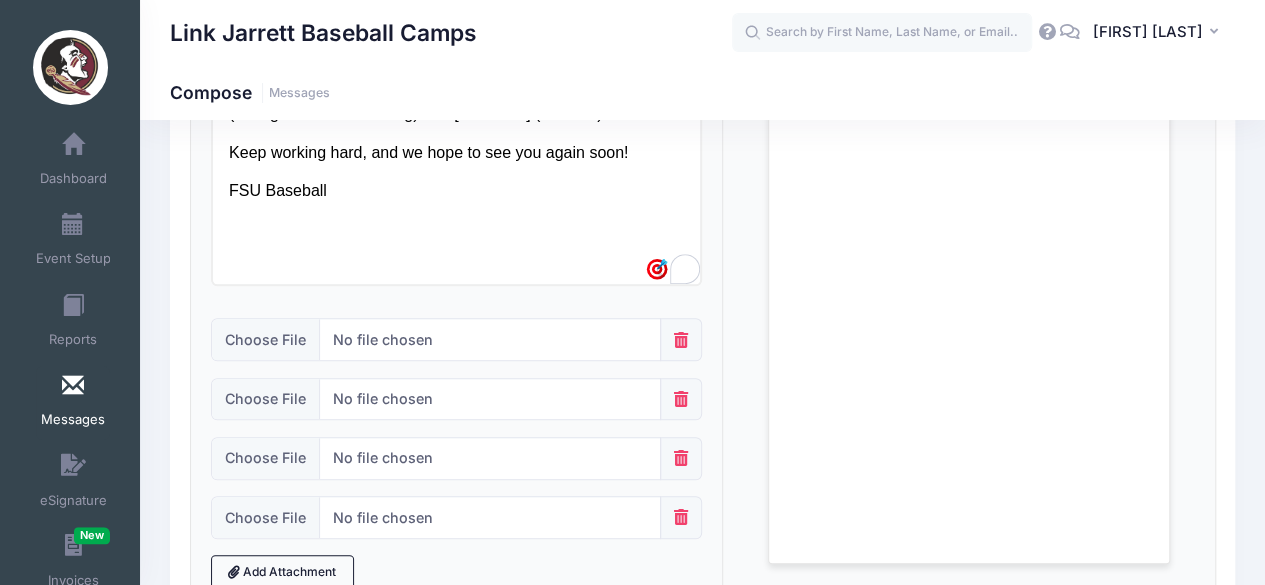 click at bounding box center [457, 428] 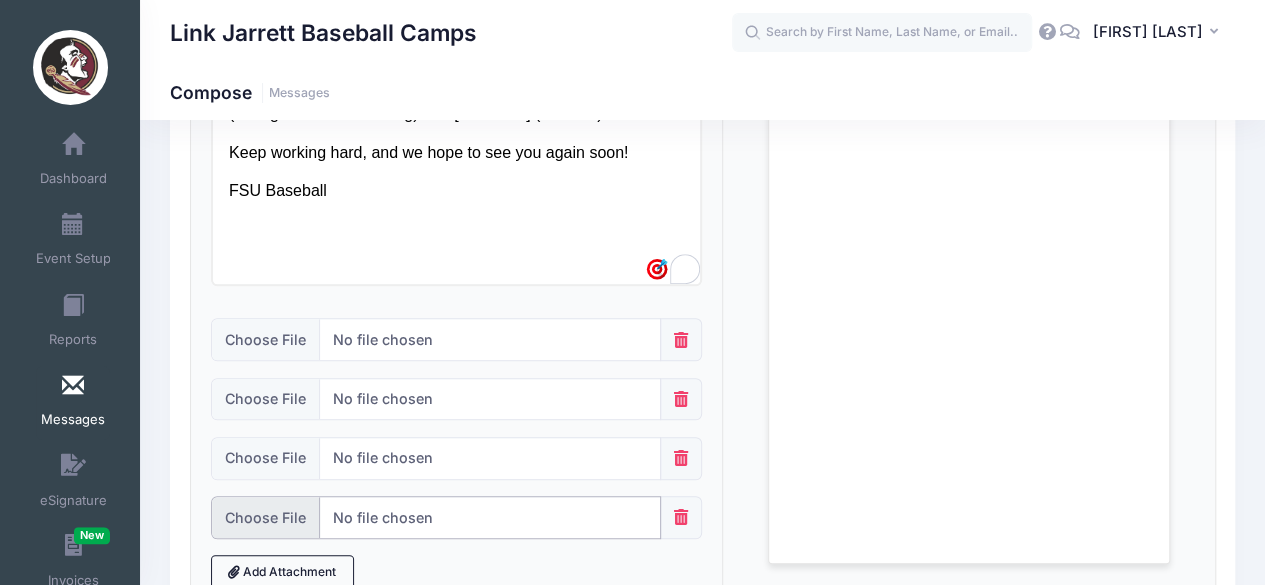 click at bounding box center [436, 517] 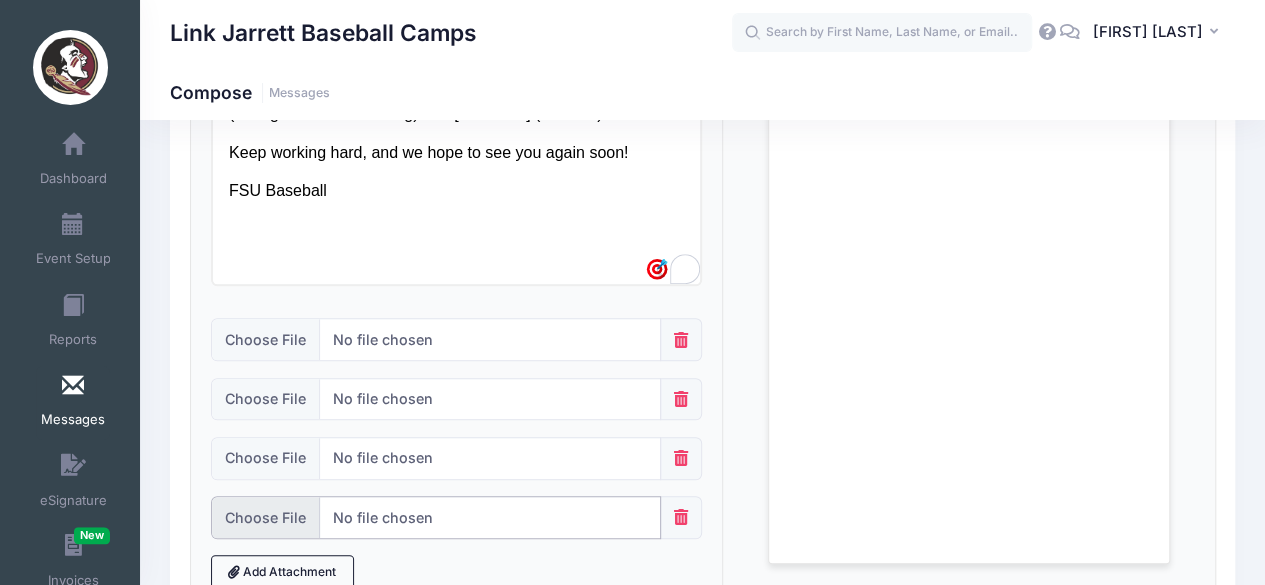 type on "C:\fakepath\Jamie Burleson Strength and Conditioning 3.jpg.png" 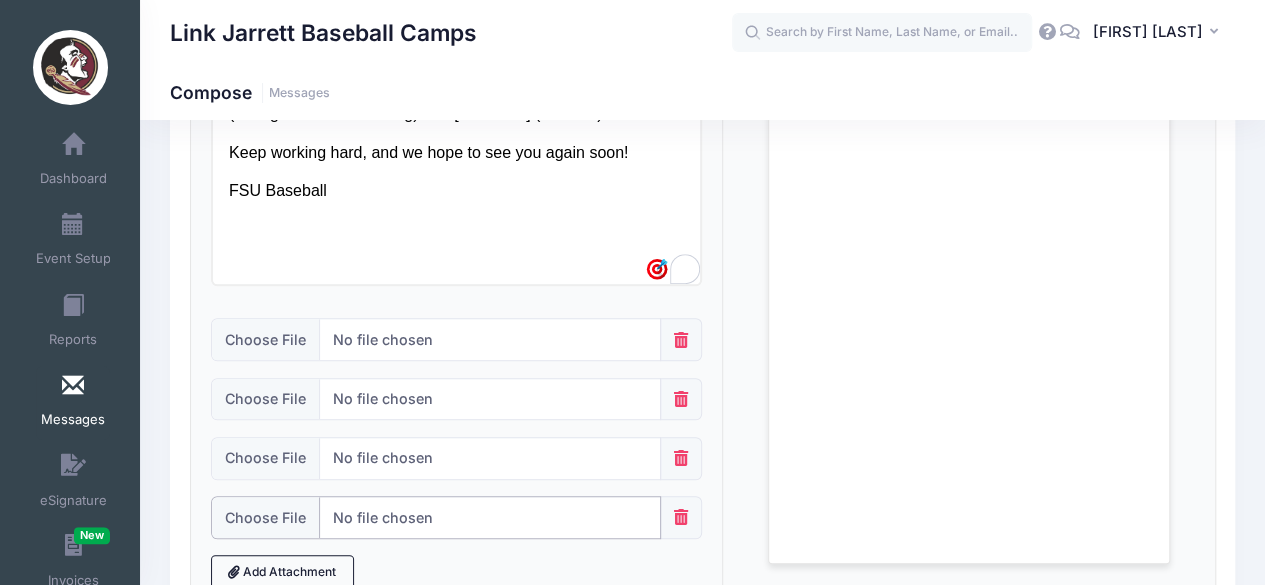 scroll, scrollTop: 698, scrollLeft: 0, axis: vertical 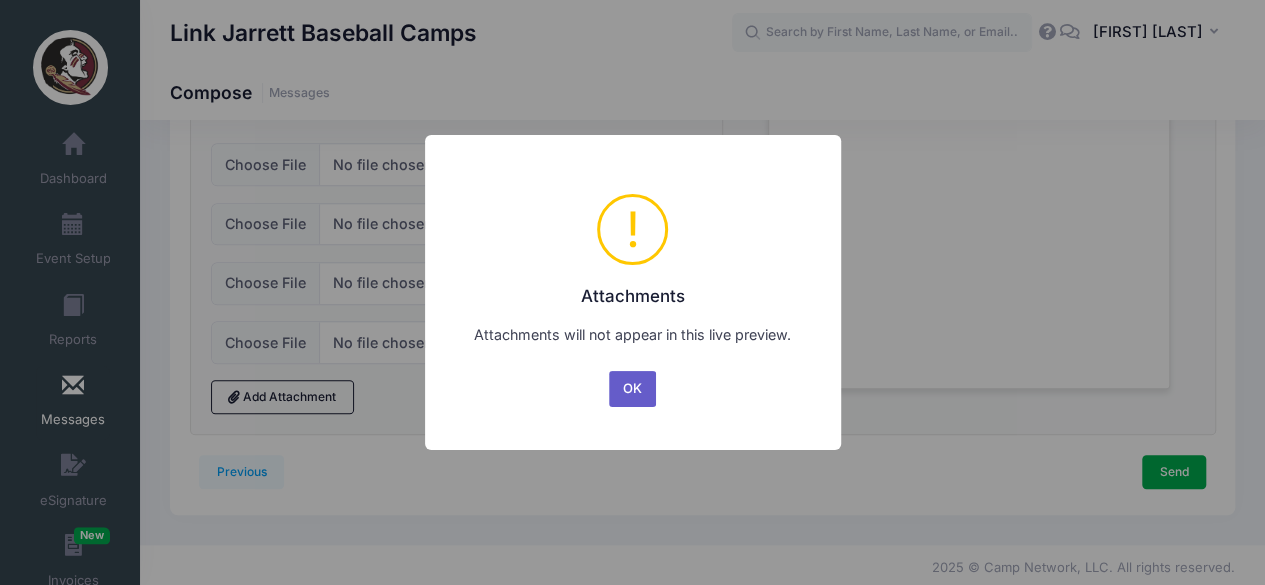 click on "OK" at bounding box center (633, 389) 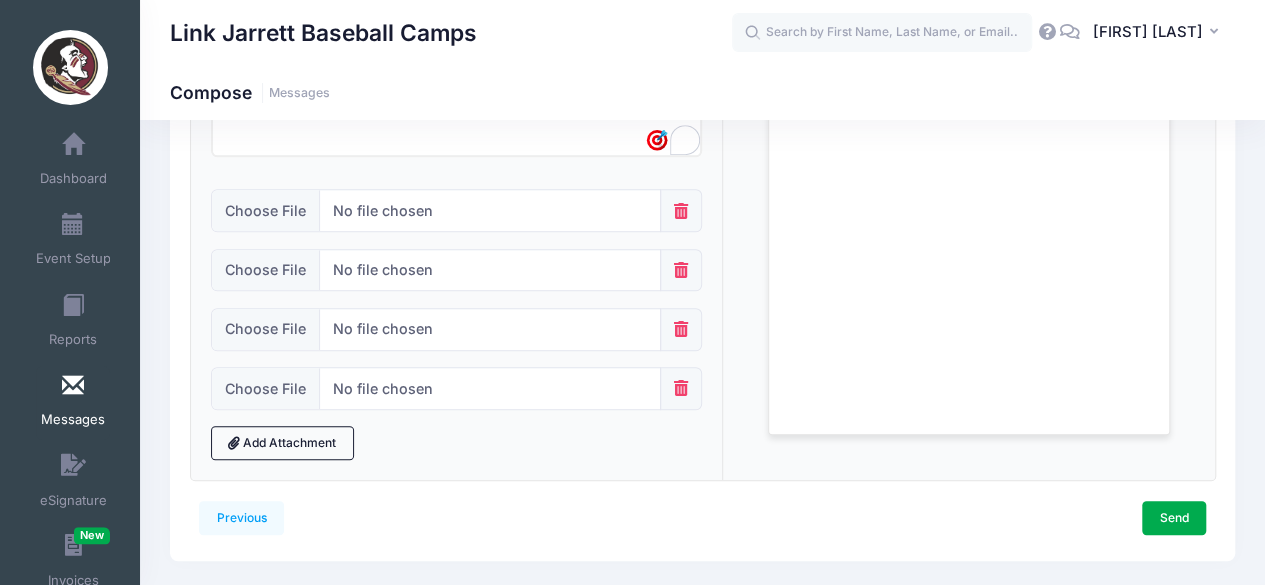 scroll, scrollTop: 638, scrollLeft: 0, axis: vertical 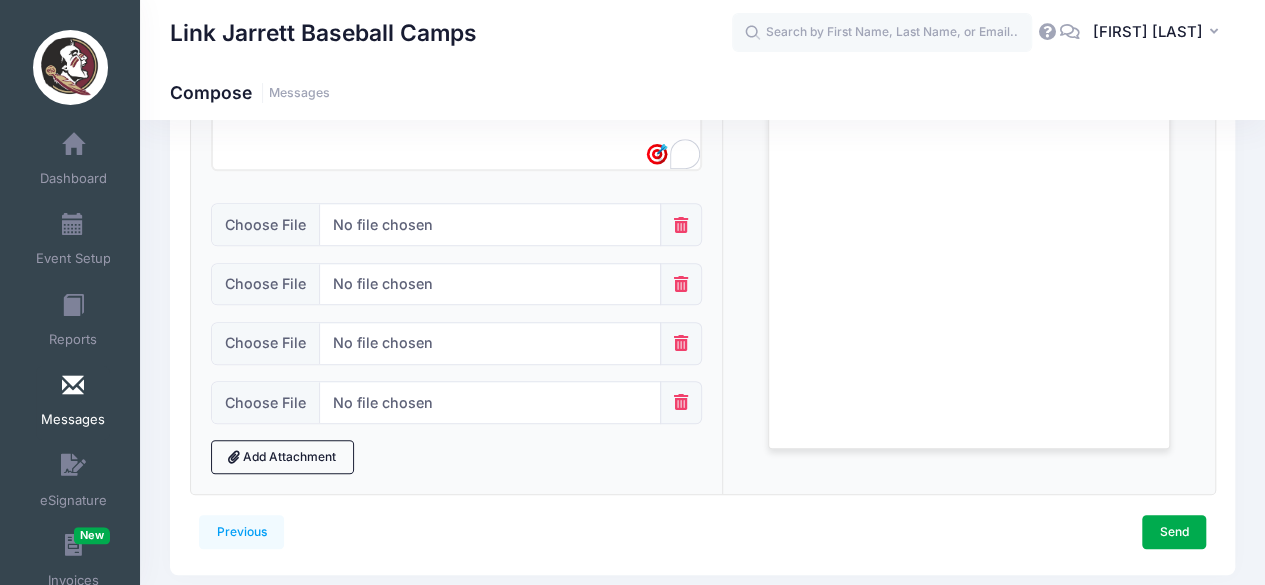 click at bounding box center [681, 284] 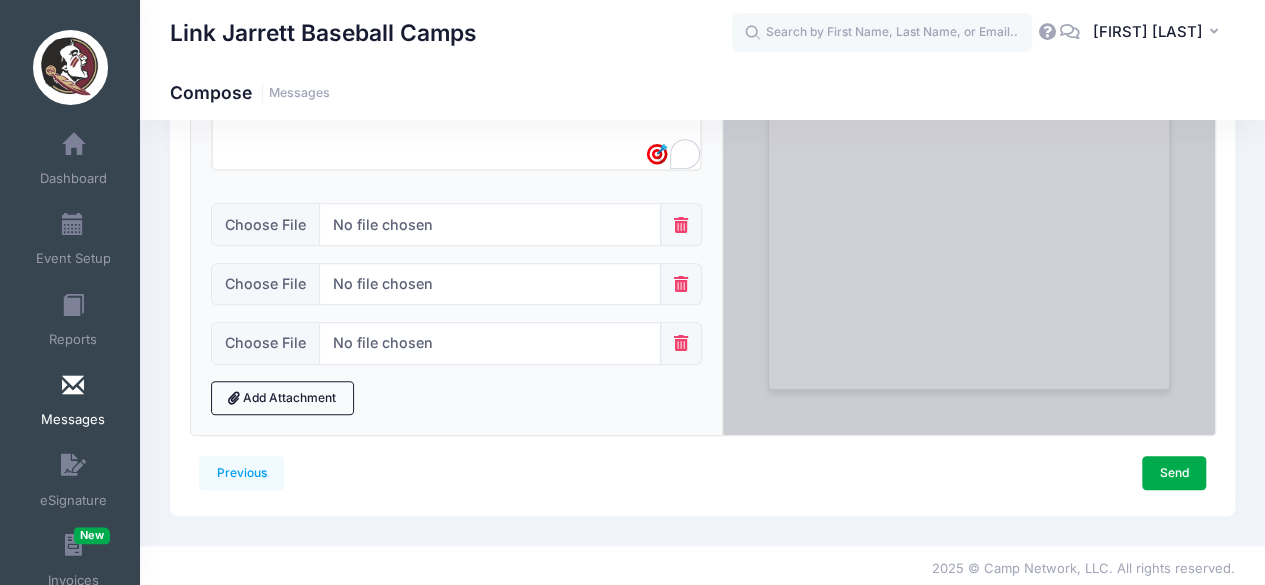 click at bounding box center [681, 284] 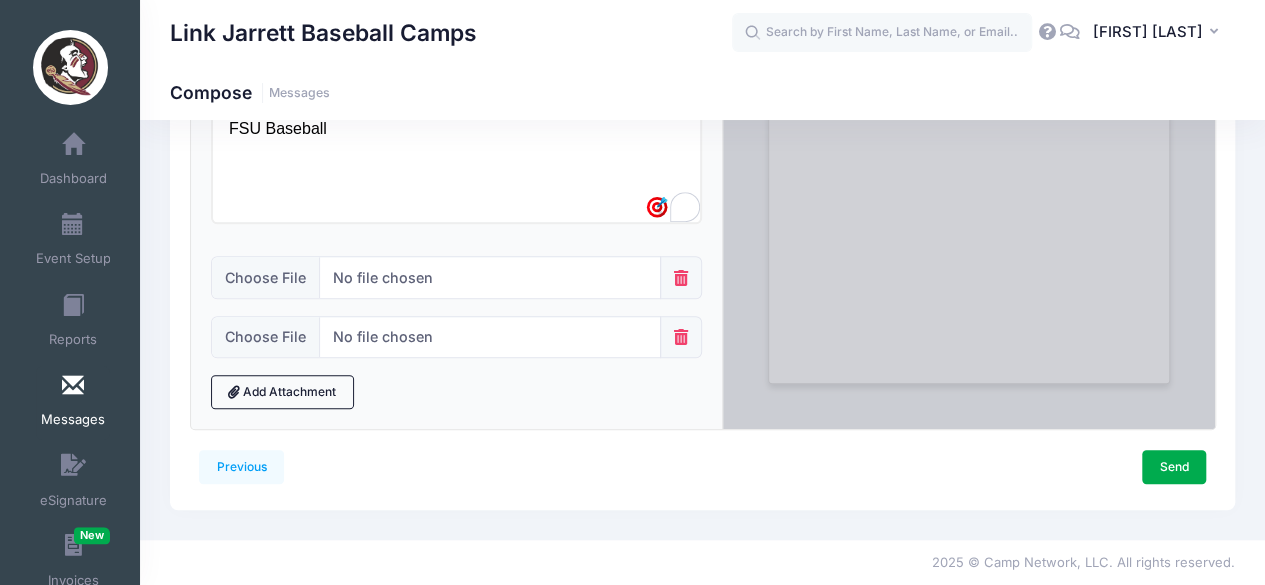 scroll, scrollTop: 582, scrollLeft: 0, axis: vertical 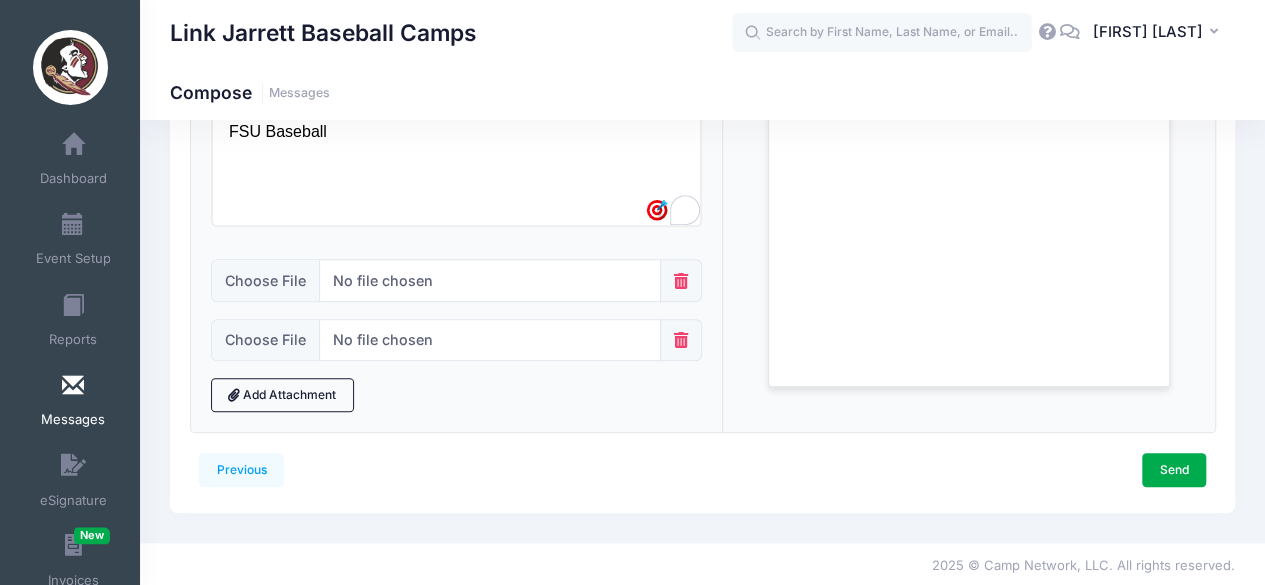 click at bounding box center (681, 340) 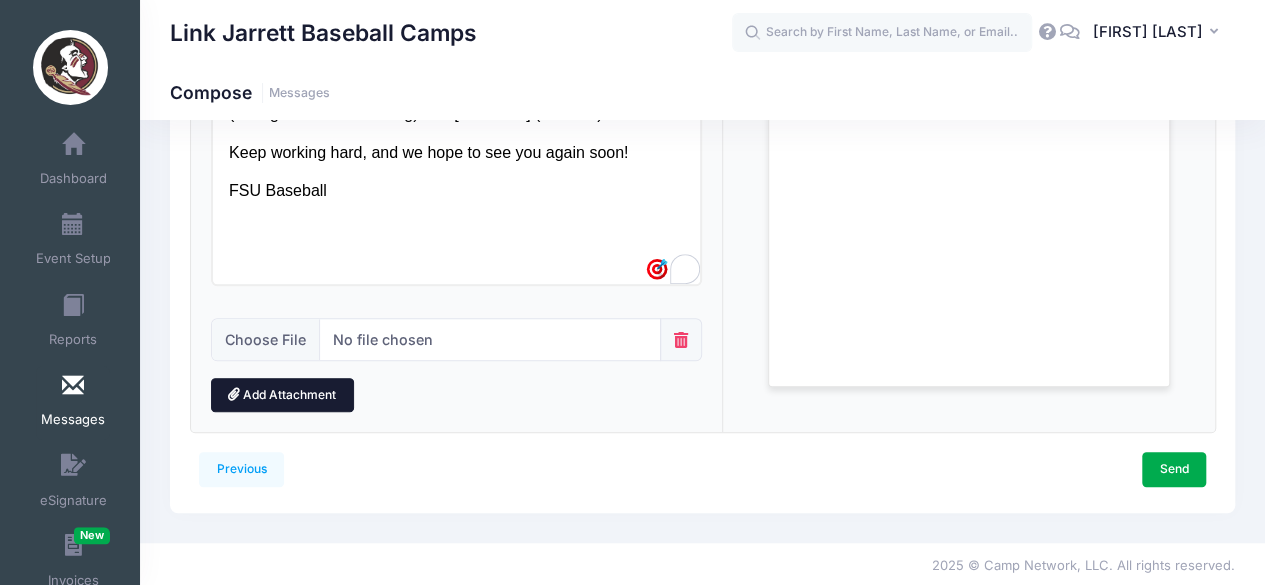 click on "Add Attachment" at bounding box center (282, 395) 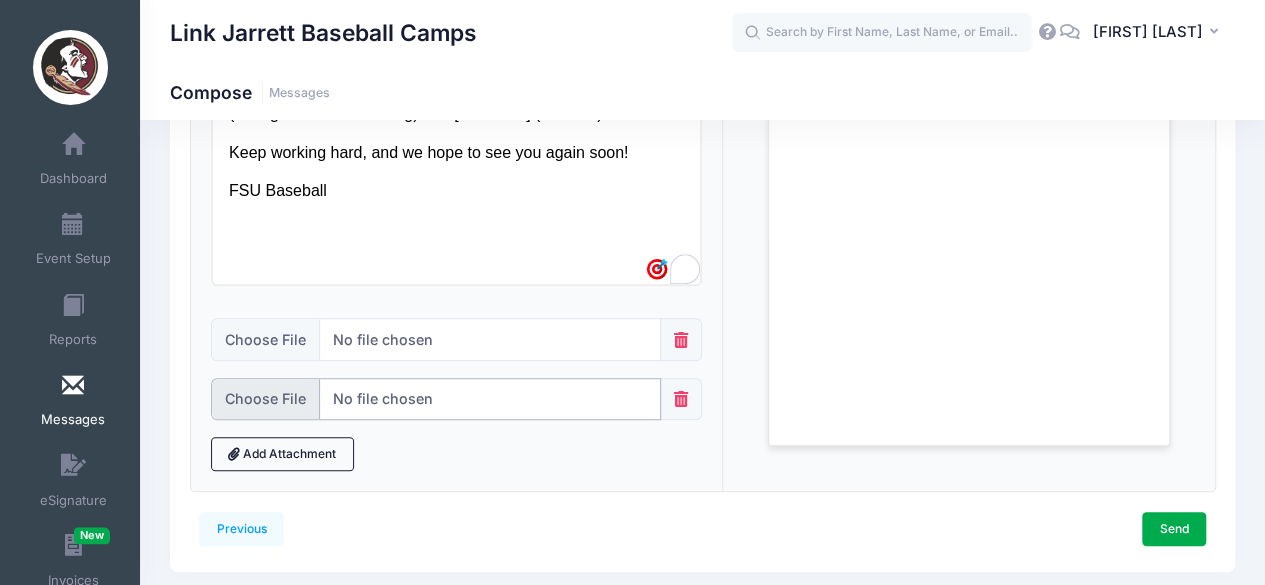 click at bounding box center [436, 399] 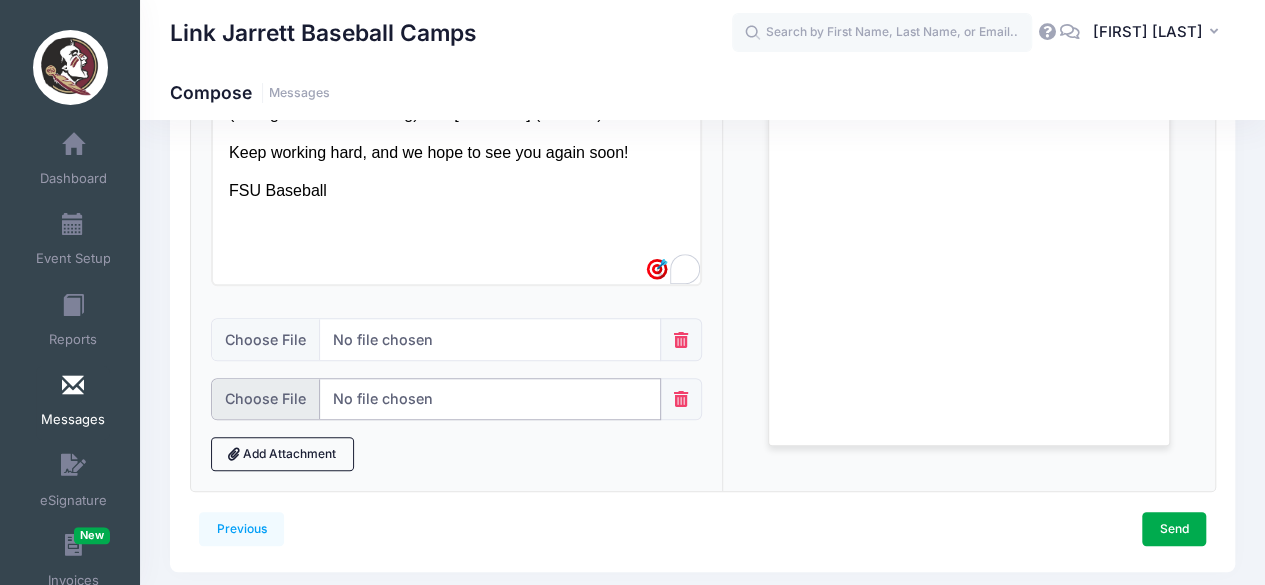 type on "C:\fakepath\Jamie Burleson Strength and Conditioning Flyer.pdf" 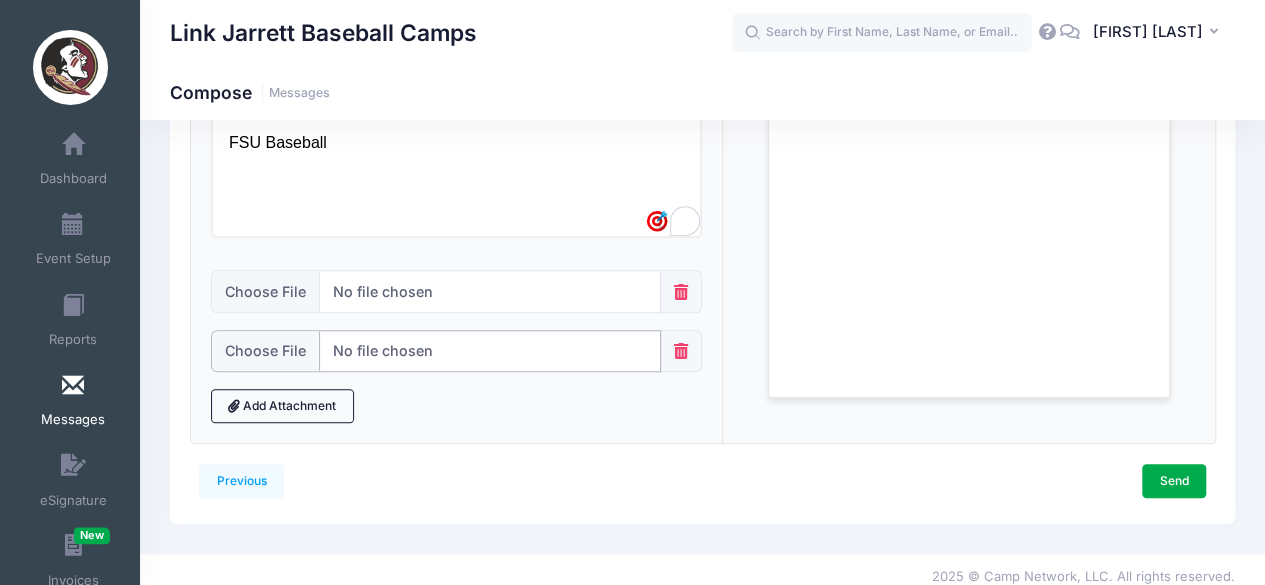 scroll, scrollTop: 582, scrollLeft: 0, axis: vertical 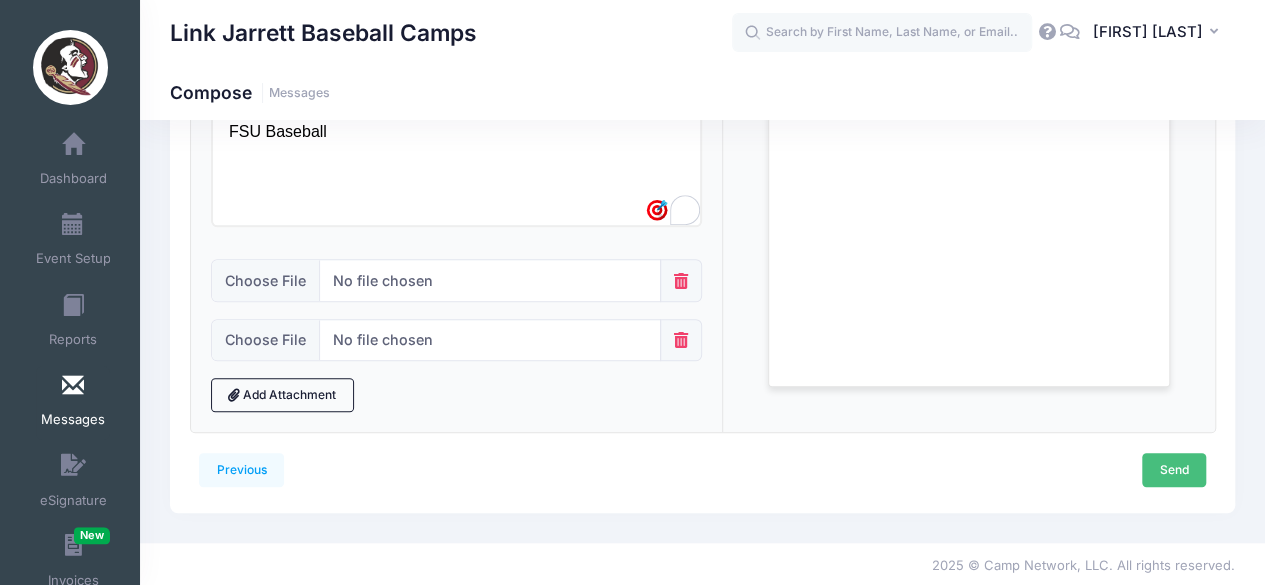 click on "Send" at bounding box center [1174, 470] 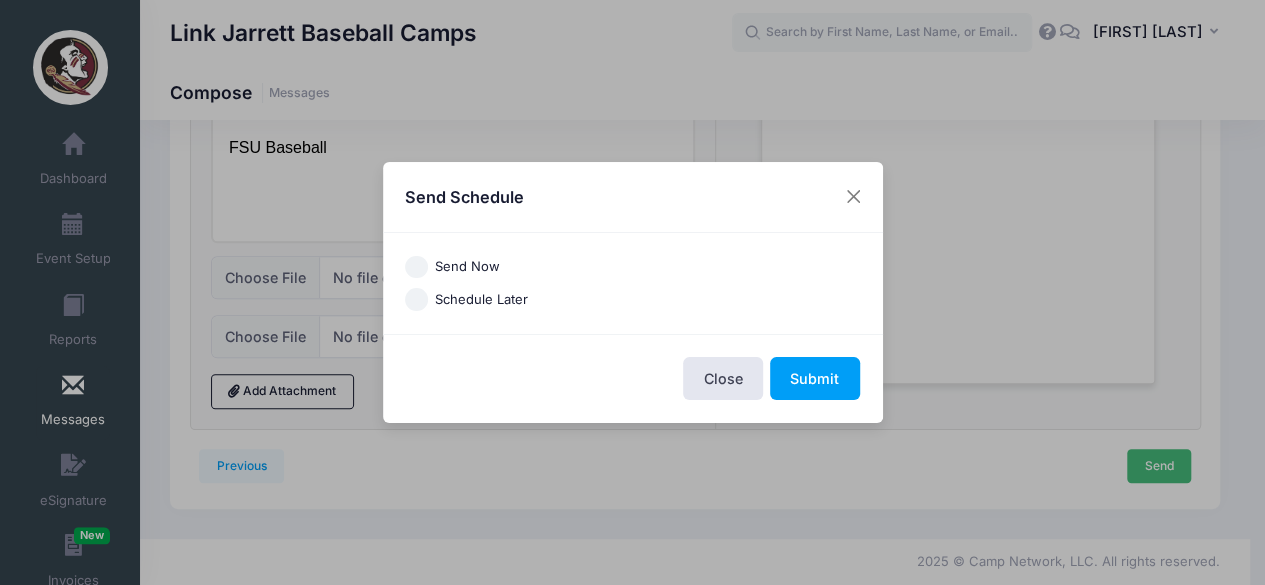 scroll, scrollTop: 0, scrollLeft: 0, axis: both 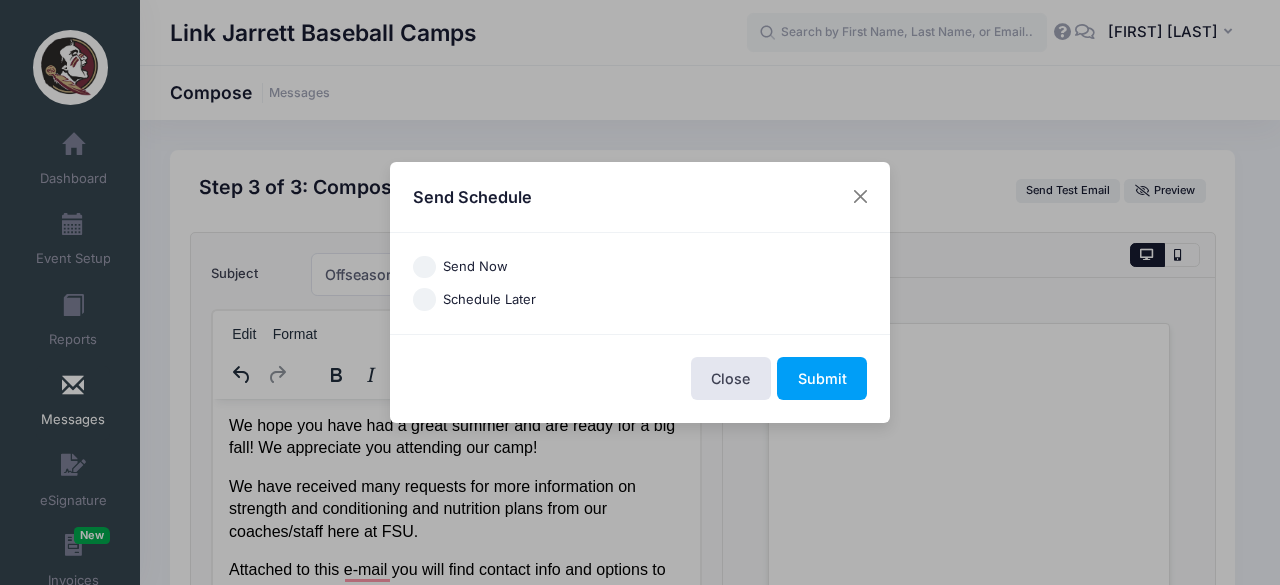 click on "Send Now" at bounding box center (640, 267) 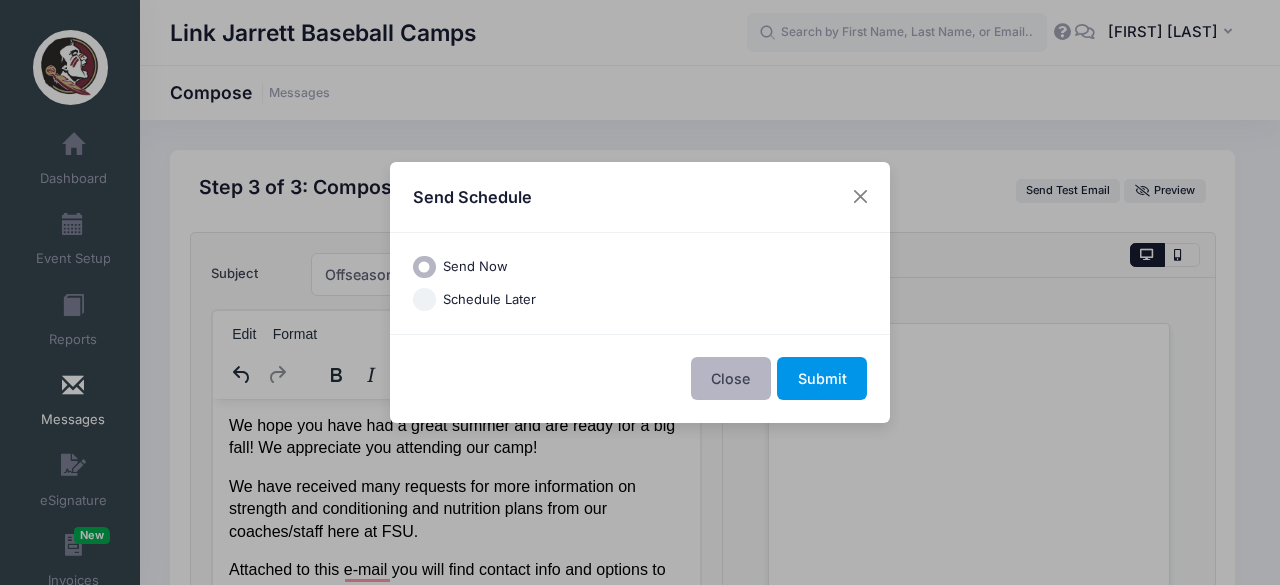 drag, startPoint x: 802, startPoint y: 366, endPoint x: 755, endPoint y: 378, distance: 48.507732 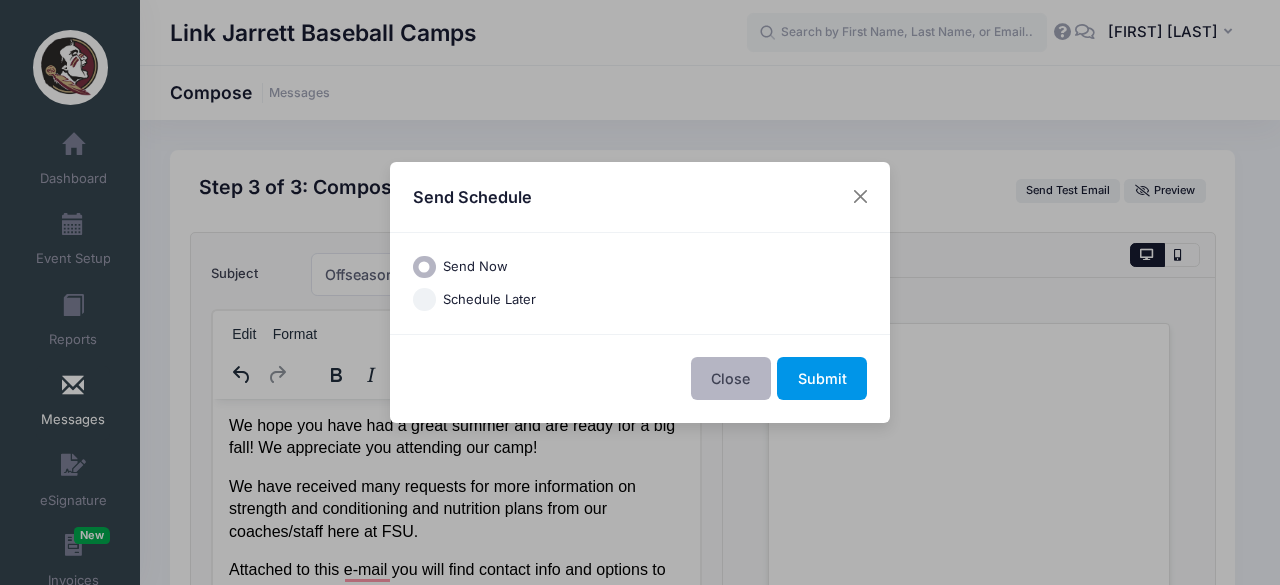 click on "Close
Submit" at bounding box center [640, 378] 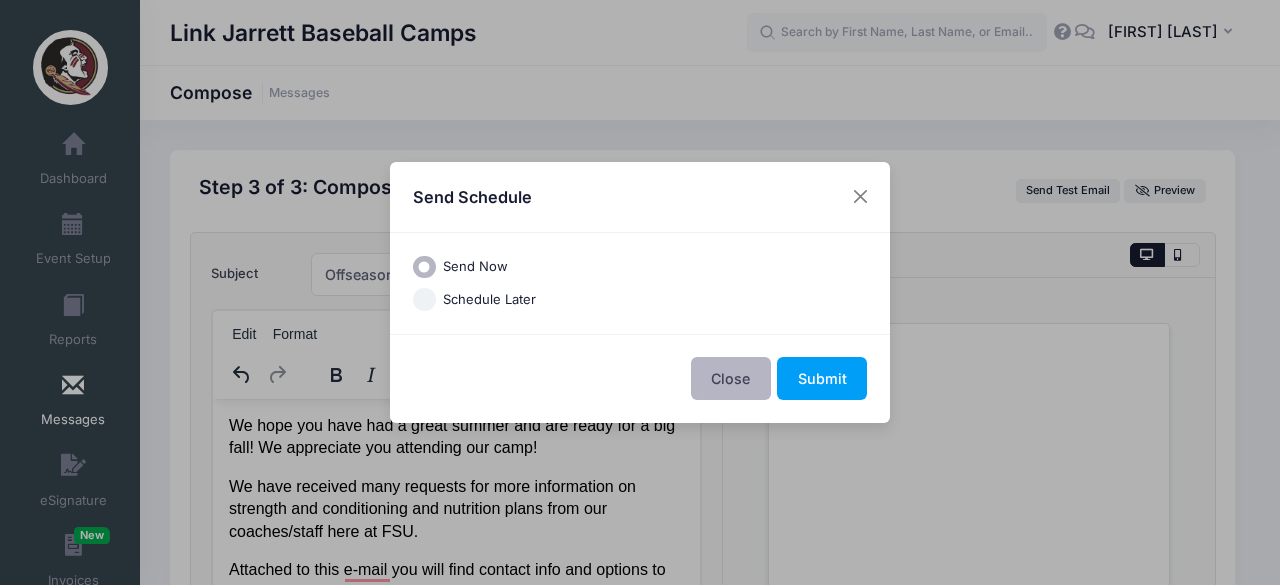 drag, startPoint x: 755, startPoint y: 378, endPoint x: 819, endPoint y: 278, distance: 118.72658 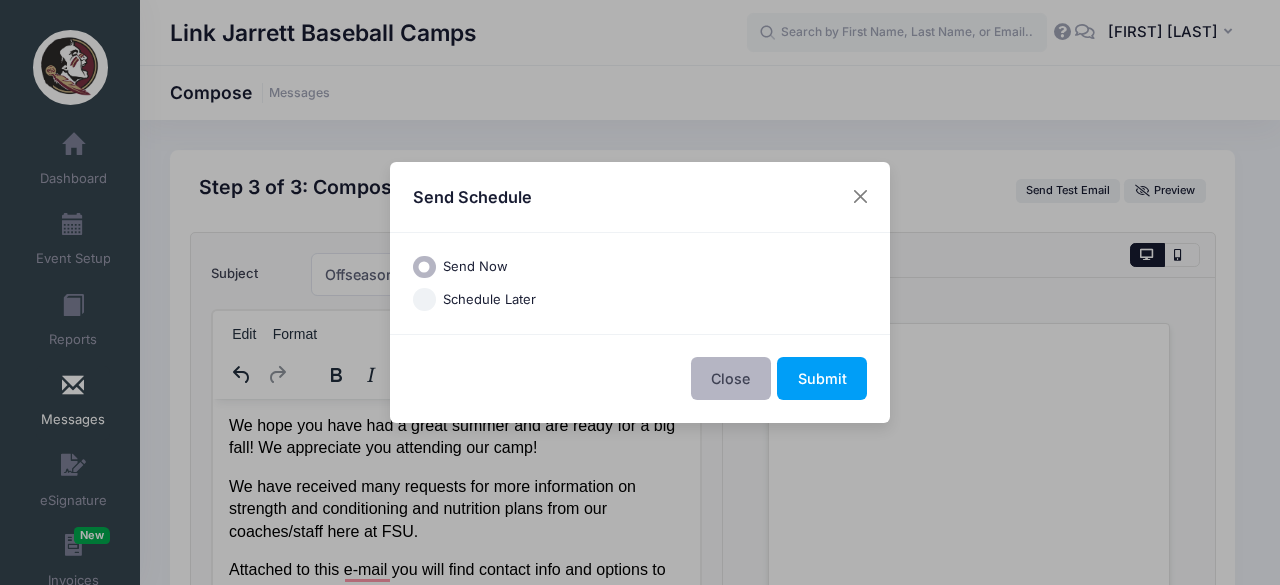 click on "Send Schedule
Send Now
Schedule Later
America/New York" at bounding box center [640, 292] 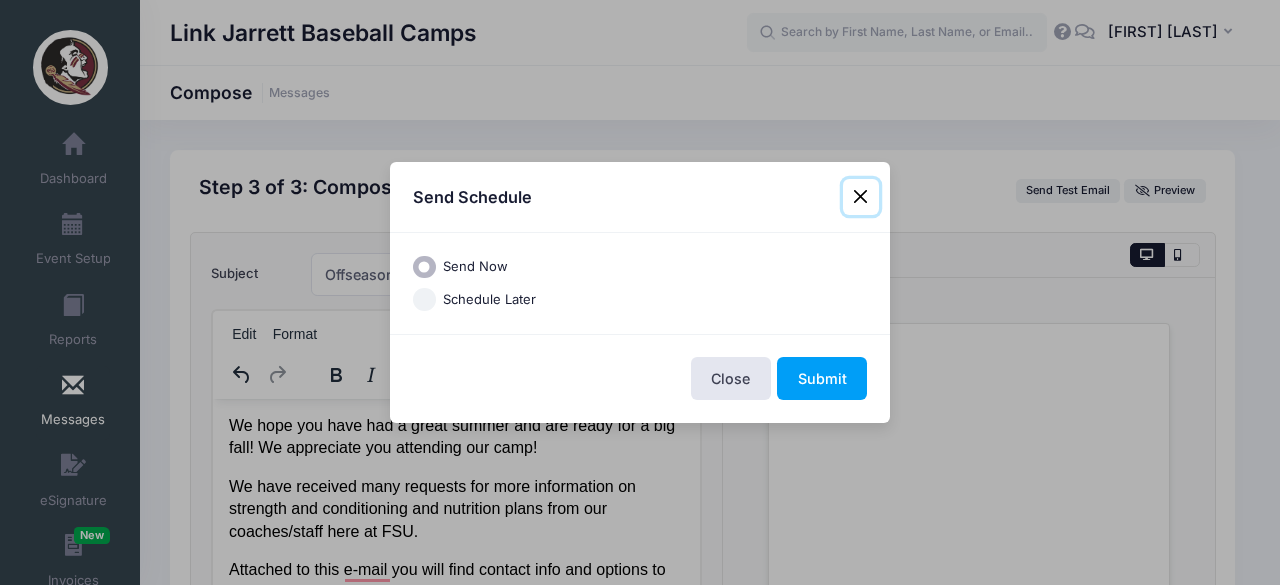 click at bounding box center [861, 197] 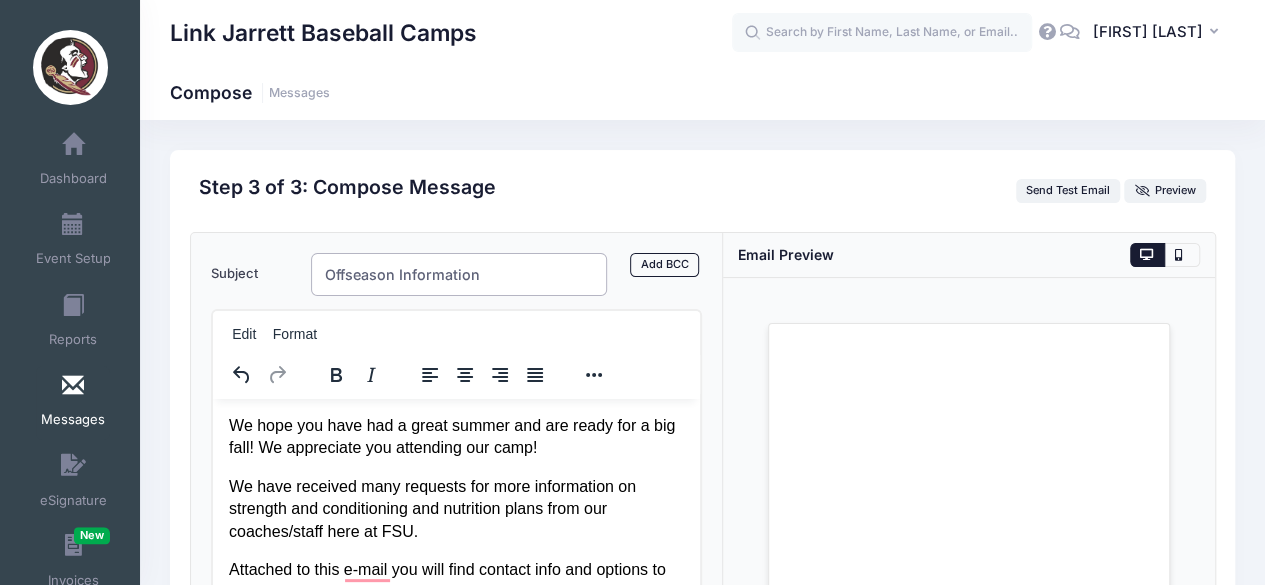 click on "Offseason Information" at bounding box center [459, 274] 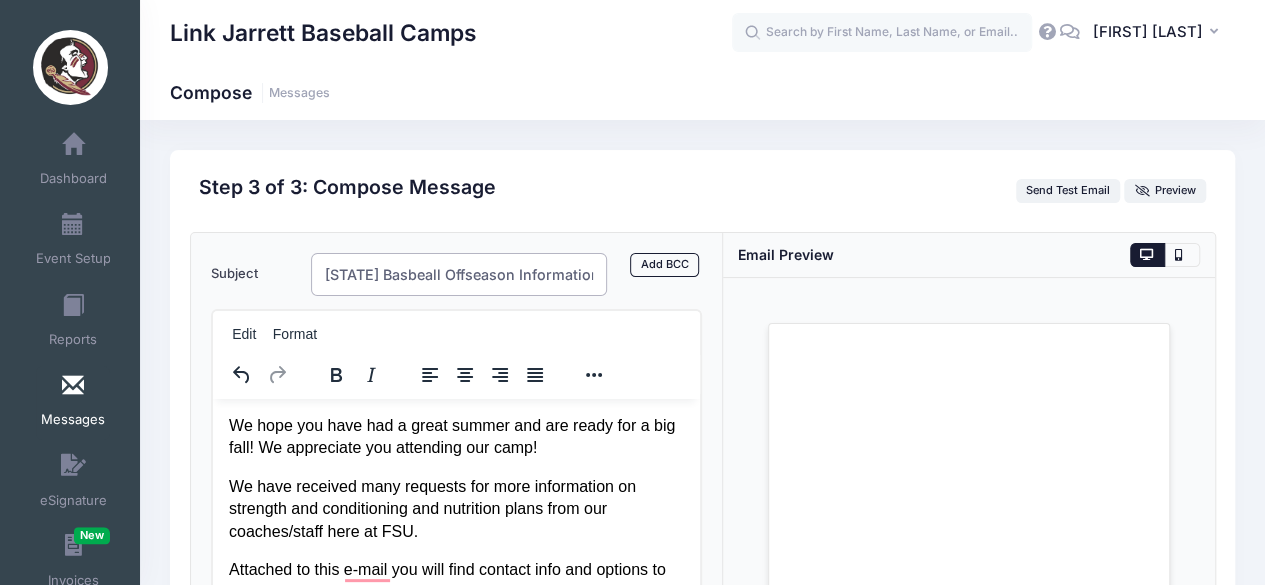 click on "FSU Basbeall Offseason Information" at bounding box center [459, 274] 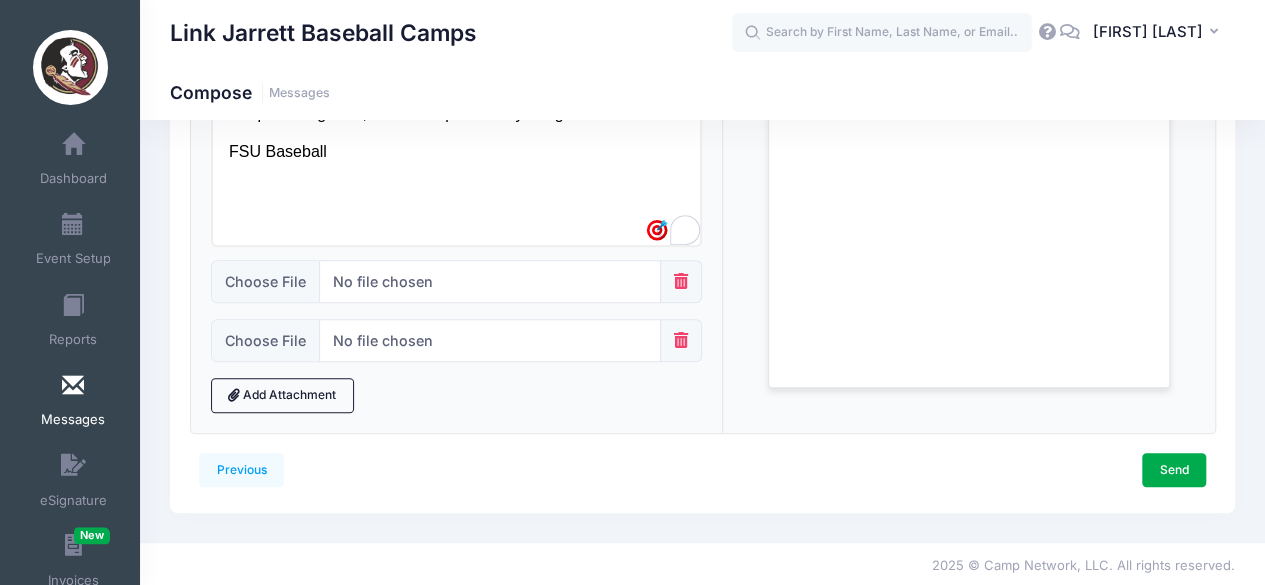 scroll, scrollTop: 561, scrollLeft: 0, axis: vertical 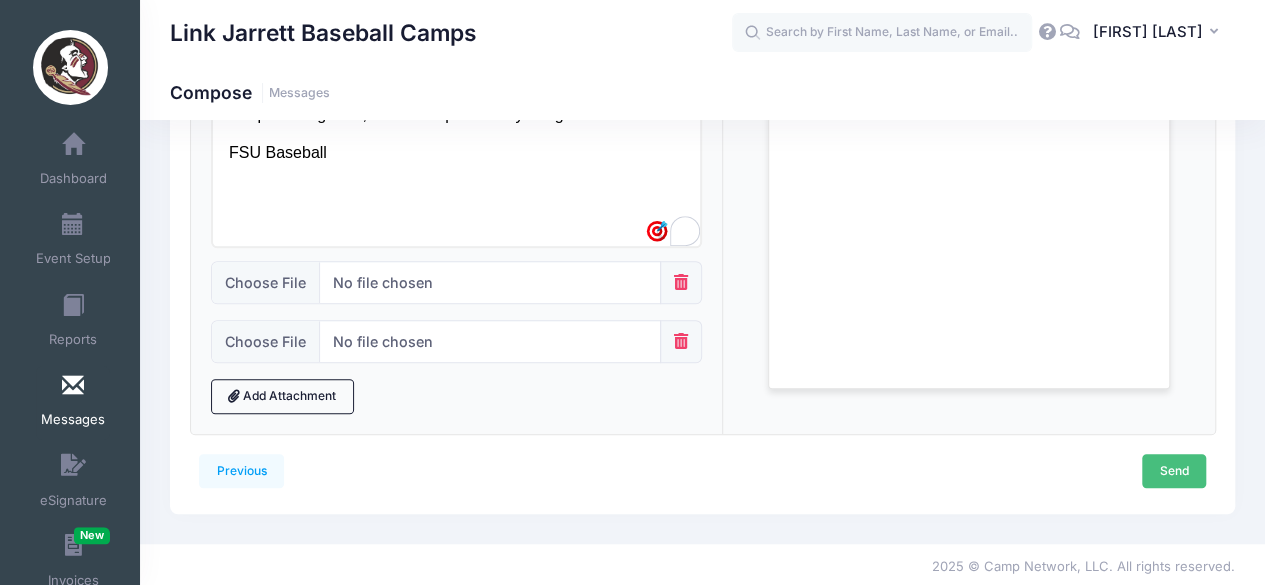 type on "FSU Baseball Offseason Information" 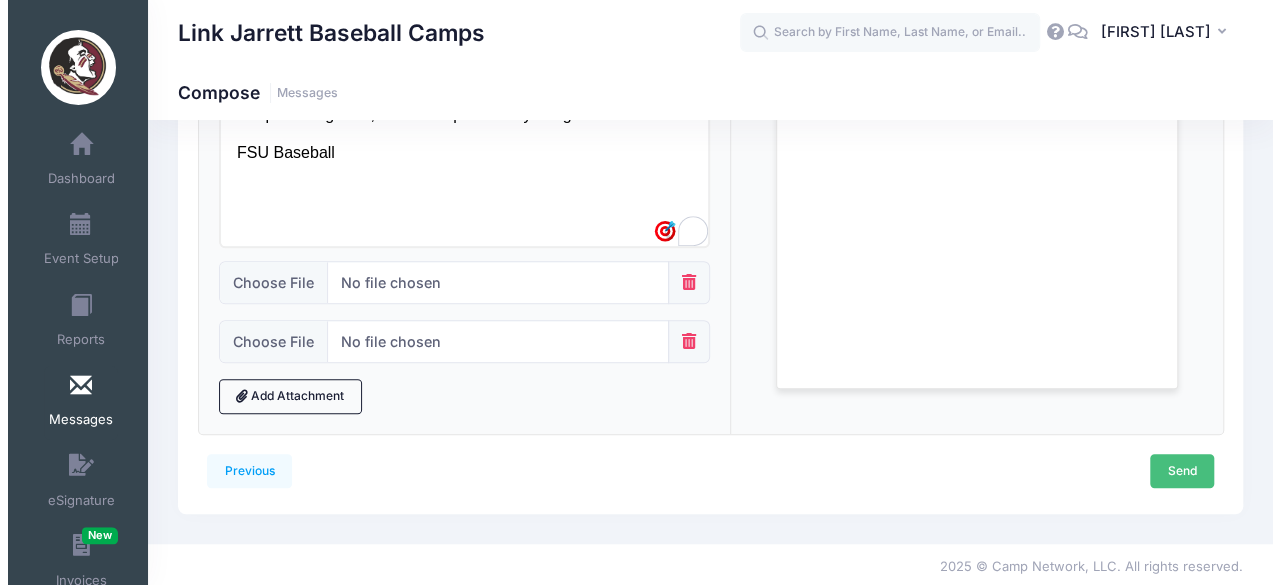 scroll, scrollTop: 0, scrollLeft: 0, axis: both 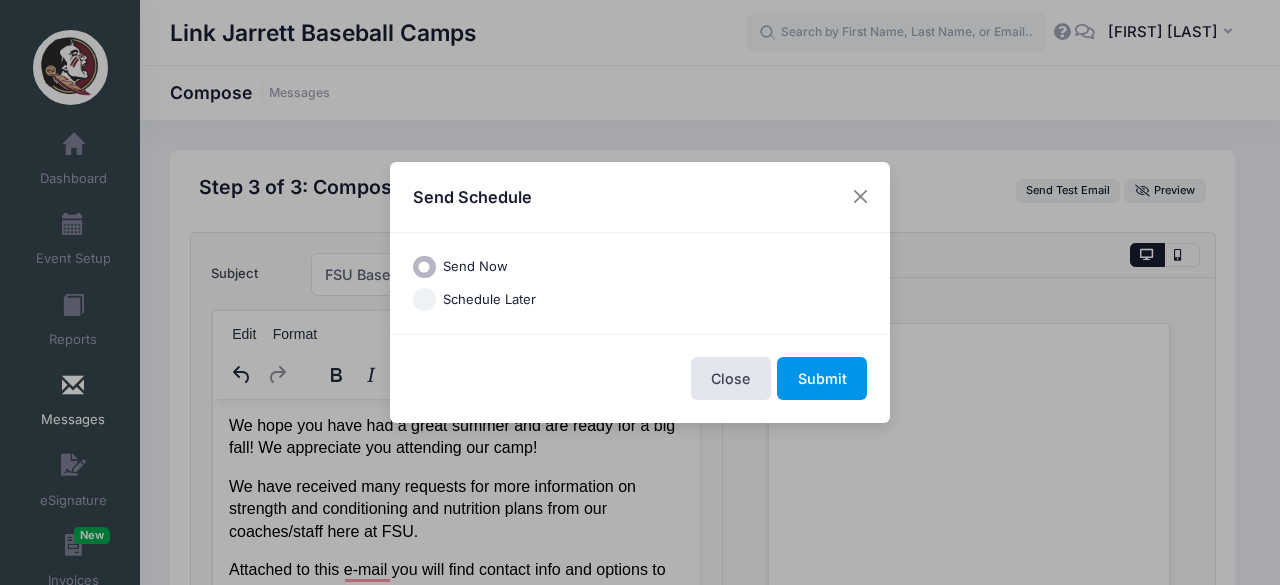 click on "Submit" at bounding box center [822, 378] 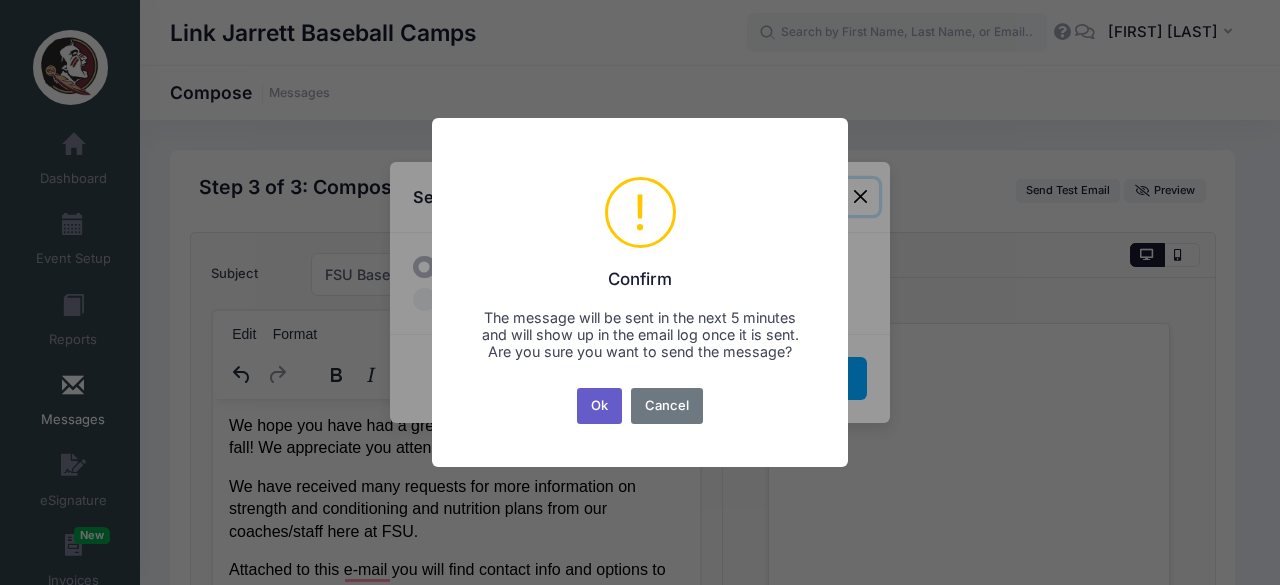 click on "Ok" at bounding box center [600, 406] 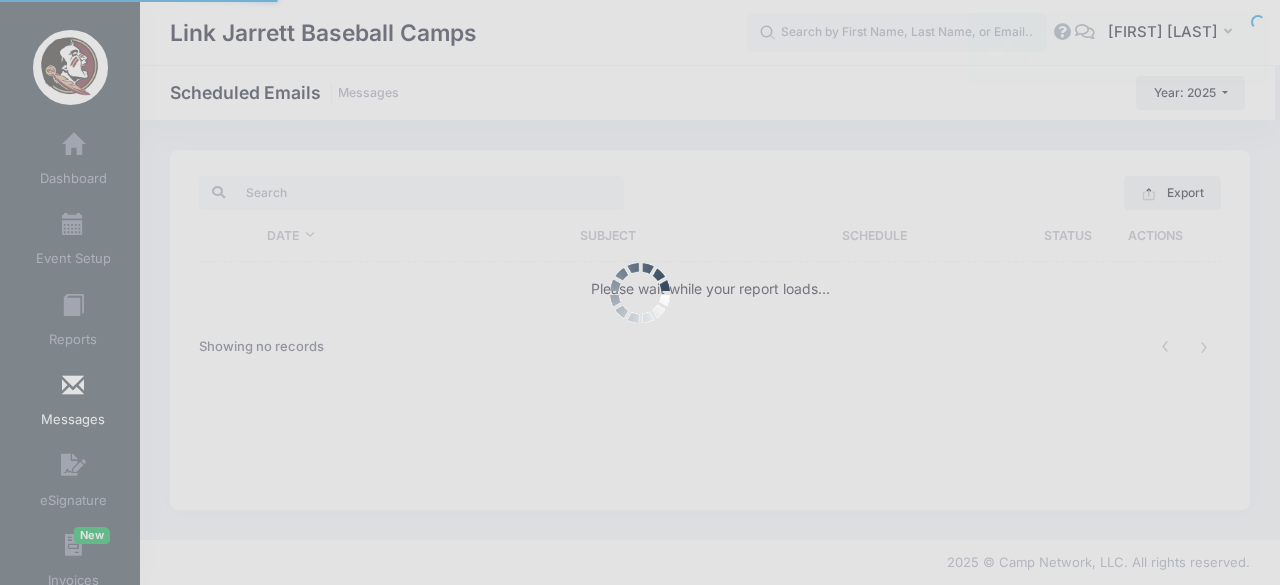 scroll, scrollTop: 0, scrollLeft: 0, axis: both 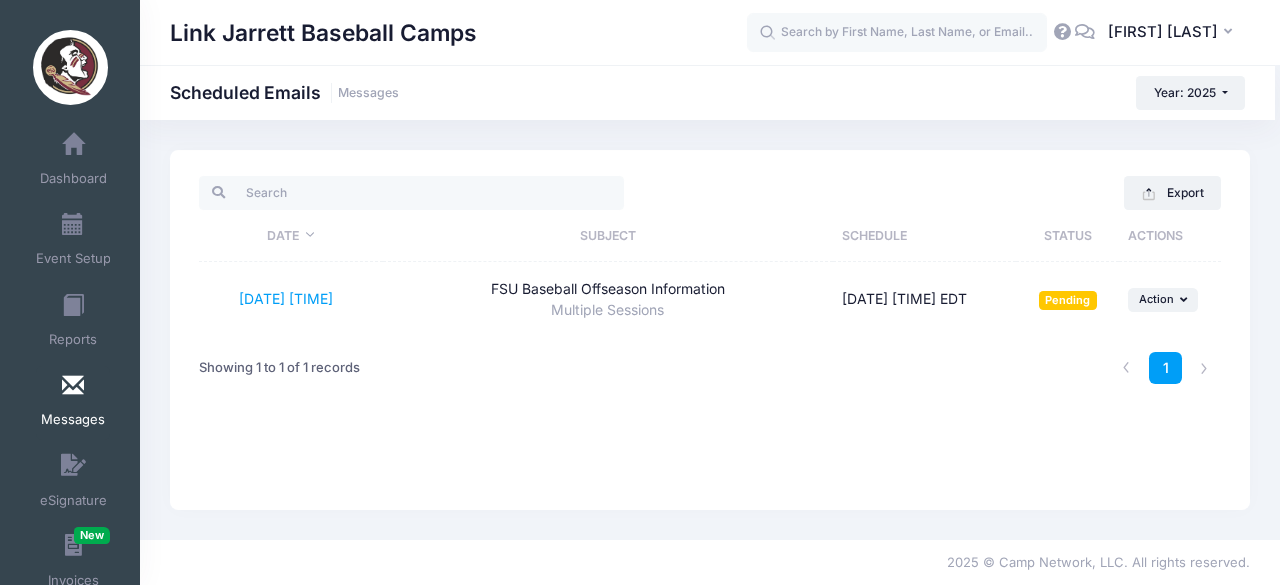 click on "Export
Date Subject Schedule Status Actions
8/3/2025 9:13:20 FSU Baseball Offseason Information Multiple Sessions 08/03/2025 09:13:20 EDT Pending
... Action      Send Now
Reschedule
Delete
Showing 1 to 1 of 1 records 1" at bounding box center [710, 330] 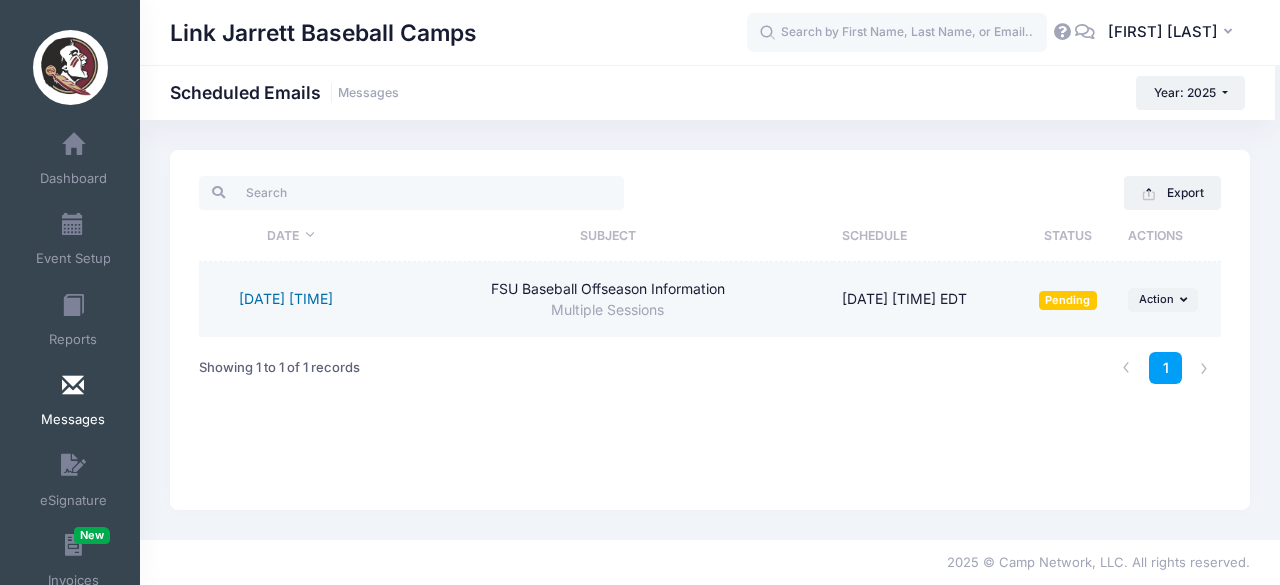 click on "8/3/2025 9:13:20" at bounding box center (286, 298) 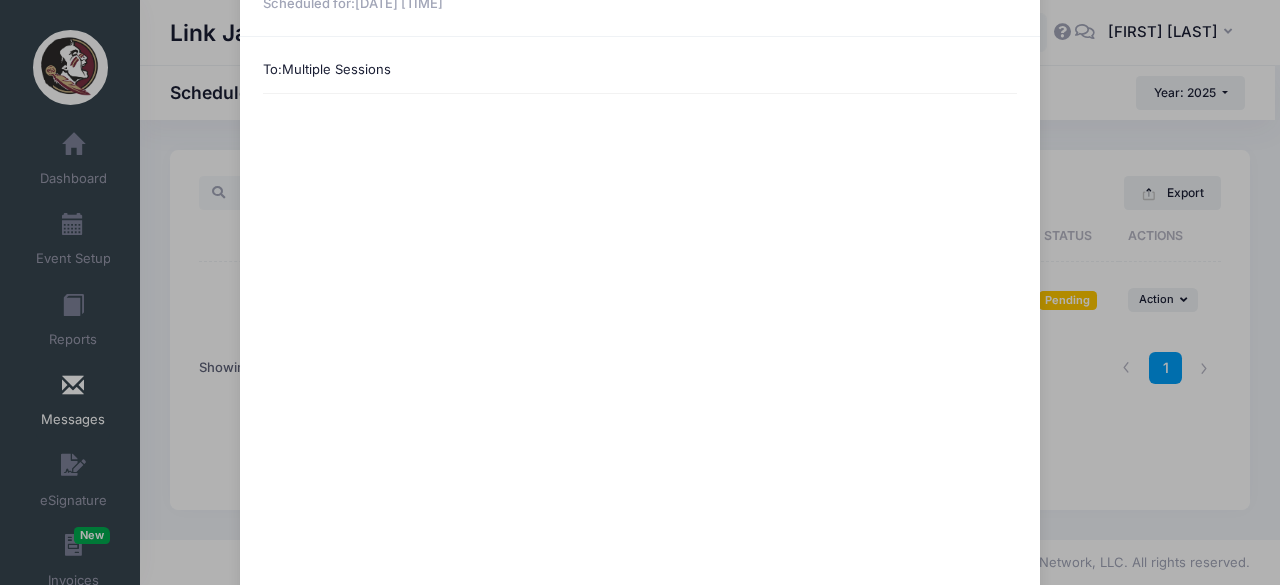scroll, scrollTop: 0, scrollLeft: 0, axis: both 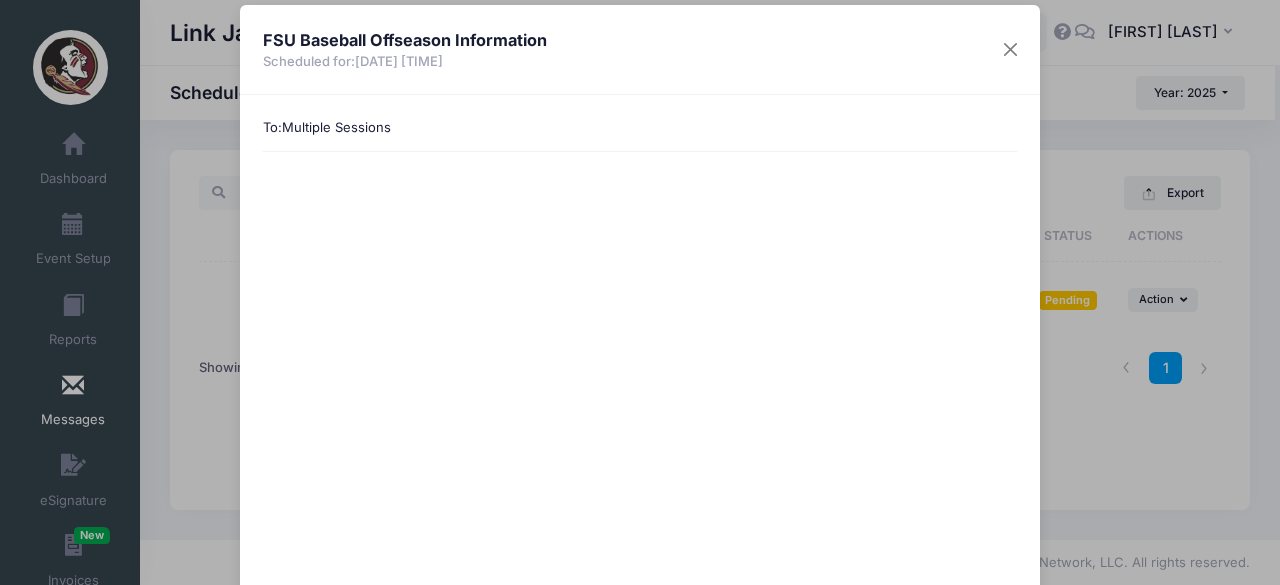click on "FSU Baseball Offseason Information
Scheduled for:  8/3/2025 9:13:20
To:  Multiple Sessions
Close" at bounding box center (640, 292) 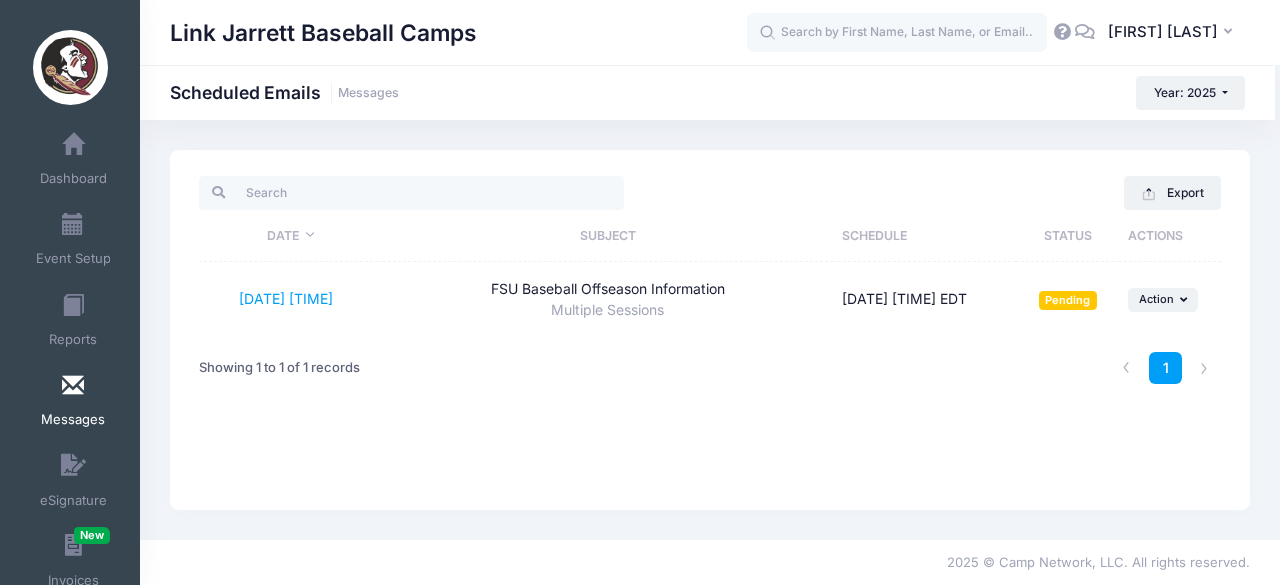 click on "Event Setup" at bounding box center [73, 242] 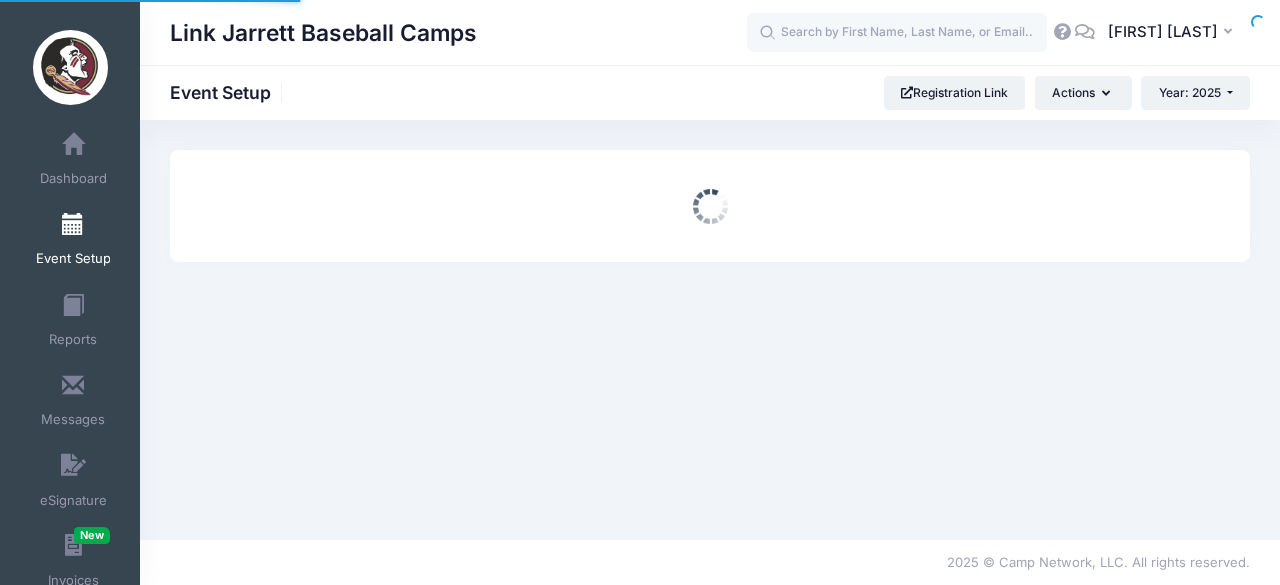 scroll, scrollTop: 0, scrollLeft: 0, axis: both 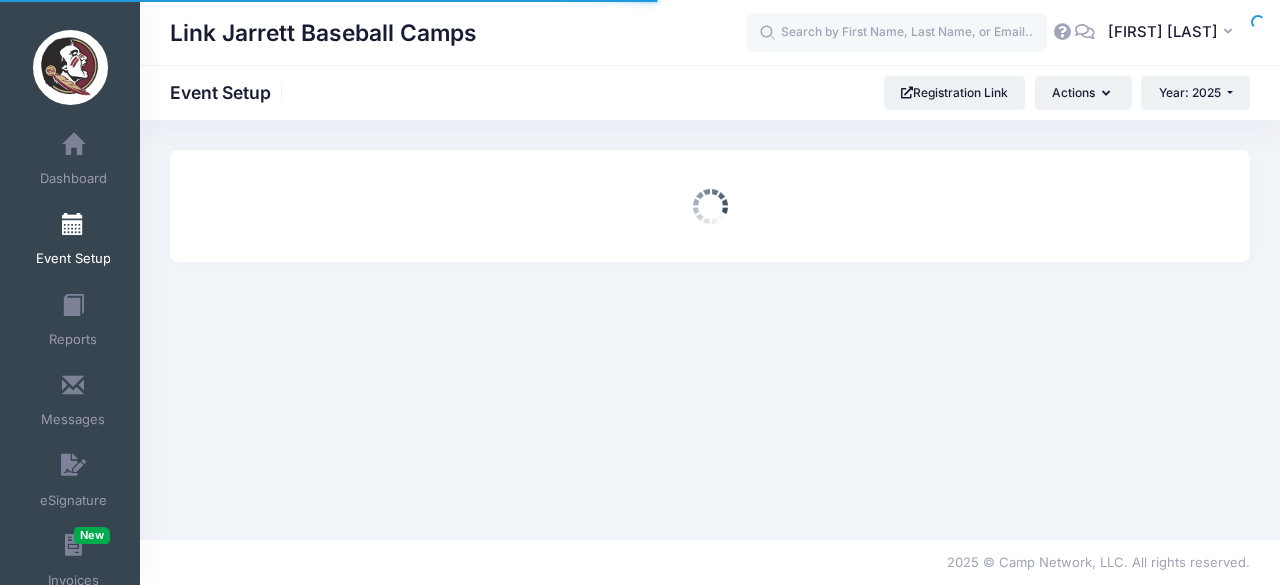 click at bounding box center (0, 0) 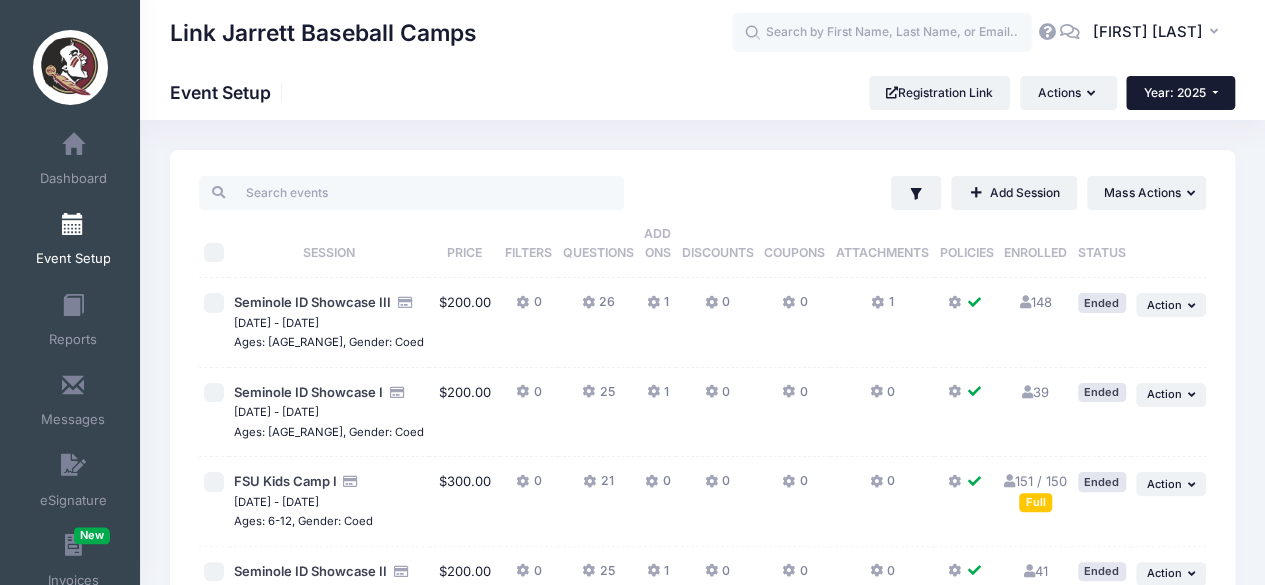 click on "Year: 2025" at bounding box center [1180, 93] 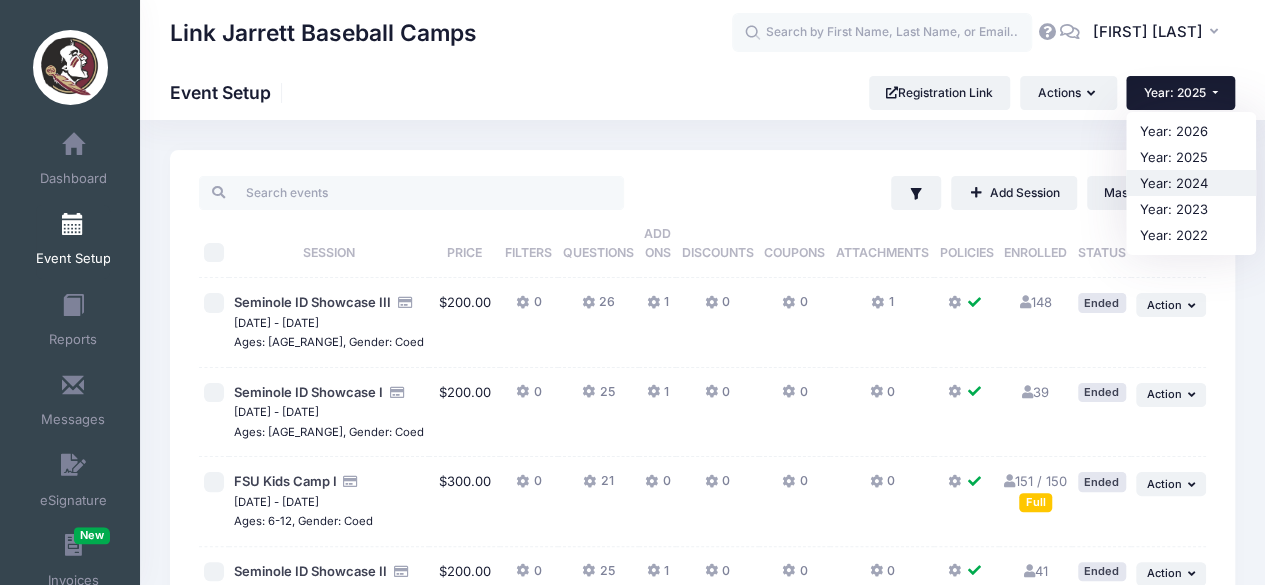click on "Year: 2024" at bounding box center (1191, 183) 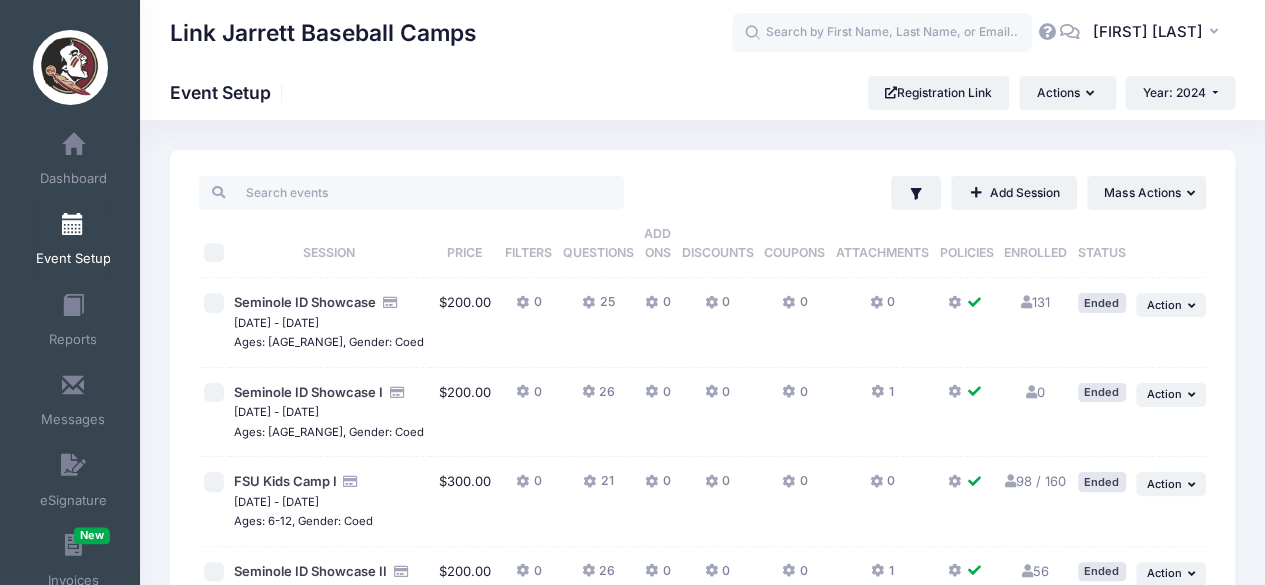 click at bounding box center [214, 303] 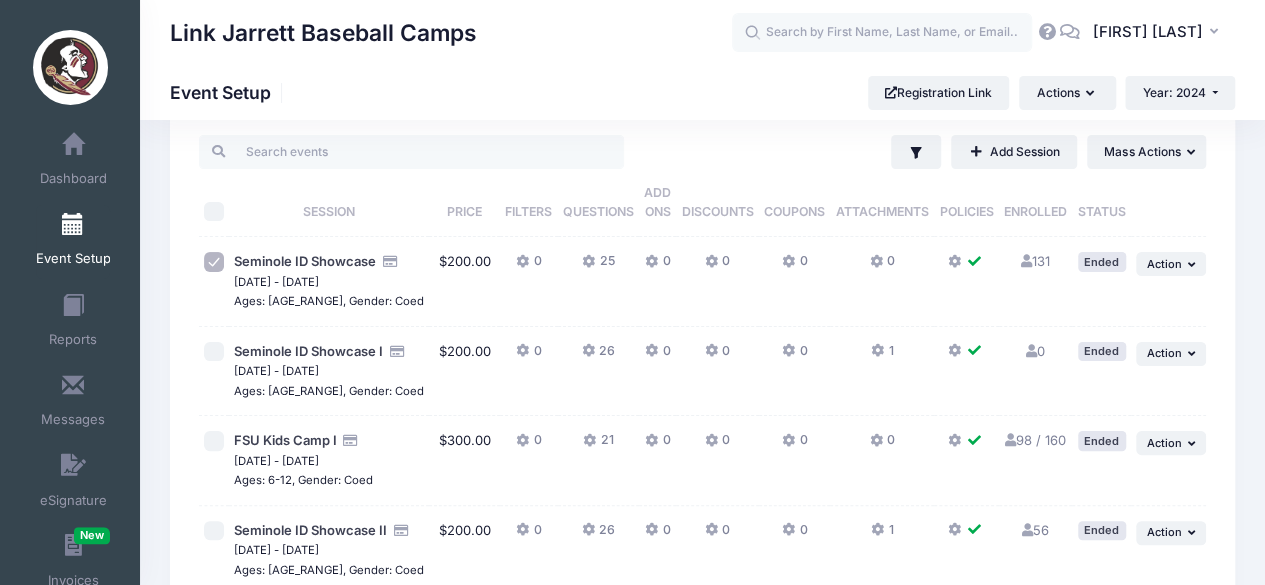 scroll, scrollTop: 40, scrollLeft: 0, axis: vertical 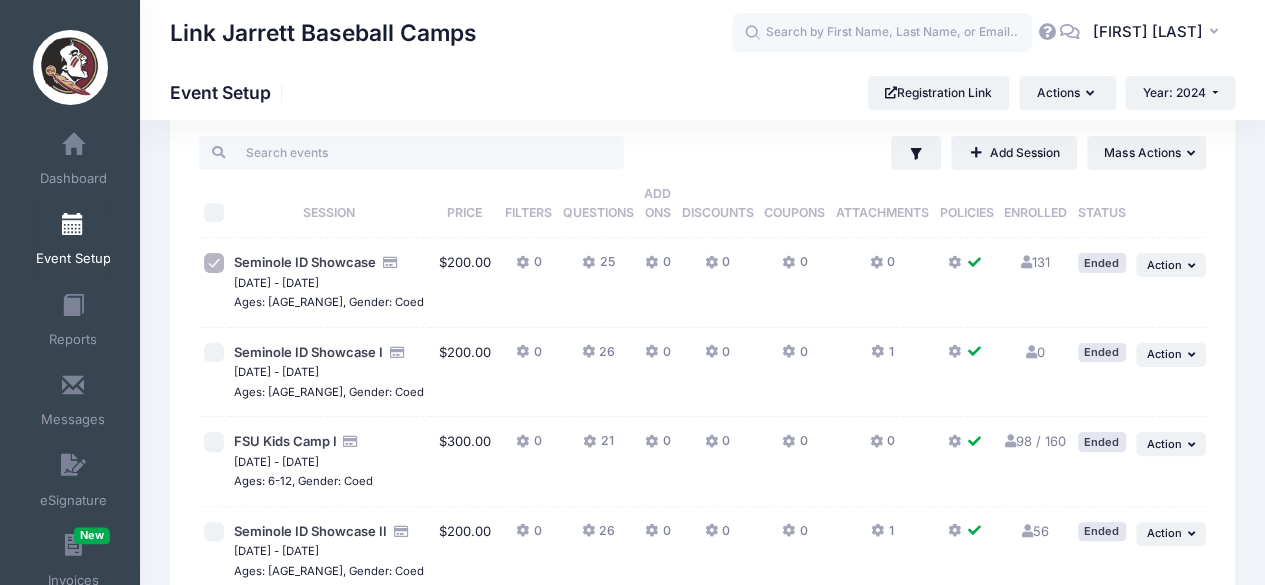 click at bounding box center [214, 263] 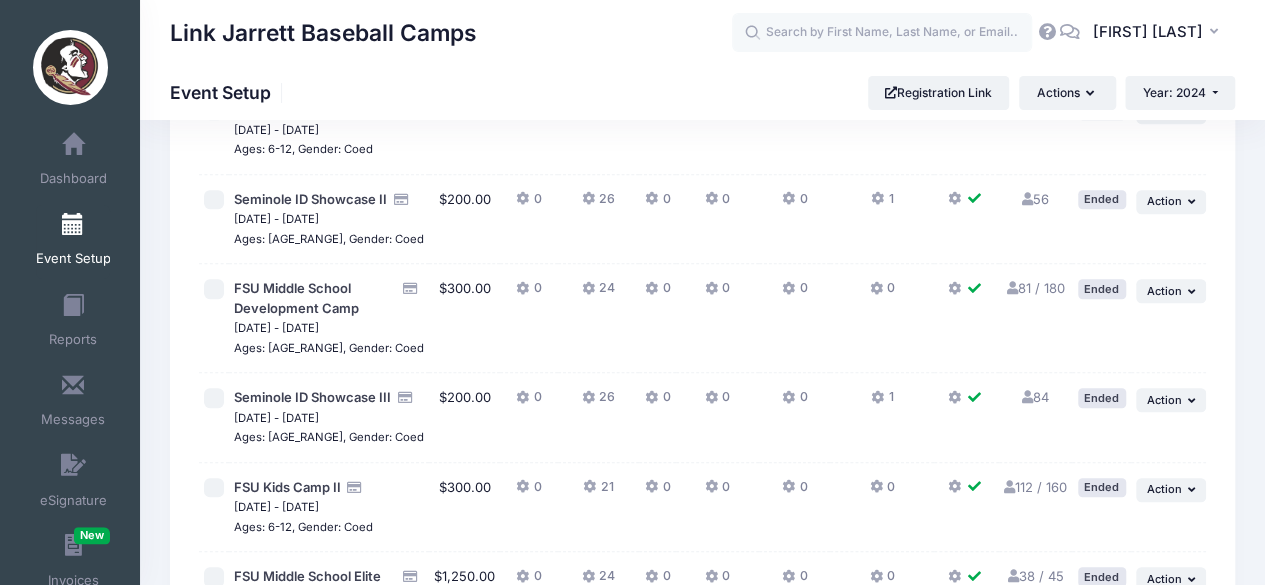 scroll, scrollTop: 373, scrollLeft: 0, axis: vertical 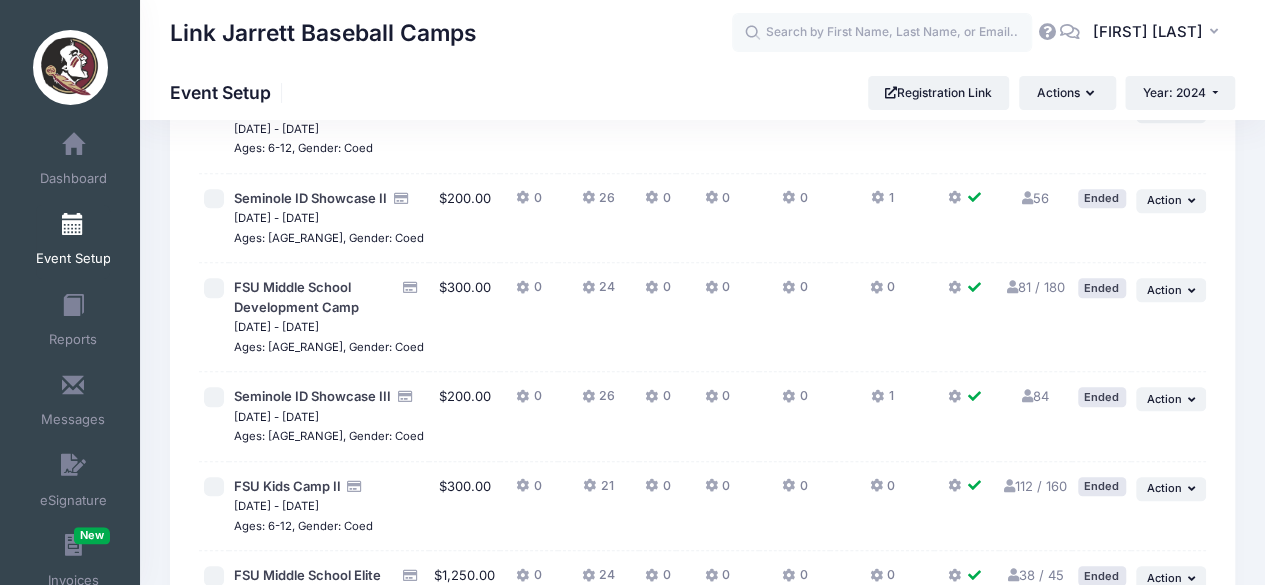 click at bounding box center (214, 317) 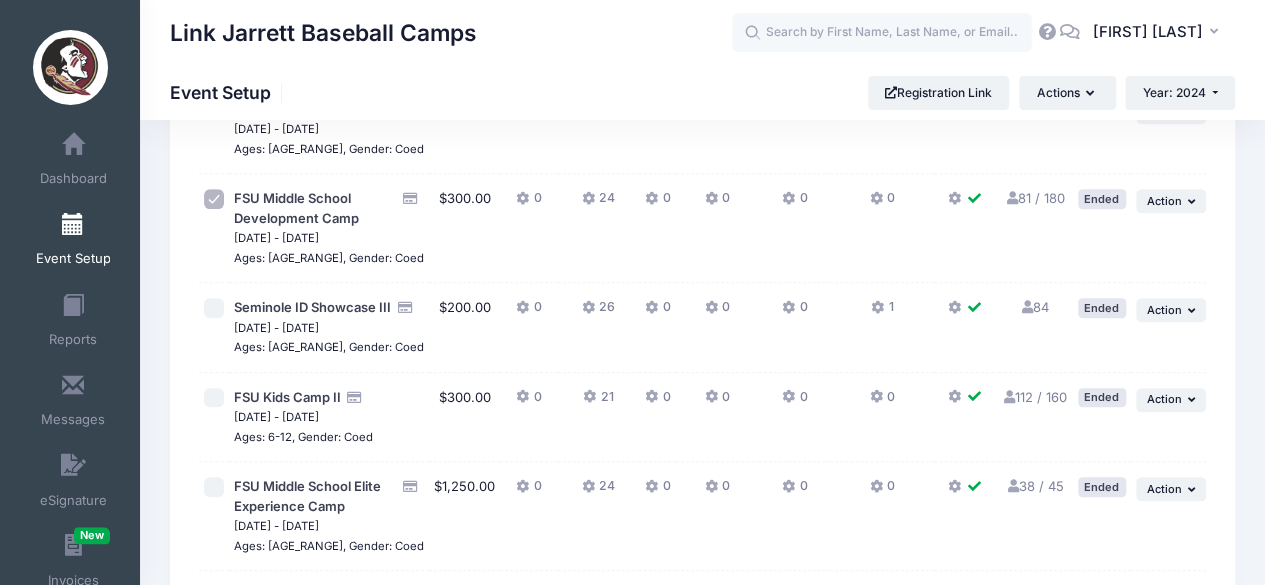 scroll, scrollTop: 575, scrollLeft: 0, axis: vertical 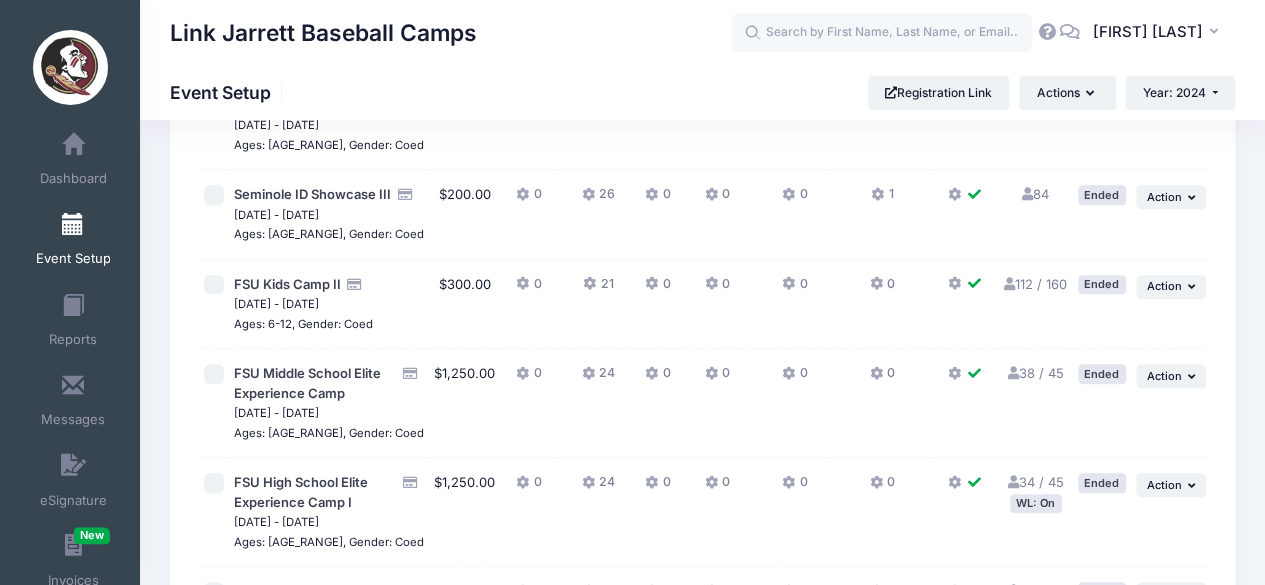 click at bounding box center [214, 374] 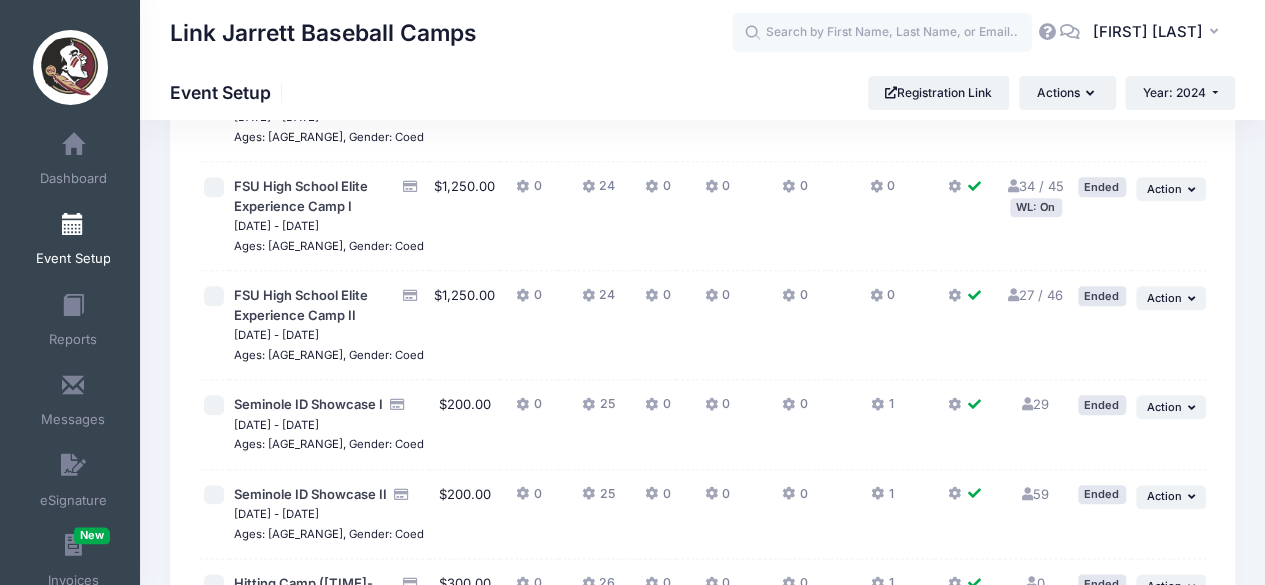 scroll, scrollTop: 886, scrollLeft: 0, axis: vertical 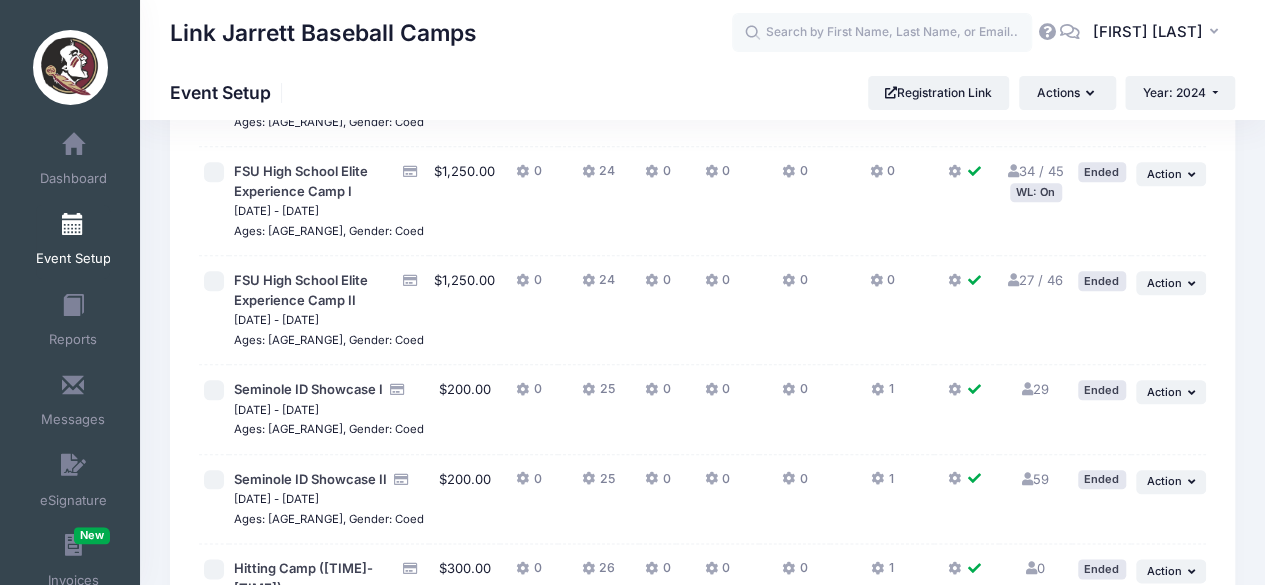 click at bounding box center [214, 281] 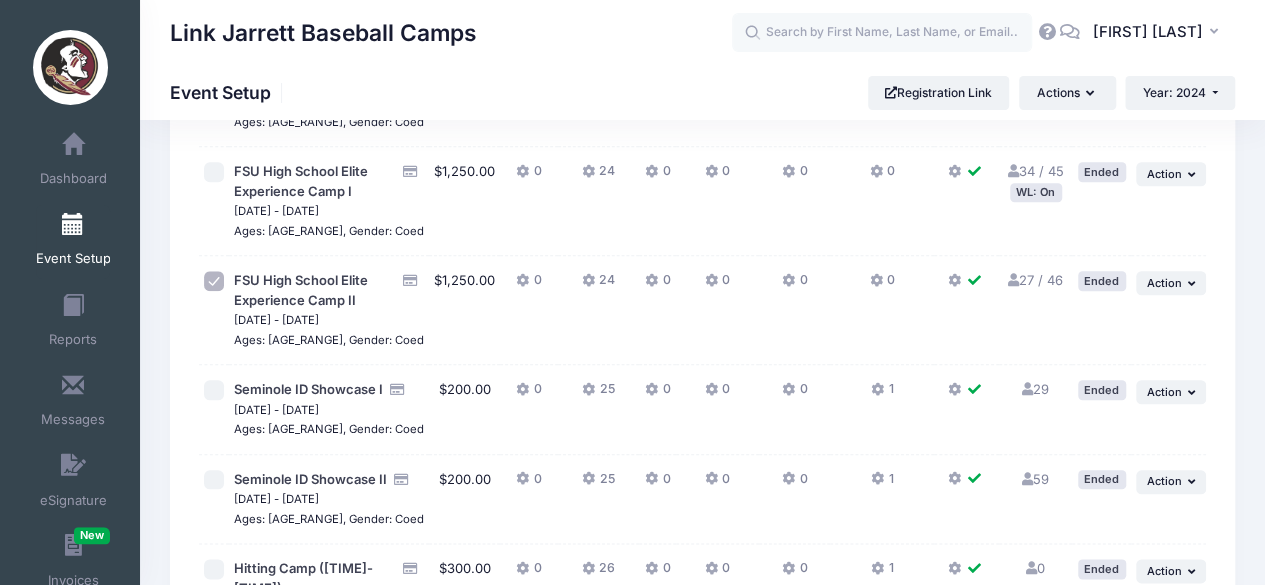 click at bounding box center (214, 390) 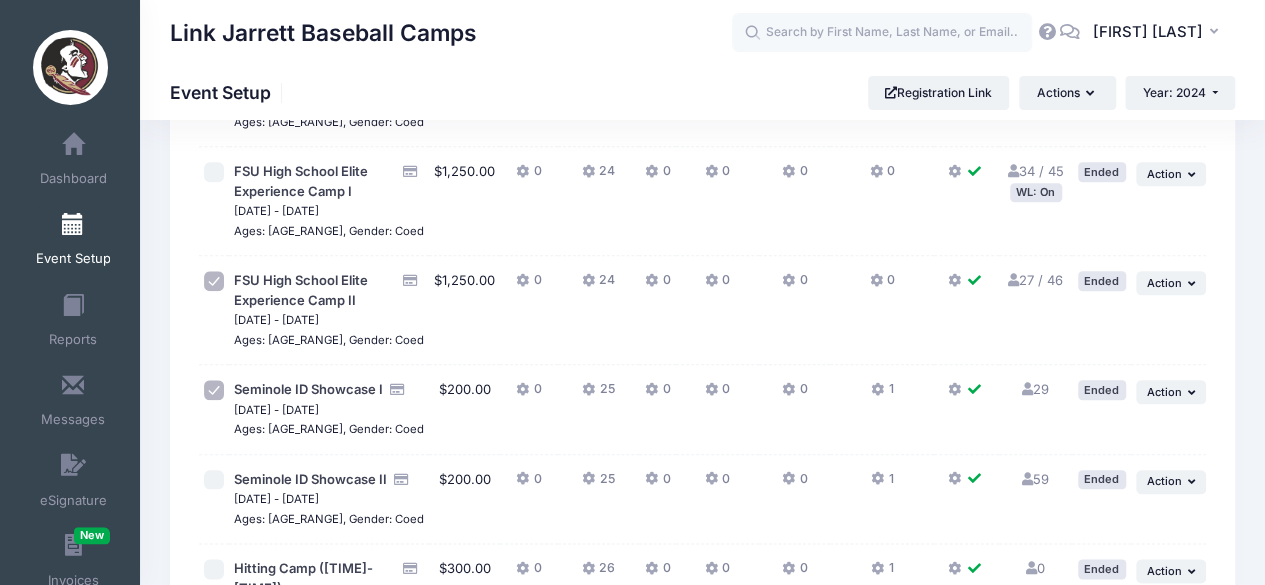 click at bounding box center (214, 172) 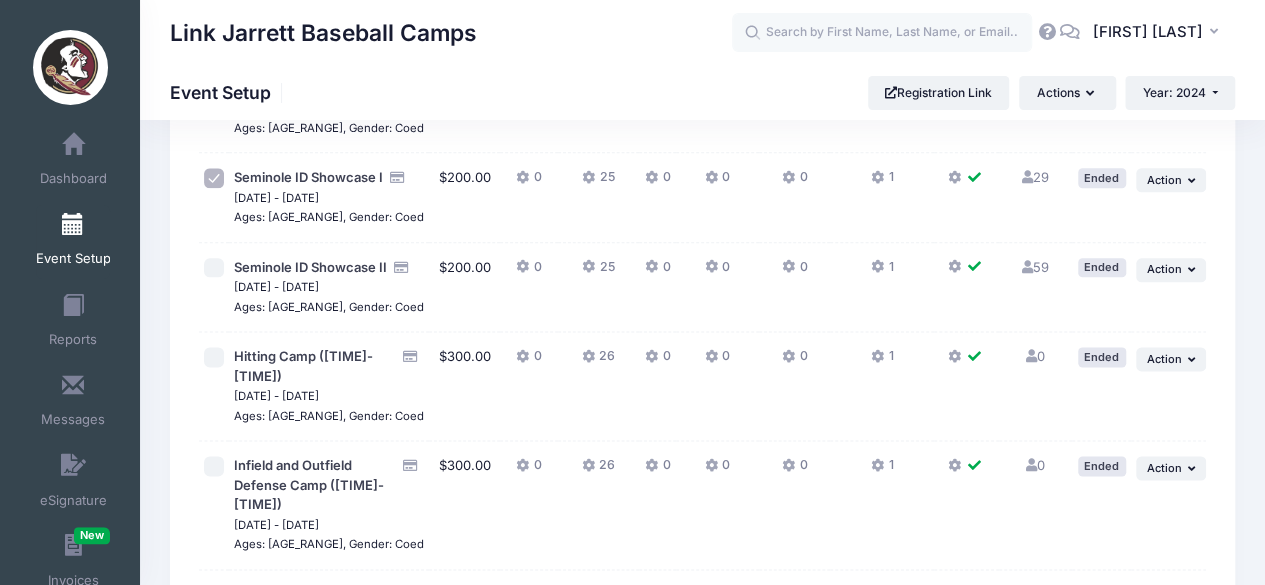 scroll, scrollTop: 1104, scrollLeft: 0, axis: vertical 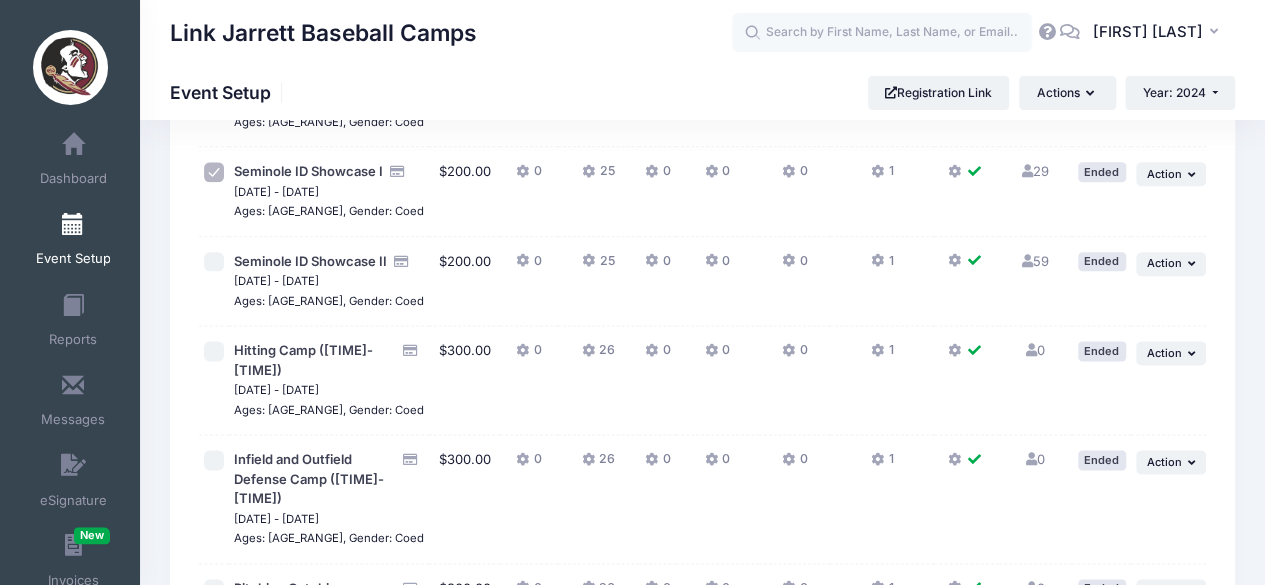 click at bounding box center (214, 262) 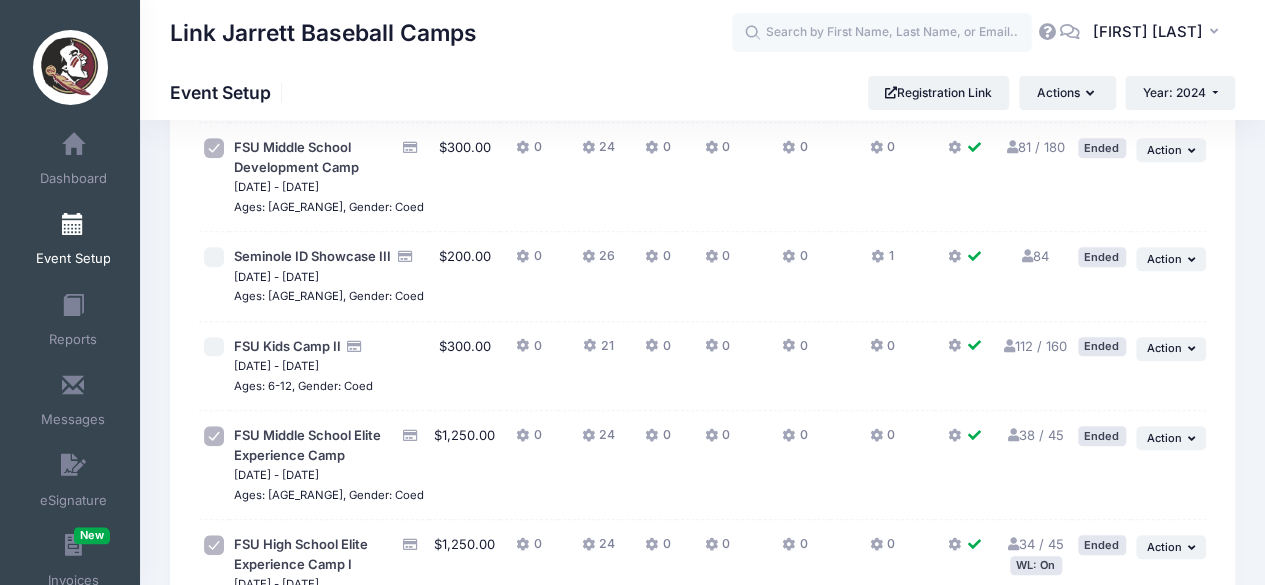 scroll, scrollTop: 512, scrollLeft: 0, axis: vertical 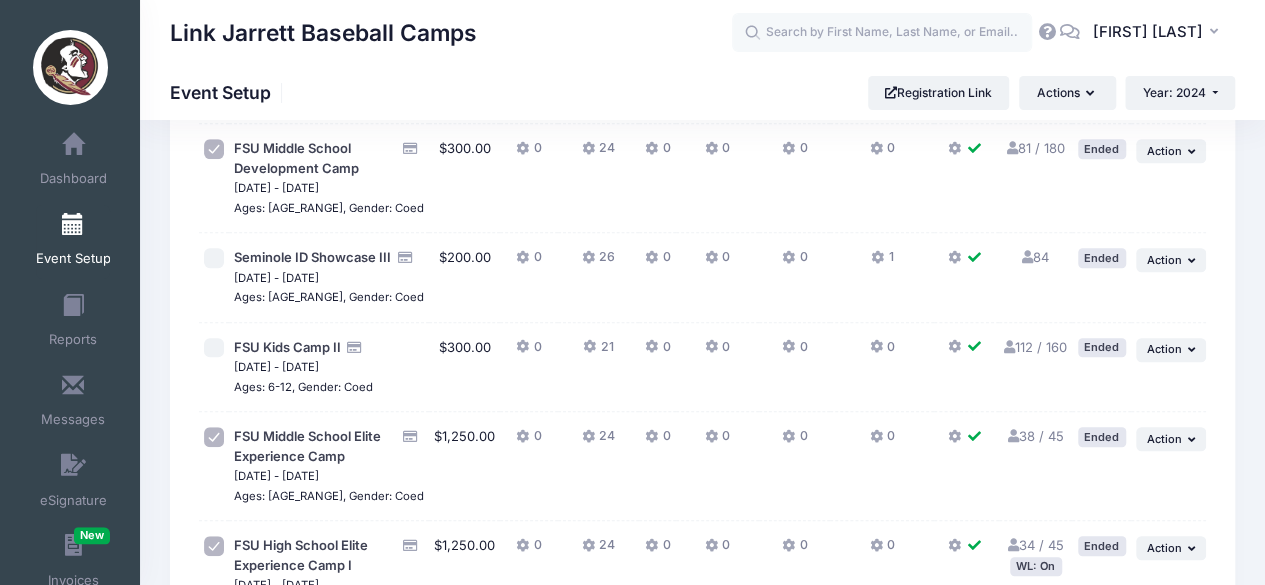 click at bounding box center (214, 258) 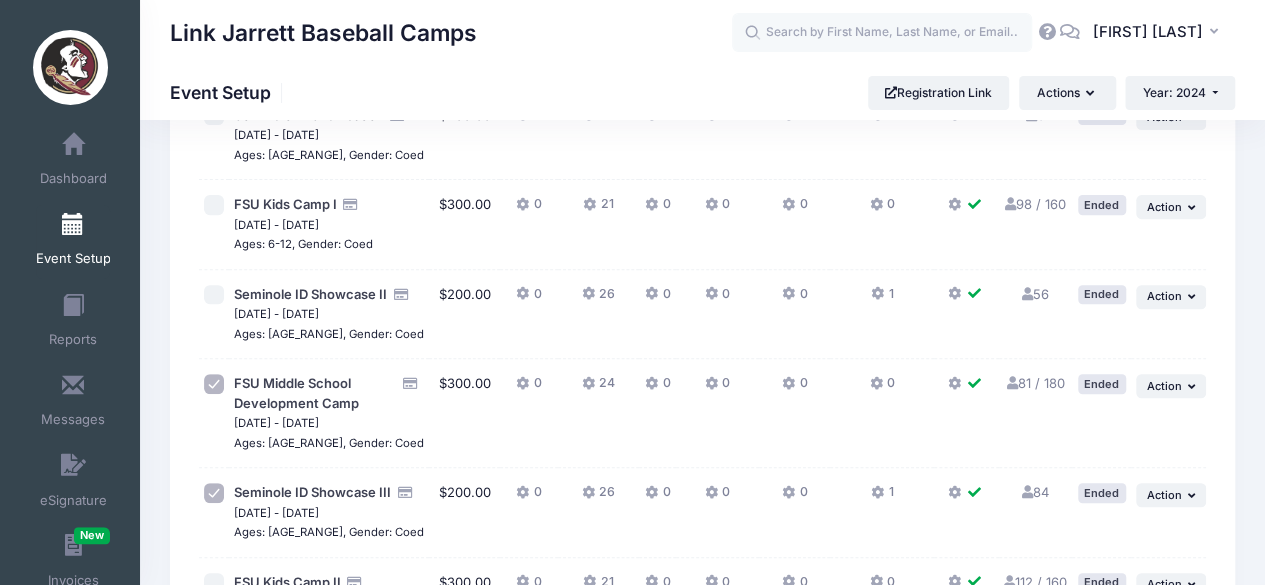 scroll, scrollTop: 276, scrollLeft: 0, axis: vertical 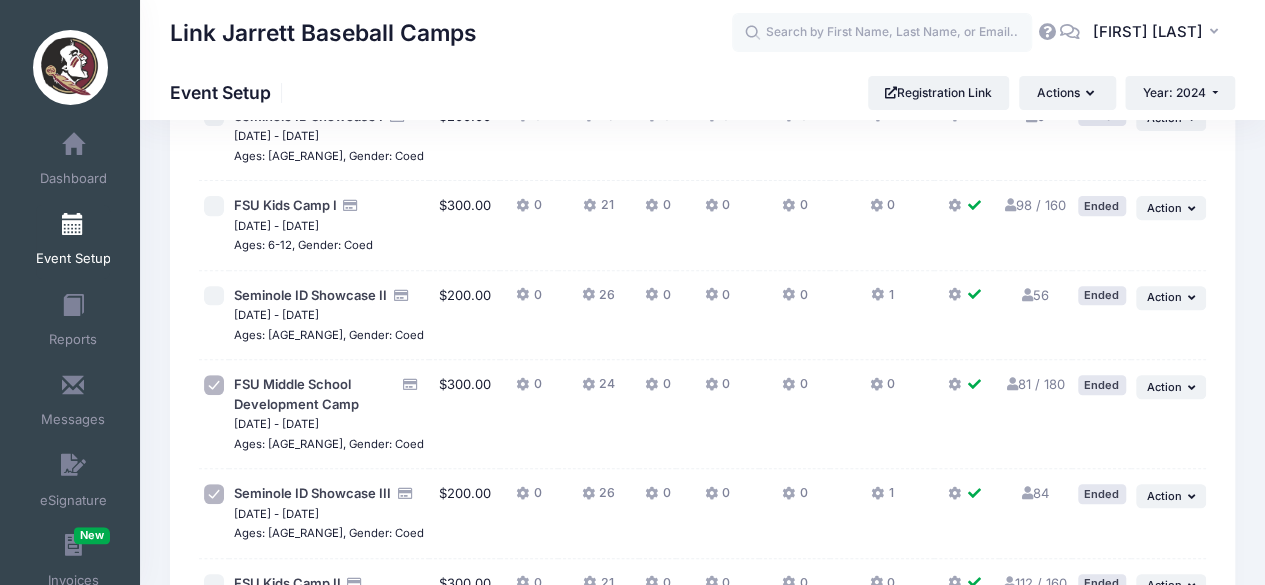 click at bounding box center (214, 296) 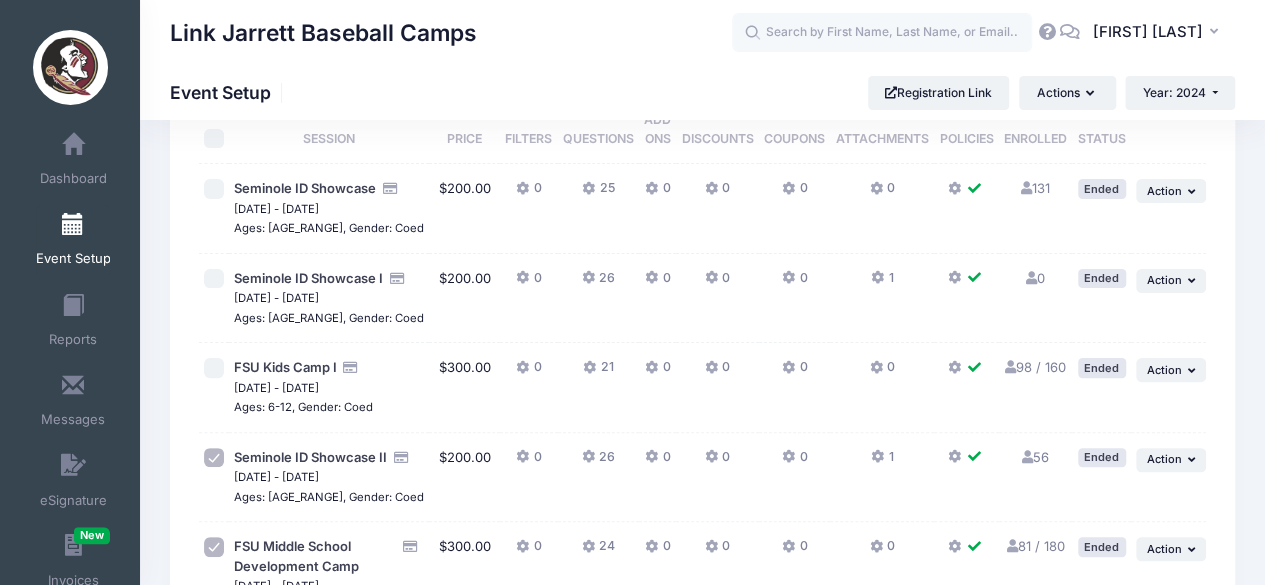 scroll, scrollTop: 38, scrollLeft: 0, axis: vertical 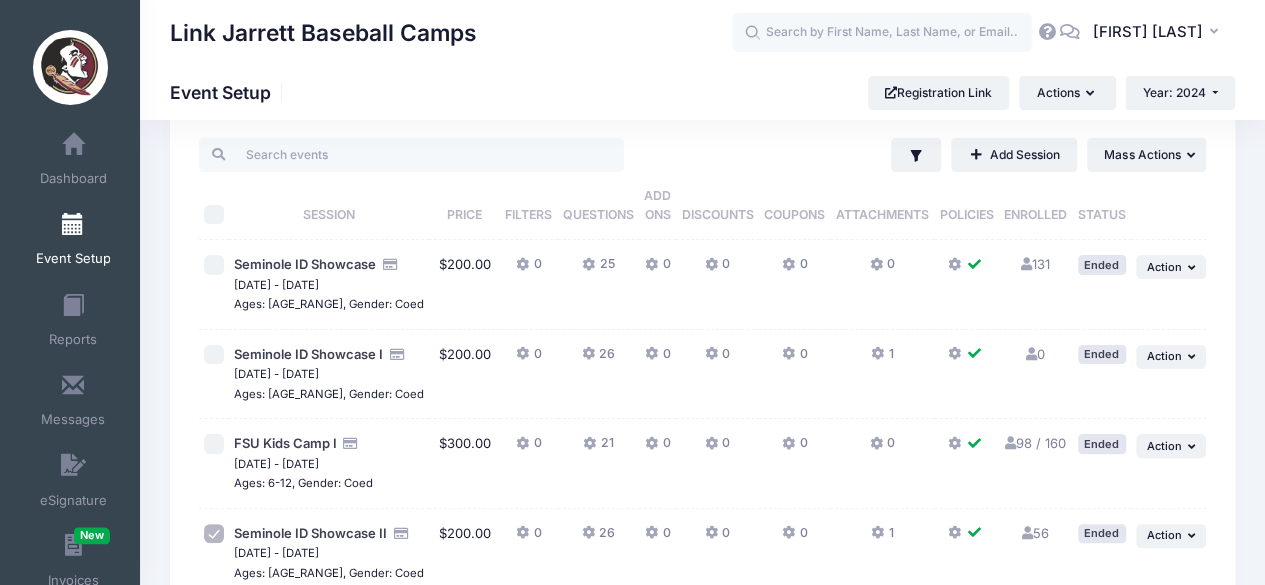 click at bounding box center [214, 265] 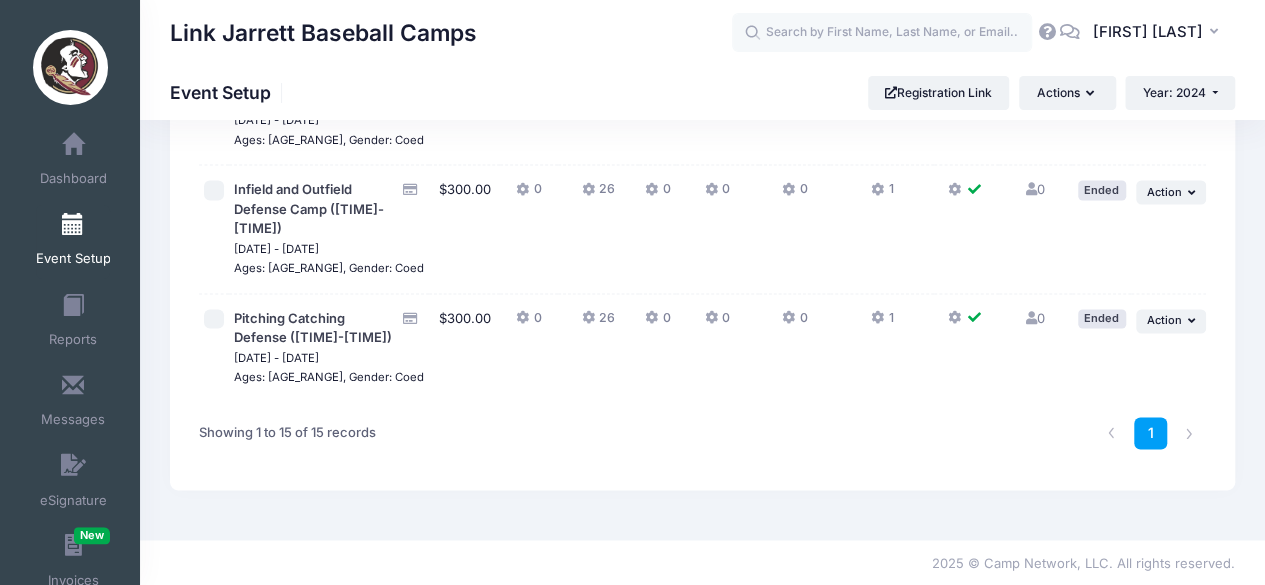 scroll, scrollTop: 1544, scrollLeft: 0, axis: vertical 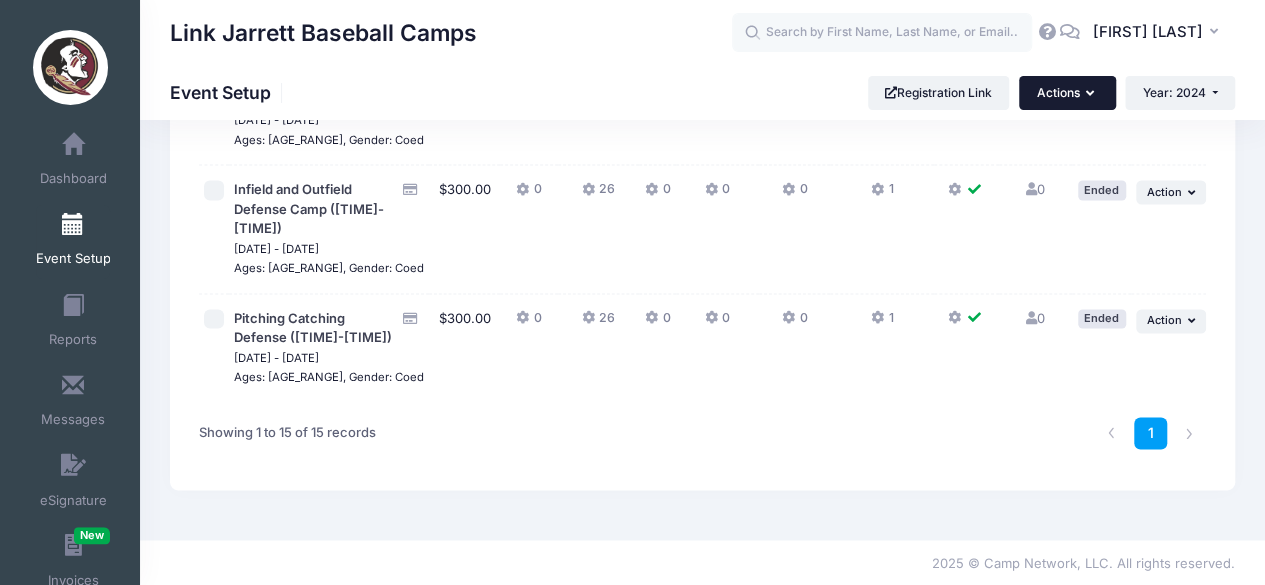 click on "Actions" at bounding box center (1067, 93) 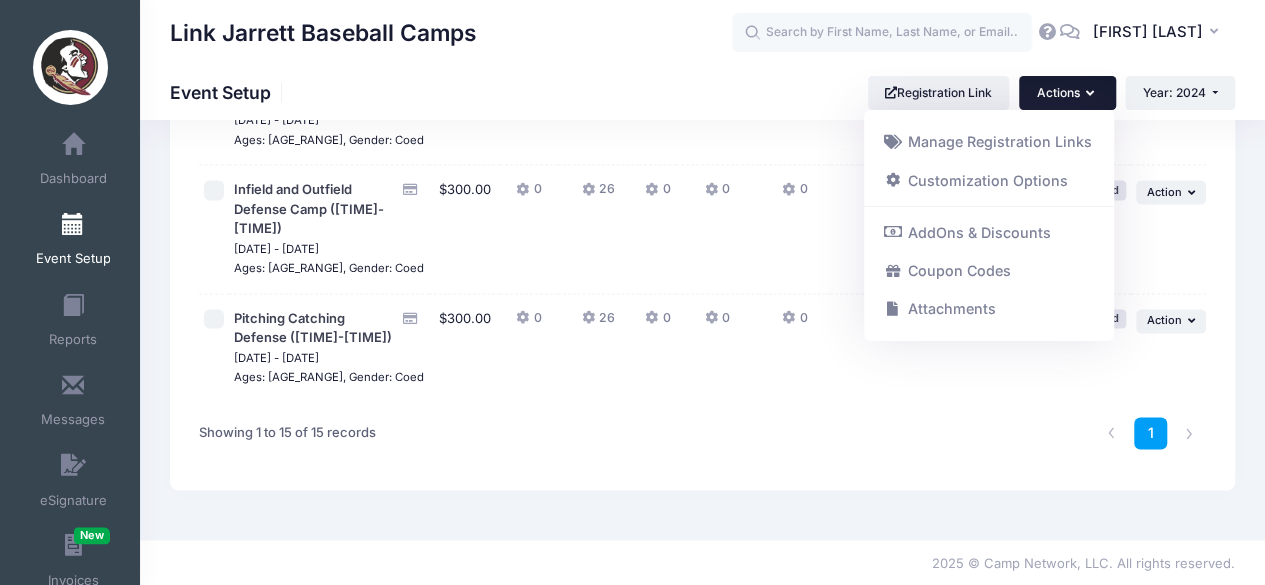 click on "Actions" at bounding box center (1067, 93) 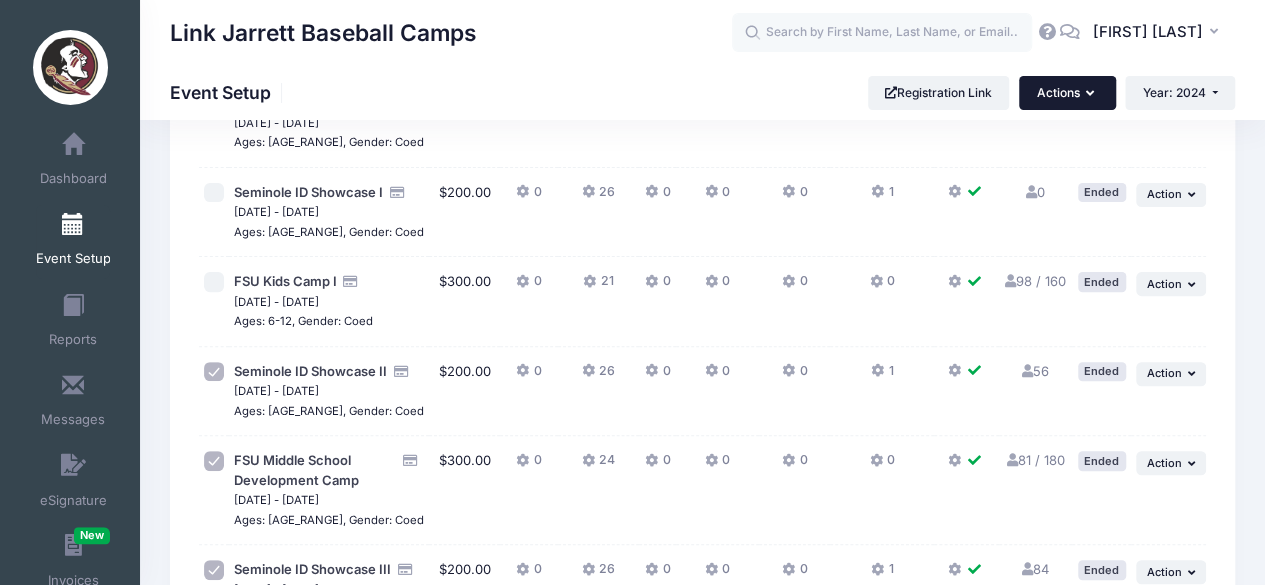 scroll, scrollTop: 0, scrollLeft: 0, axis: both 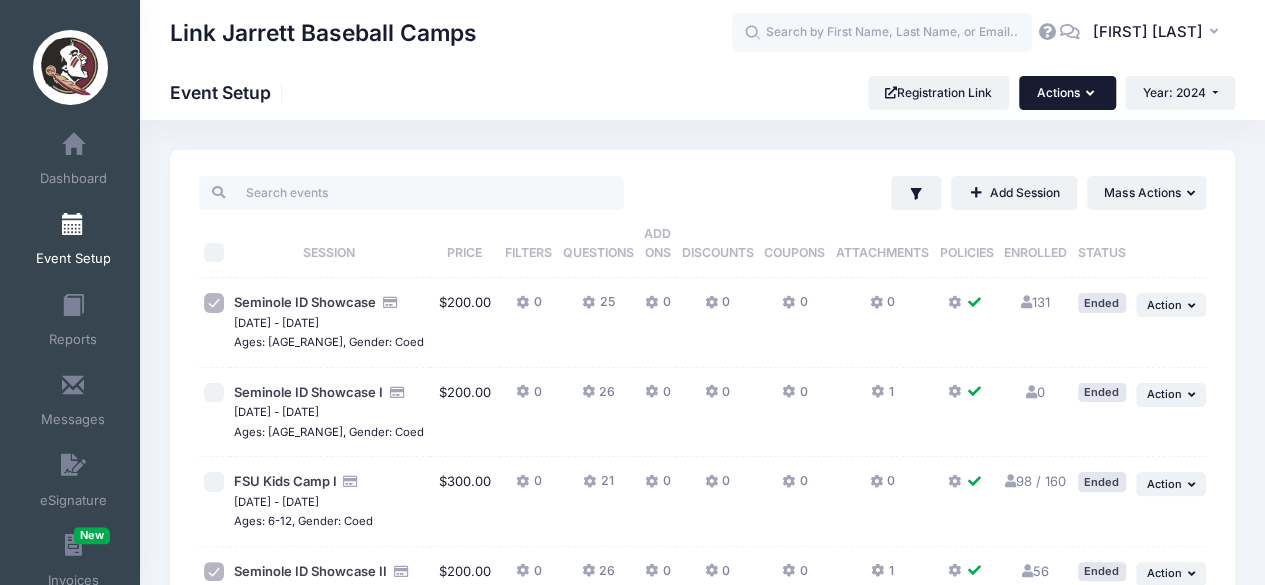 click on "Actions" at bounding box center (1067, 93) 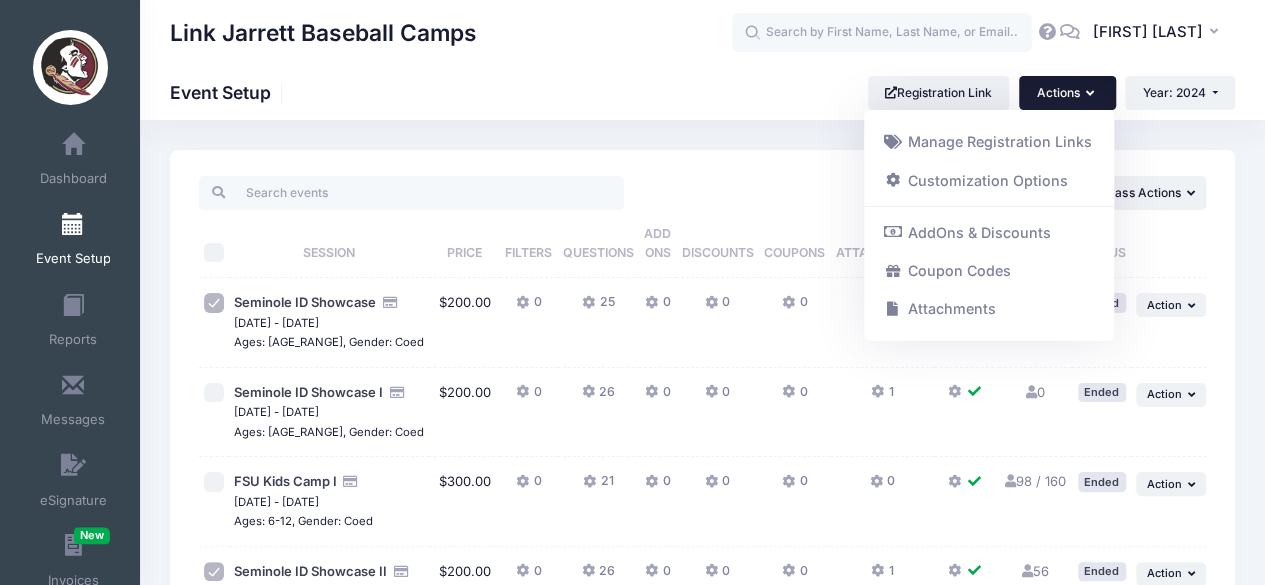 click on "Actions" at bounding box center [1067, 93] 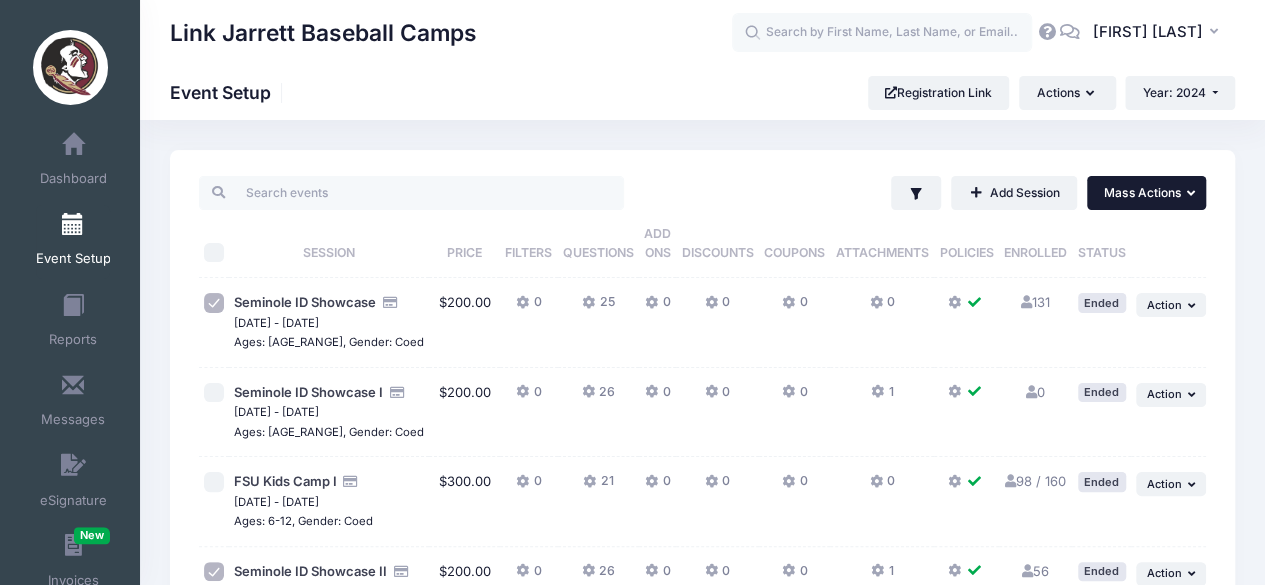 click on "... Mass Actions" at bounding box center (1146, 193) 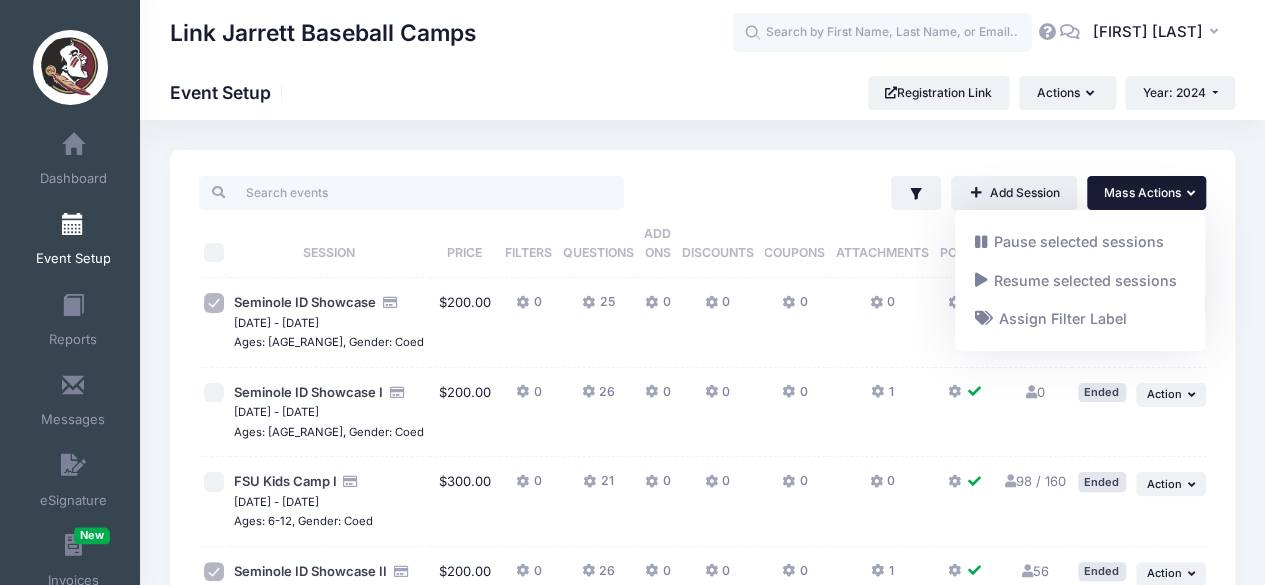 click on "Mass Actions" at bounding box center [1142, 192] 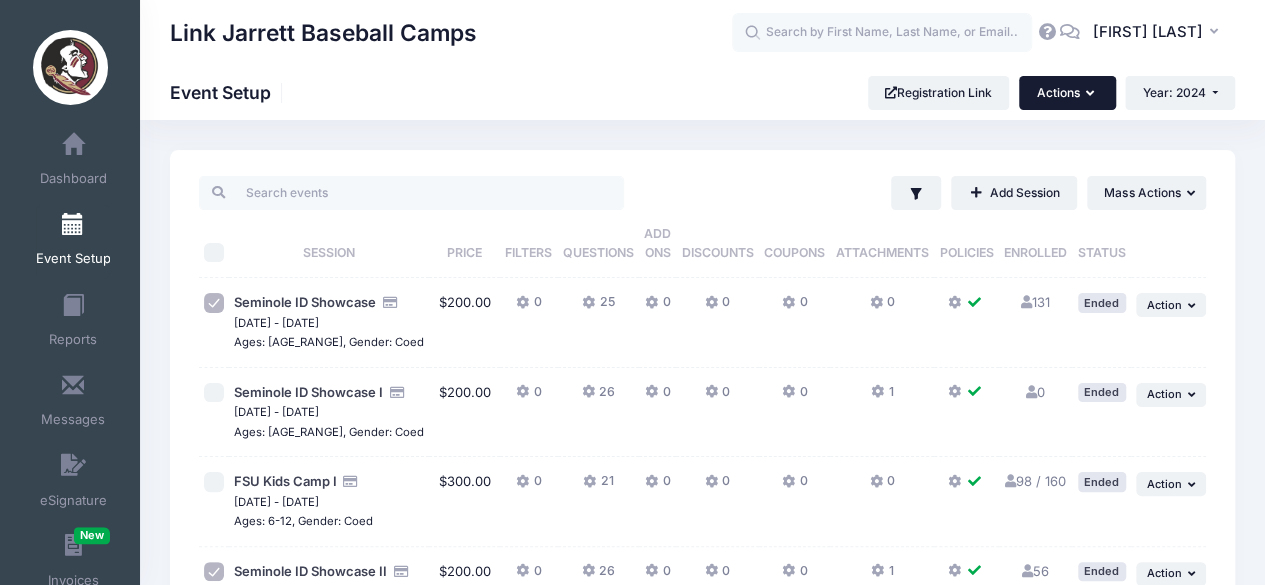 click on "Actions" at bounding box center (1067, 93) 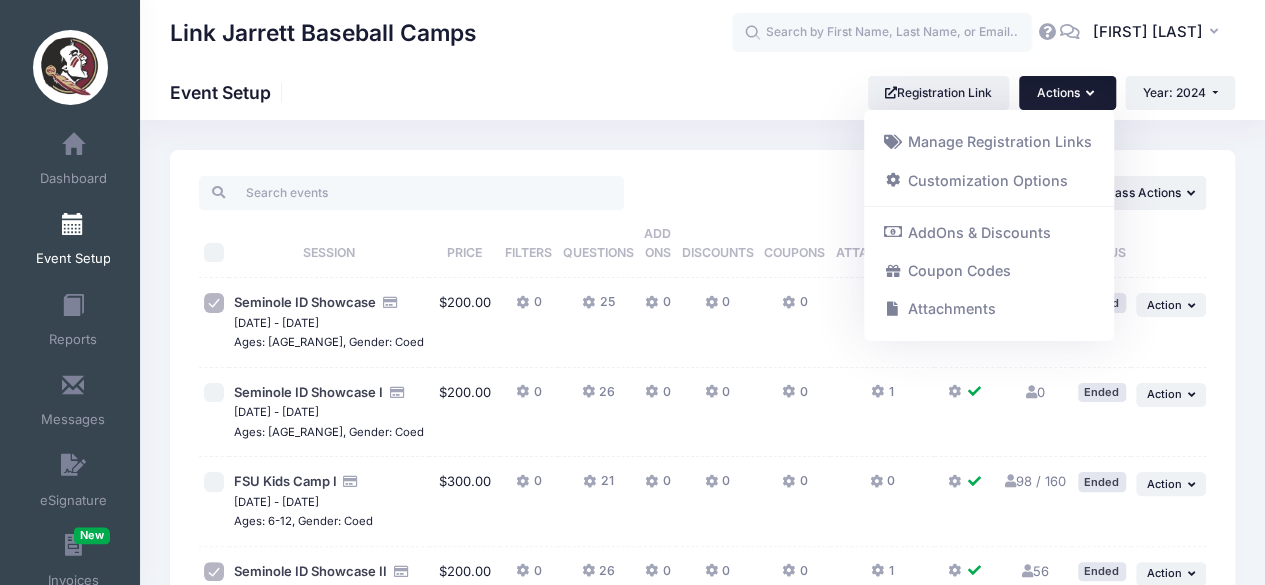 click on "Link Jarrett Baseball Camps
Event Setup
Registration Link
Actions      Manage Registration Links
Customization Options
AddOns & Discounts
Coupon Codes
Attachments
Year: 2024
Year: 2026
Year: 2025
Year: 2024 Year: 2023" at bounding box center [702, 93] 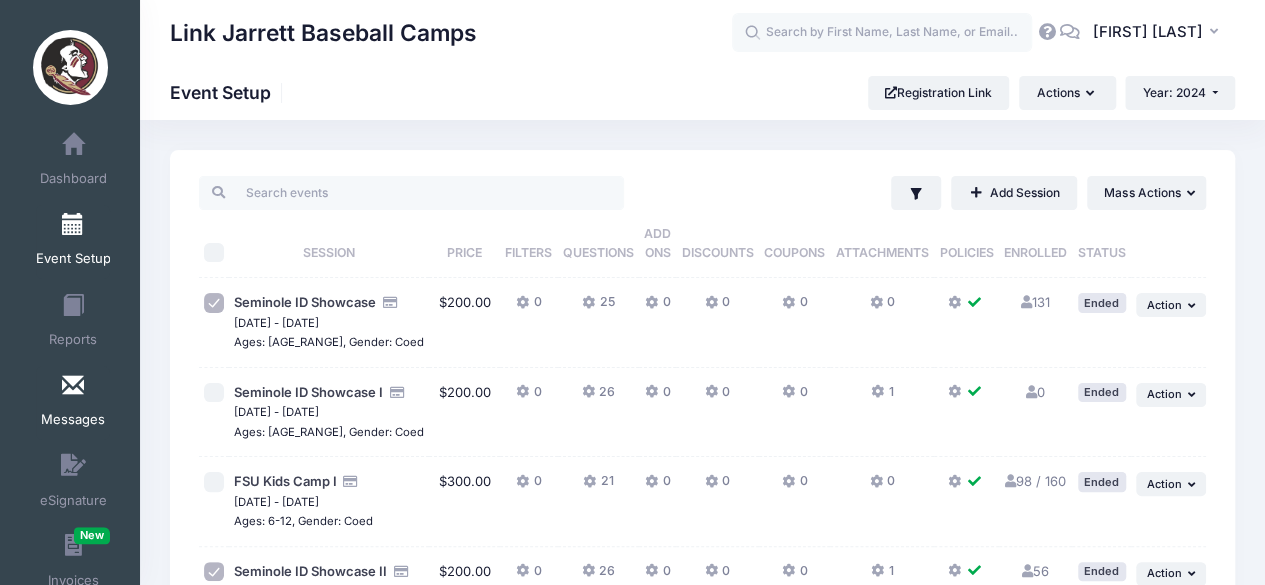 click on "Messages" at bounding box center [73, 420] 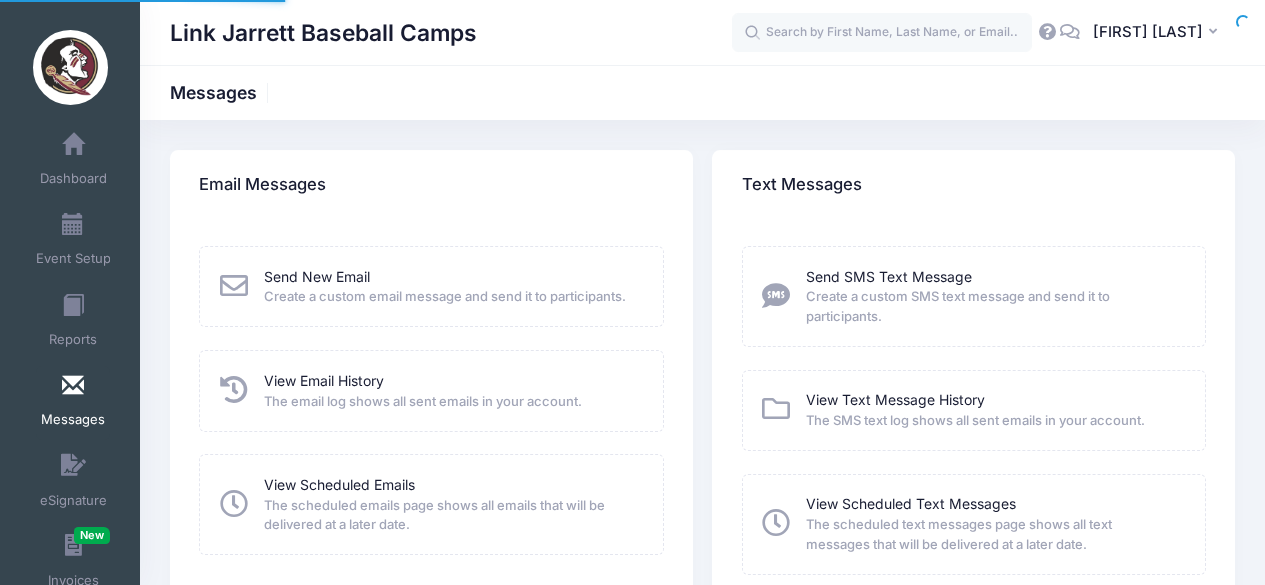 scroll, scrollTop: 0, scrollLeft: 0, axis: both 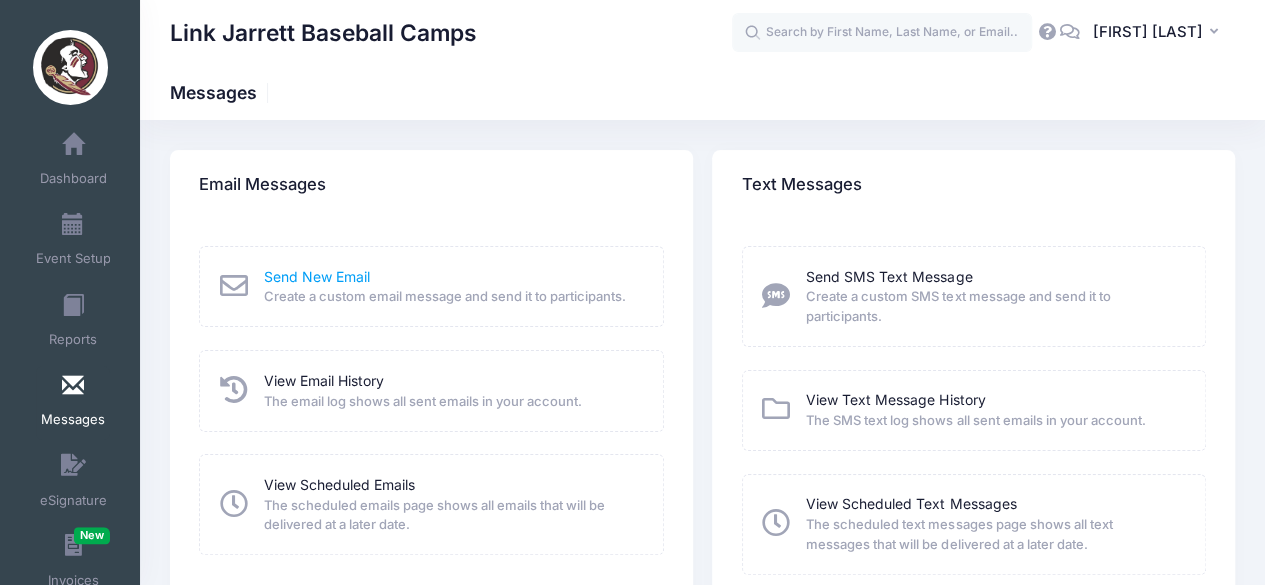 click on "Send New Email" at bounding box center (317, 276) 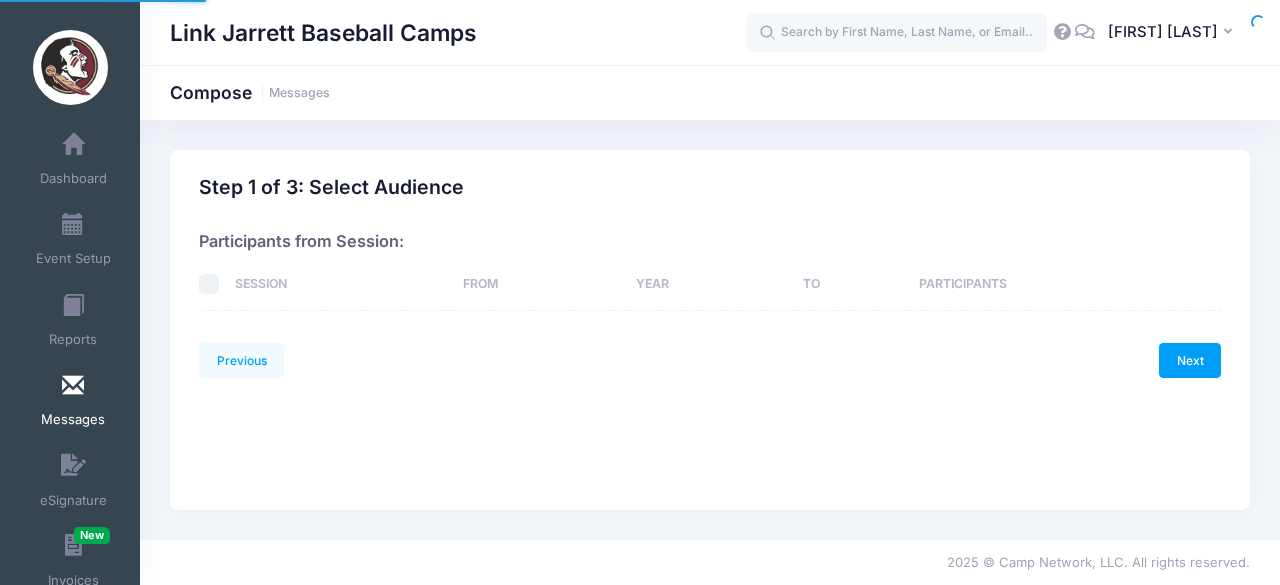 scroll, scrollTop: 0, scrollLeft: 0, axis: both 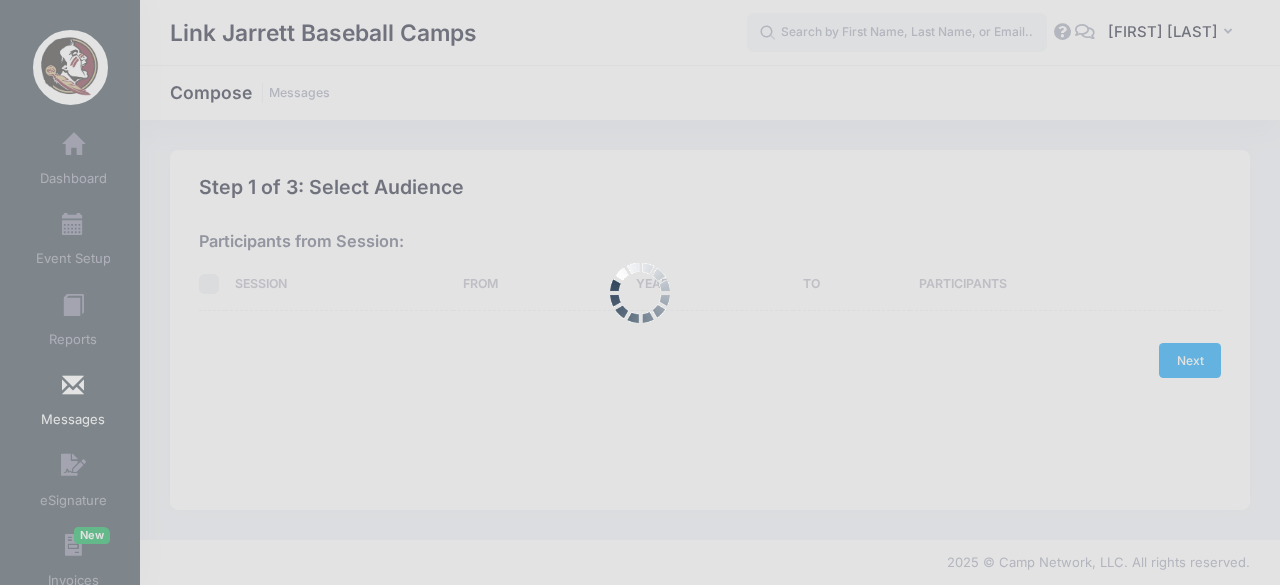 select on "2024" 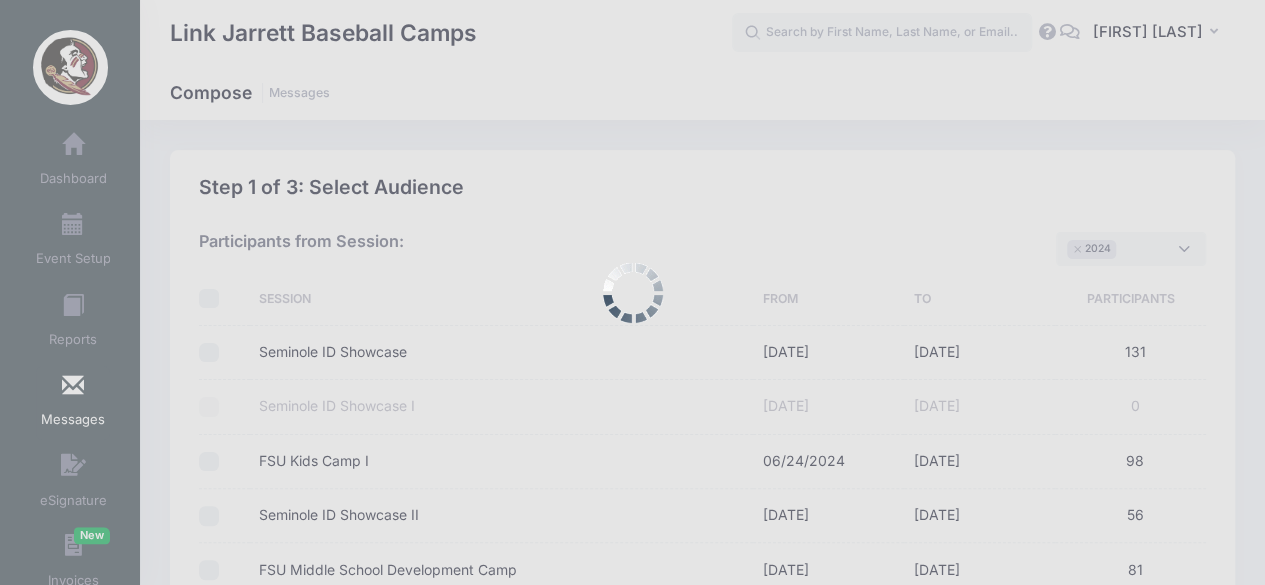 scroll, scrollTop: 30, scrollLeft: 0, axis: vertical 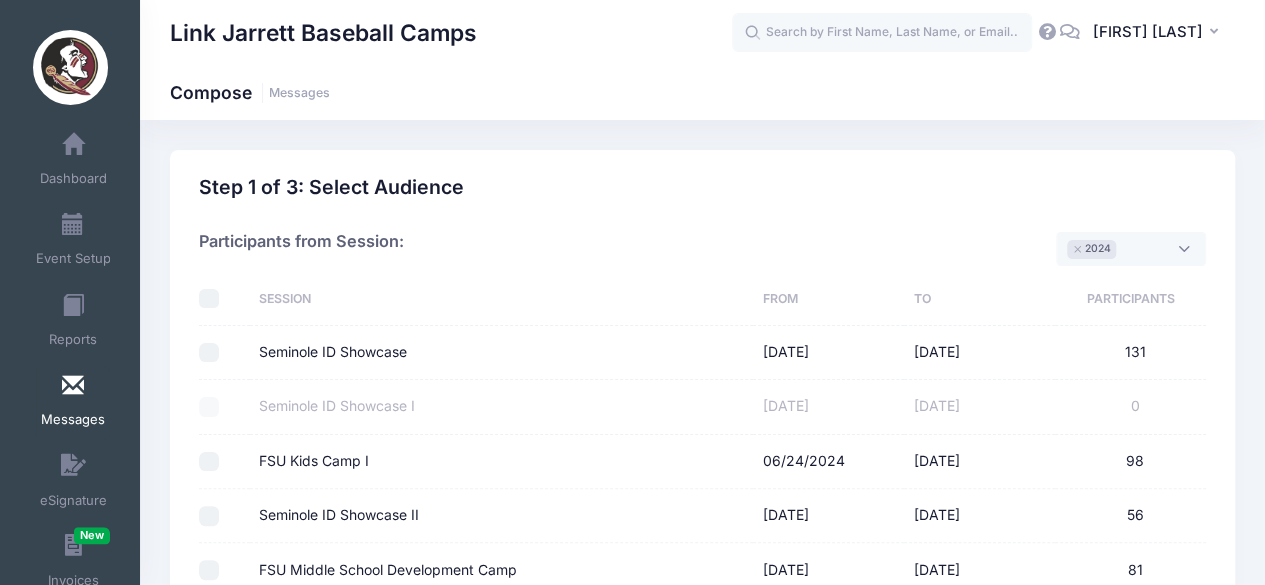 click on "Seminole ID Showcase" at bounding box center [209, 353] 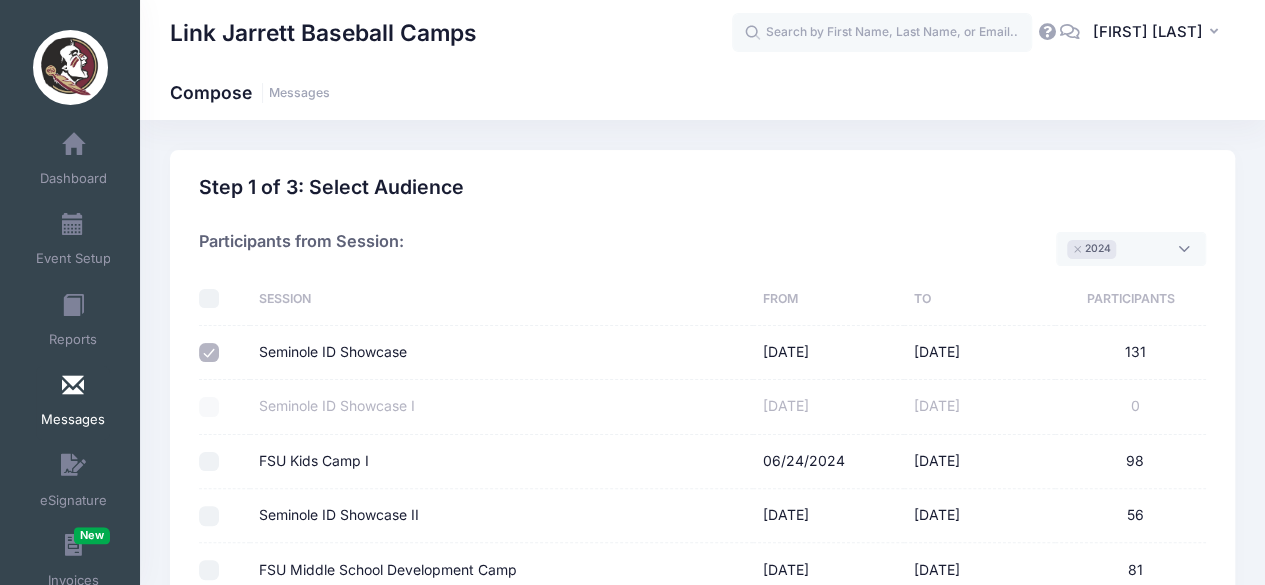 scroll, scrollTop: 163, scrollLeft: 0, axis: vertical 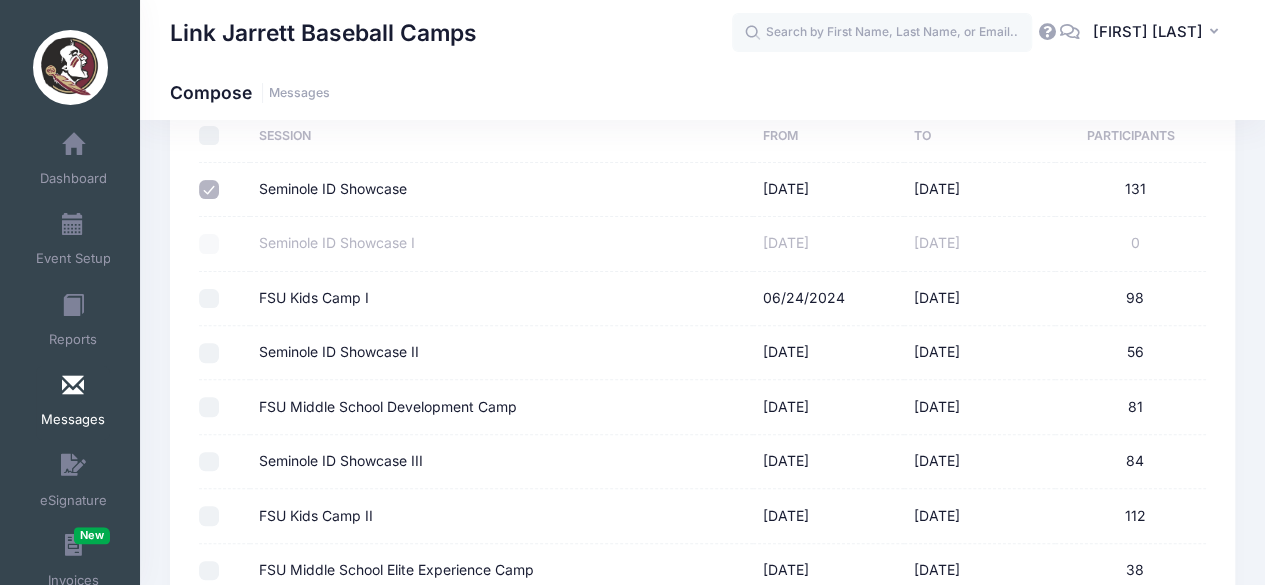 click on "Seminole ID Showcase II" at bounding box center (209, 353) 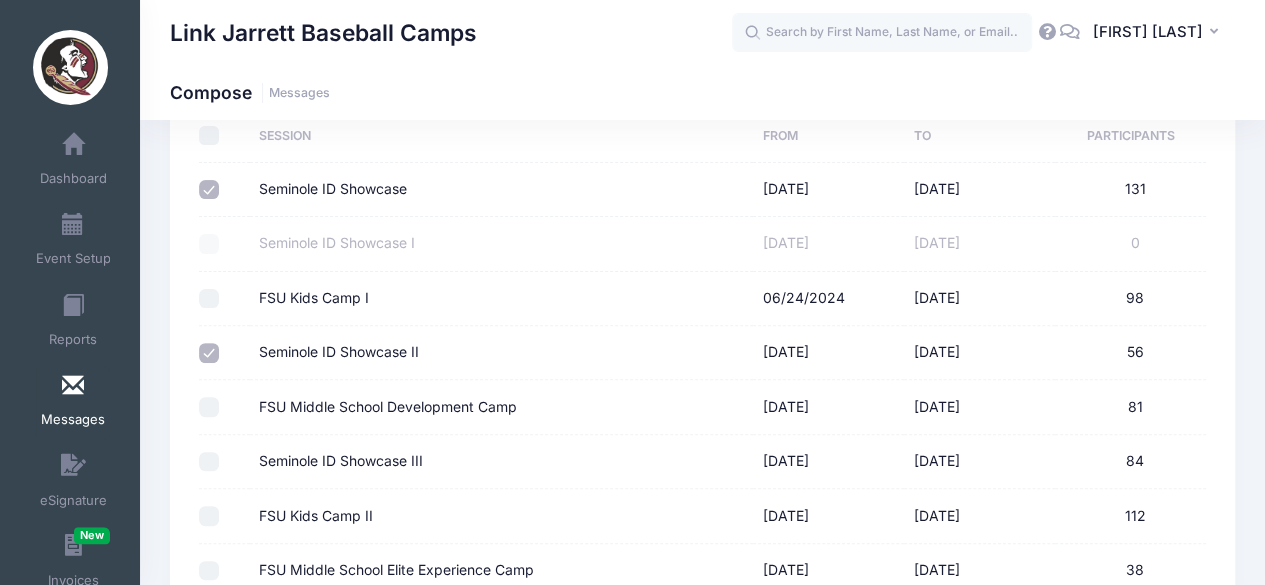click at bounding box center (224, 353) 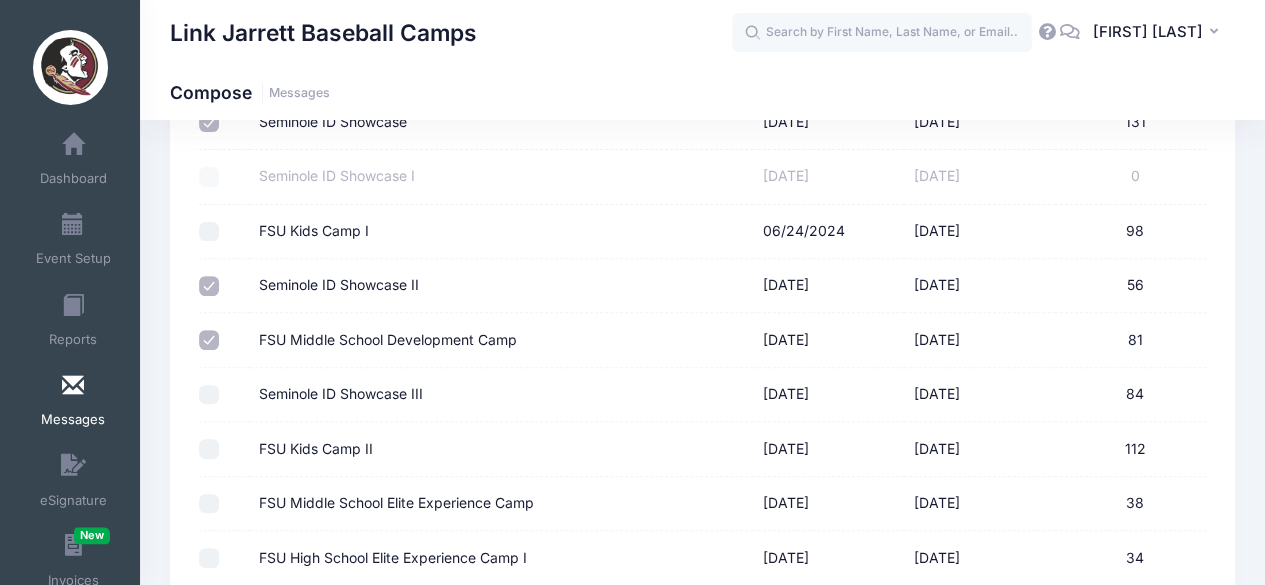 click on "Seminole ID Showcase III" at bounding box center [209, 395] 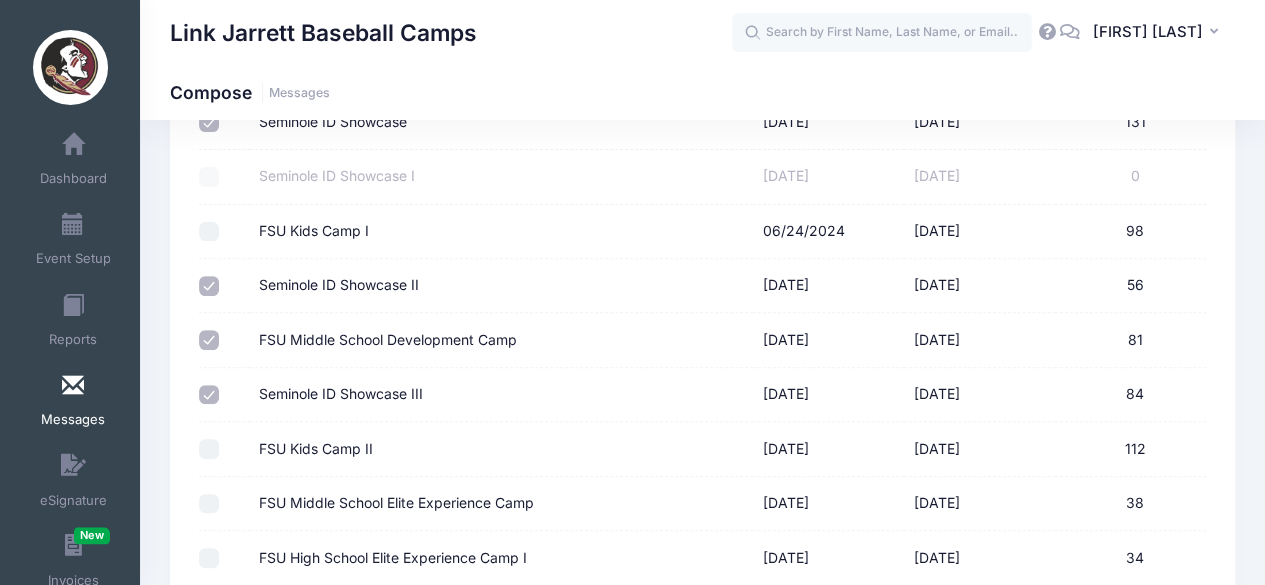scroll, scrollTop: 323, scrollLeft: 0, axis: vertical 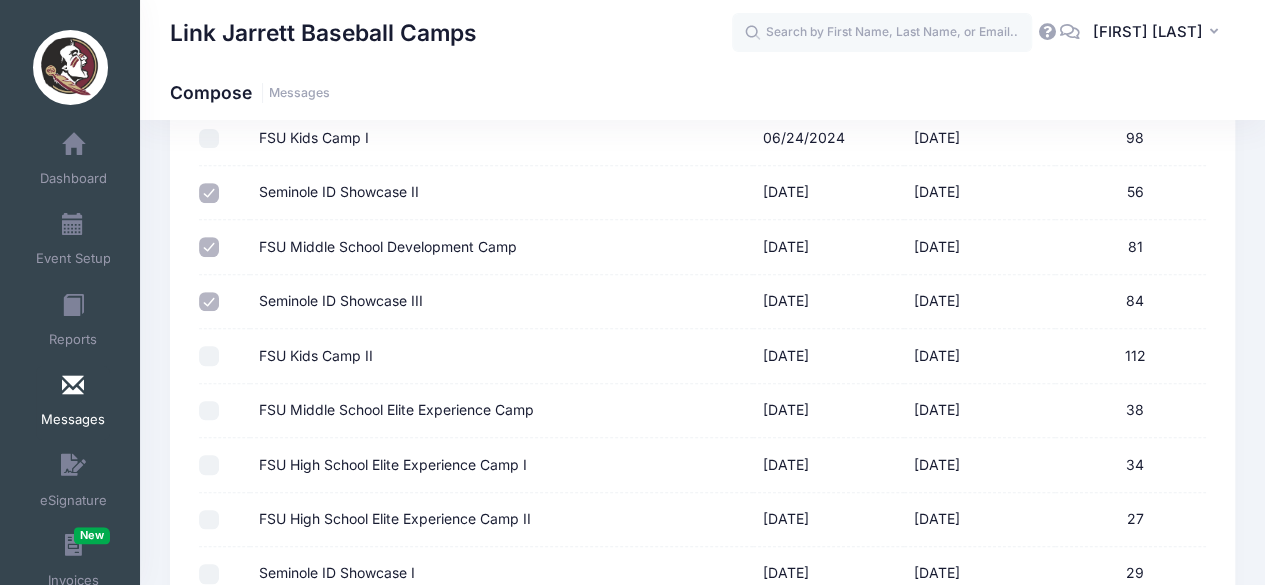 click on "FSU Middle School Elite Experience Camp" at bounding box center (209, 411) 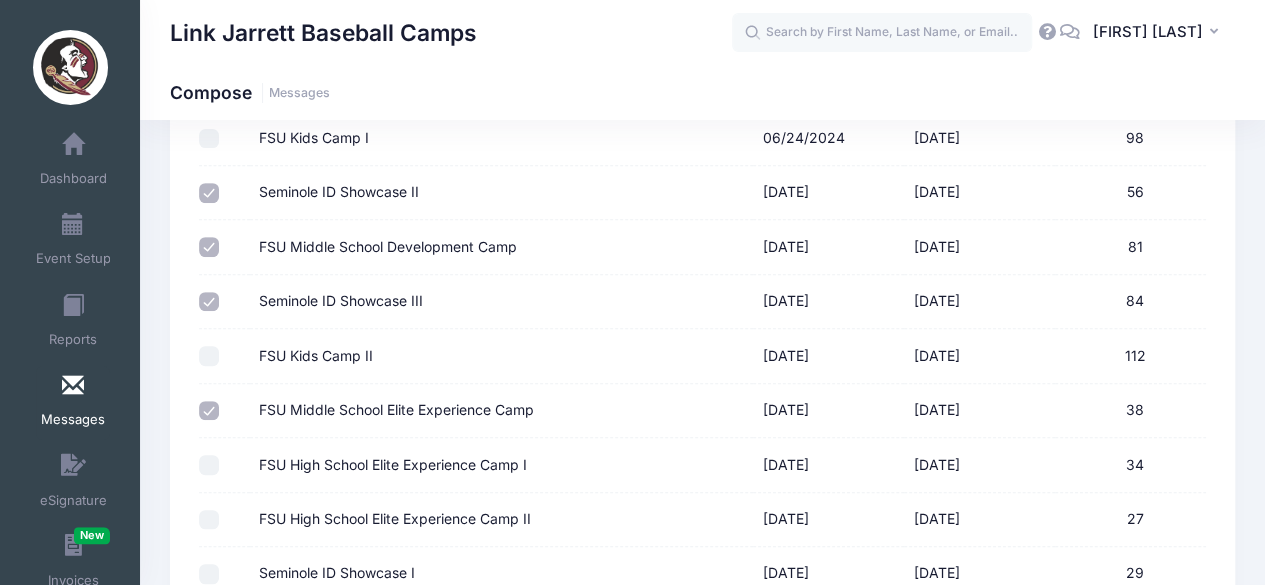 click on "FSU High School Elite Experience Camp I" at bounding box center [209, 465] 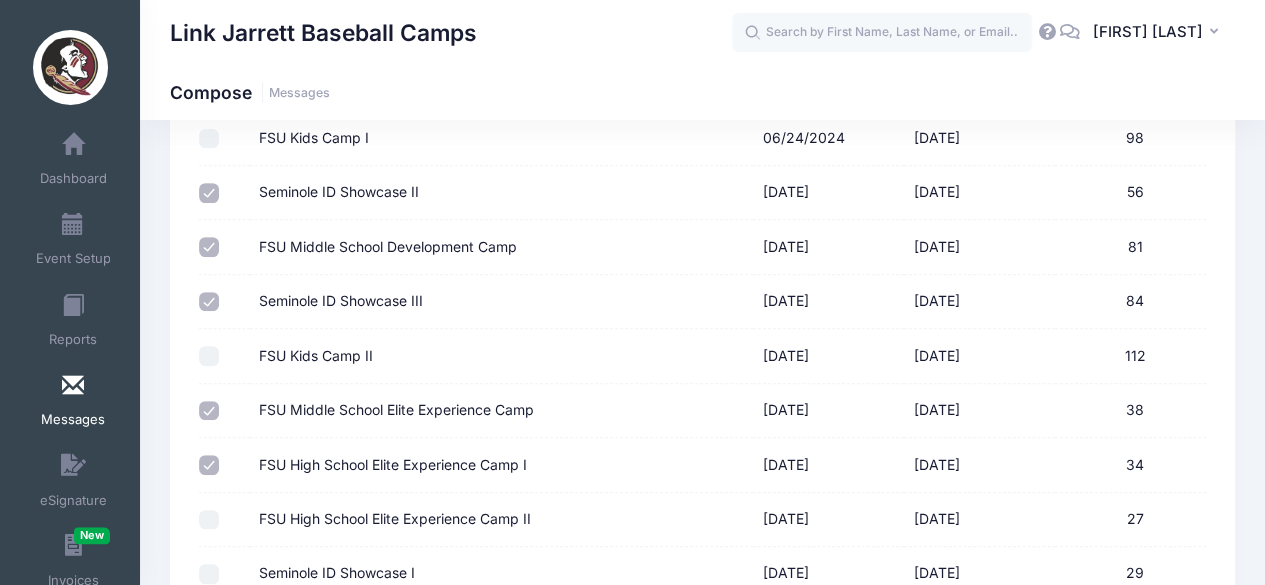 click on "FSU High School Elite Experience Camp II" at bounding box center (209, 520) 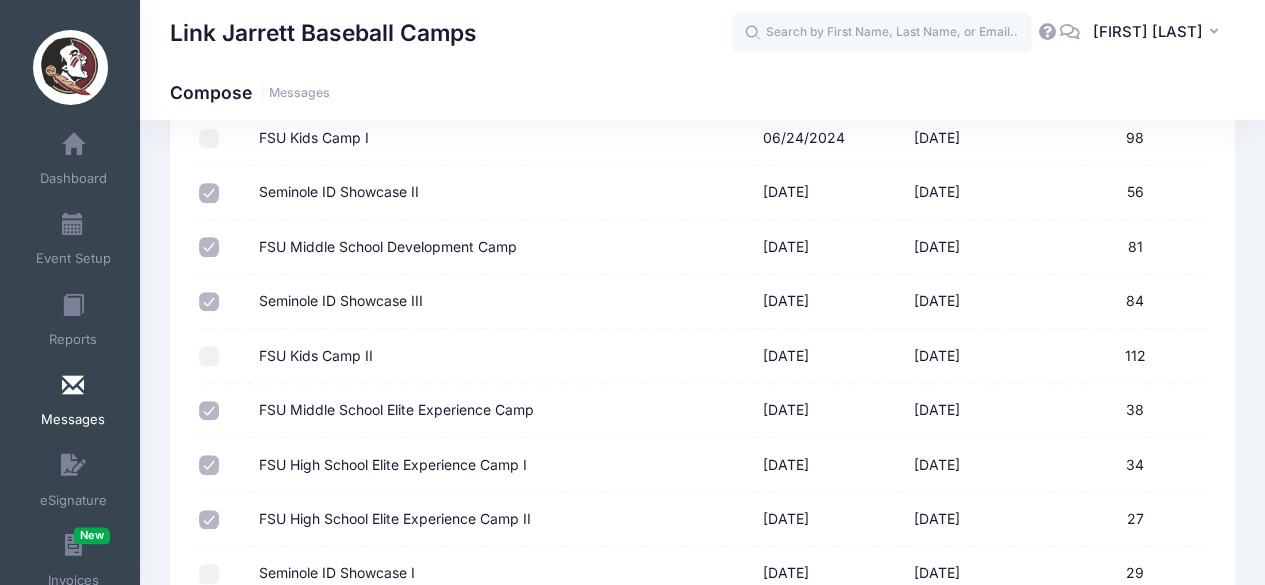 click on "Seminole ID Showcase I" at bounding box center (209, 574) 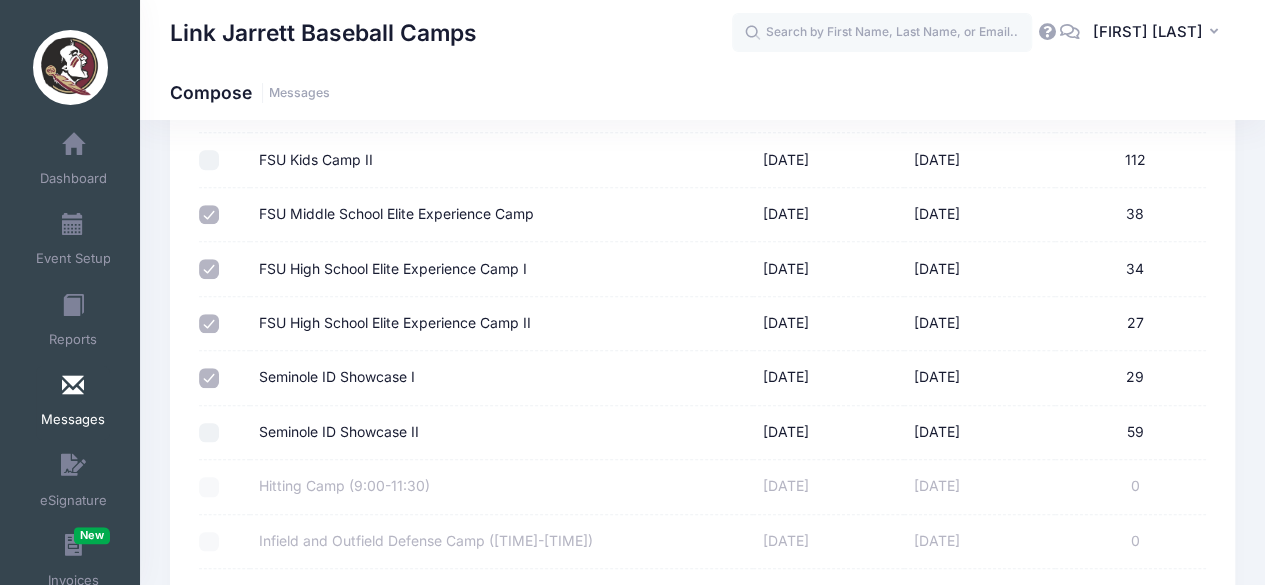 scroll, scrollTop: 535, scrollLeft: 0, axis: vertical 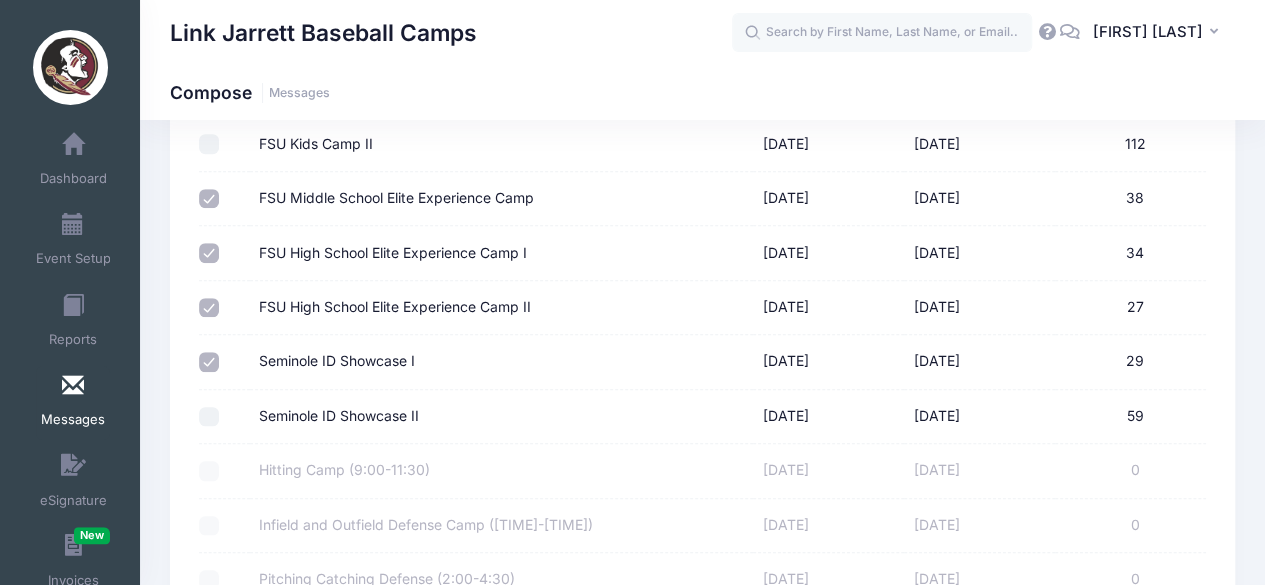 click at bounding box center (224, 417) 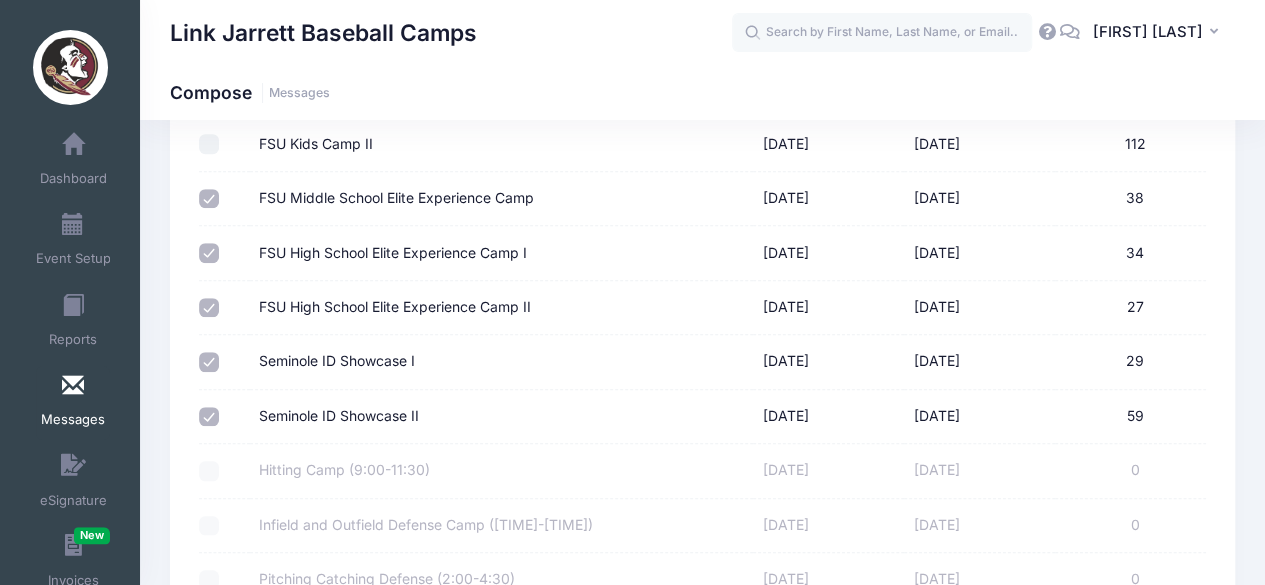 drag, startPoint x: 214, startPoint y: 416, endPoint x: 261, endPoint y: 284, distance: 140.11781 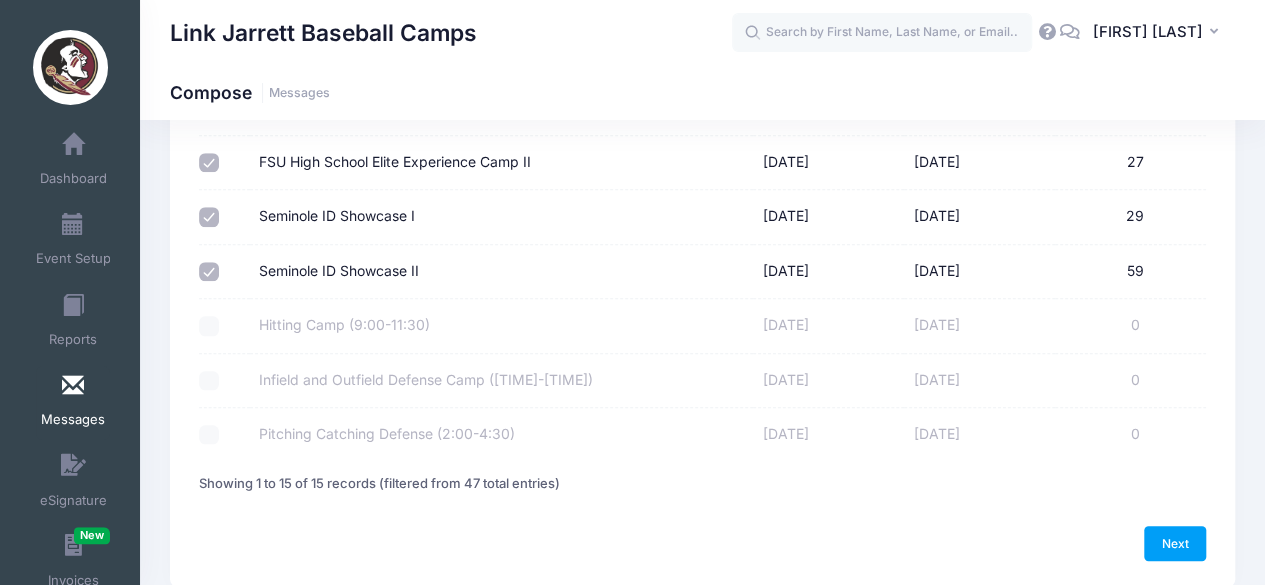 scroll, scrollTop: 677, scrollLeft: 0, axis: vertical 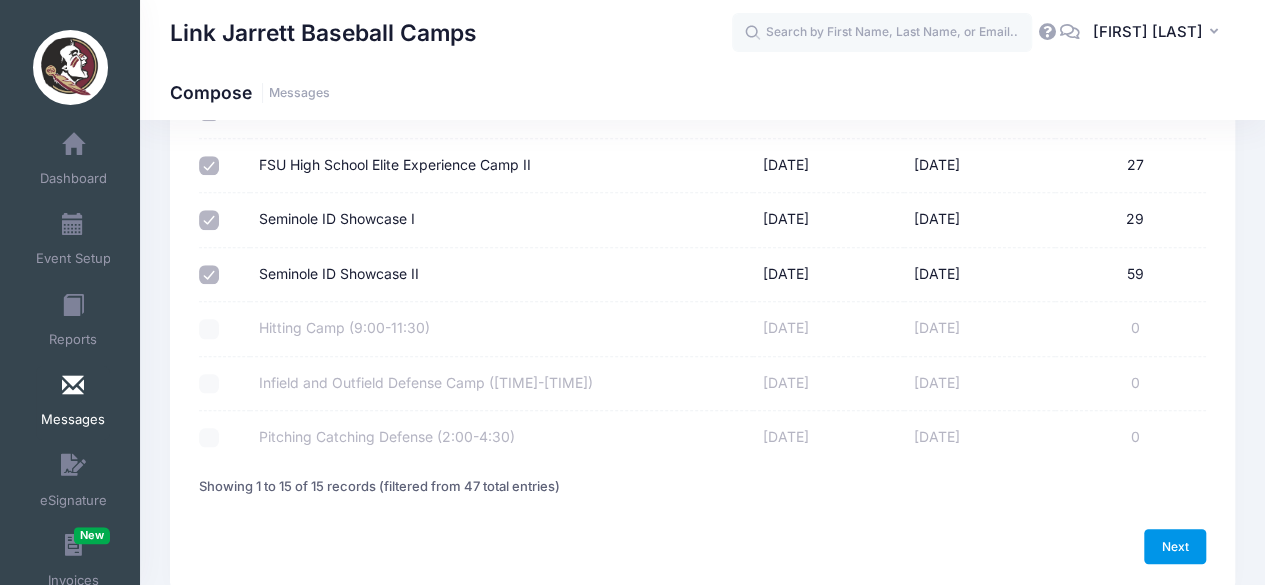 click on "Next" at bounding box center (1175, 546) 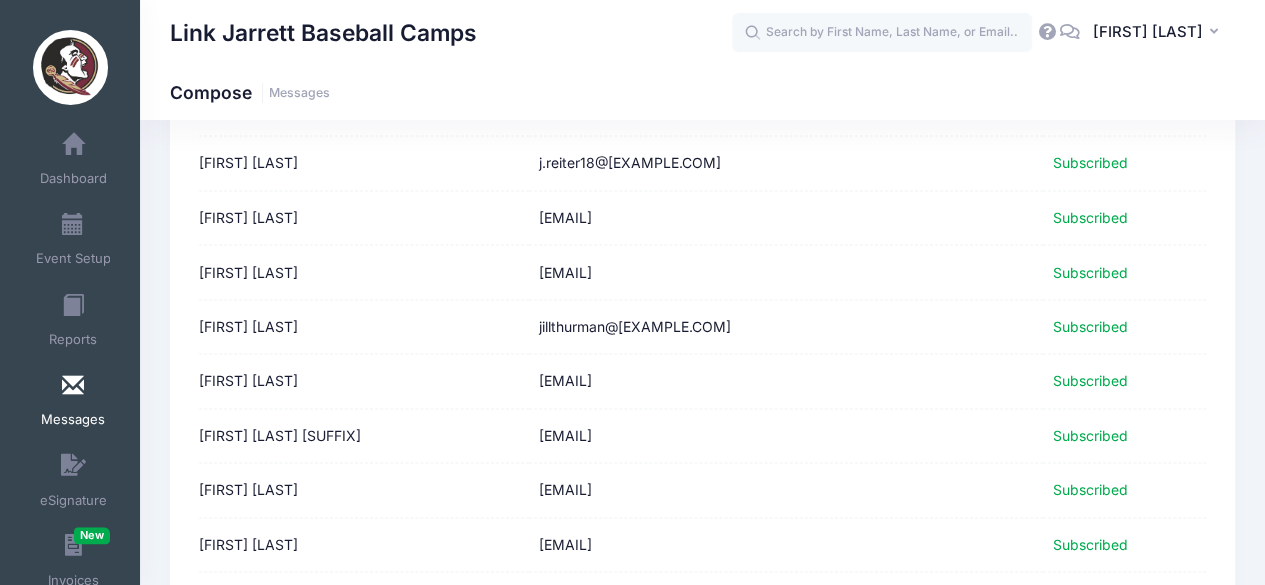 scroll, scrollTop: 2637, scrollLeft: 0, axis: vertical 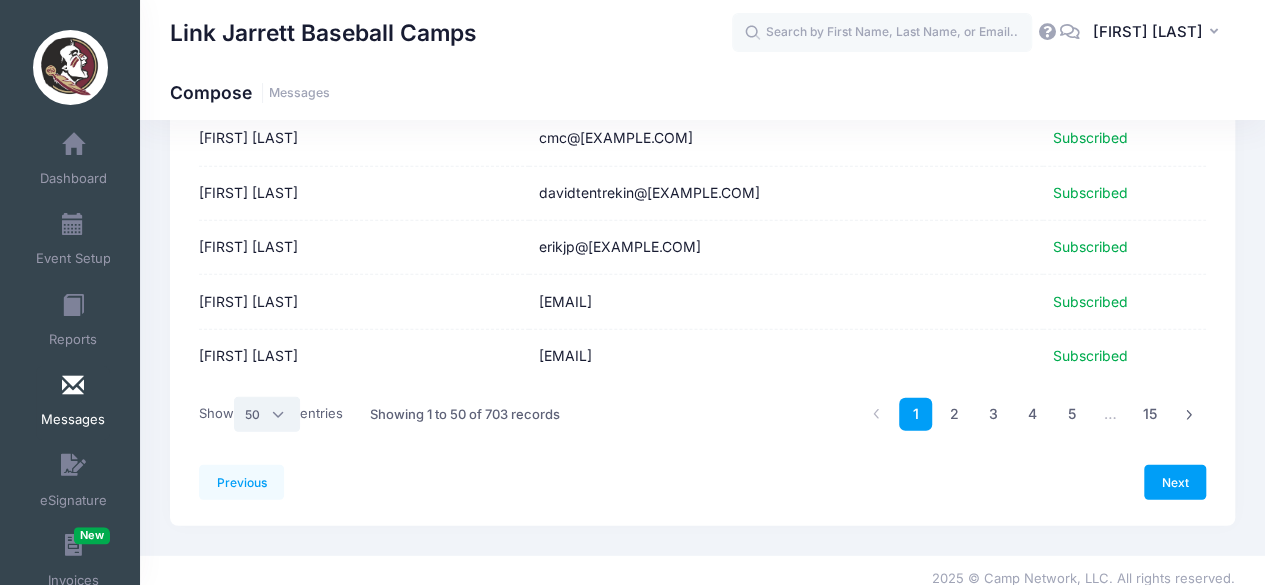 click on "All 10 25 50" at bounding box center [267, 414] 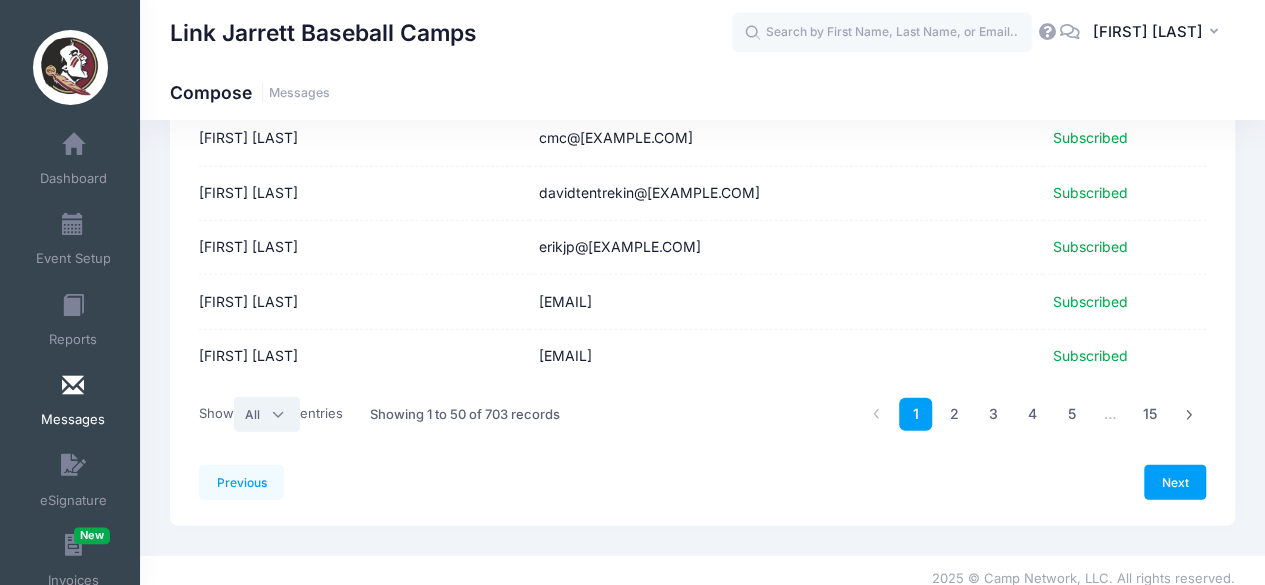 click on "All 10 25 50" at bounding box center (267, 414) 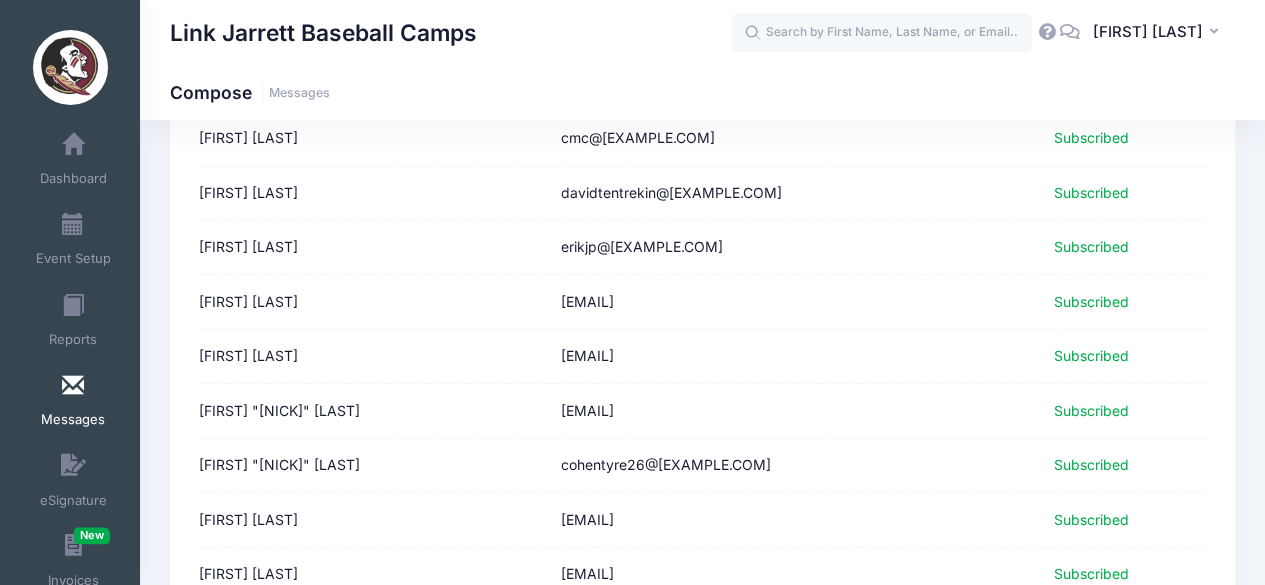 scroll, scrollTop: 37987, scrollLeft: 0, axis: vertical 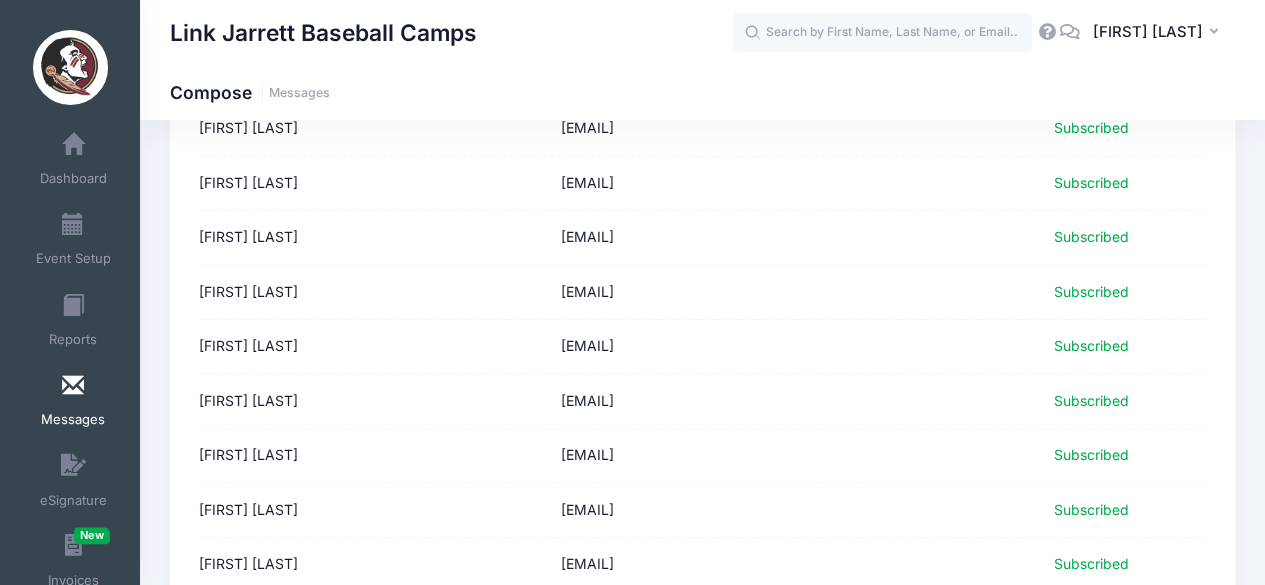 click on "Next" at bounding box center [1175, 690] 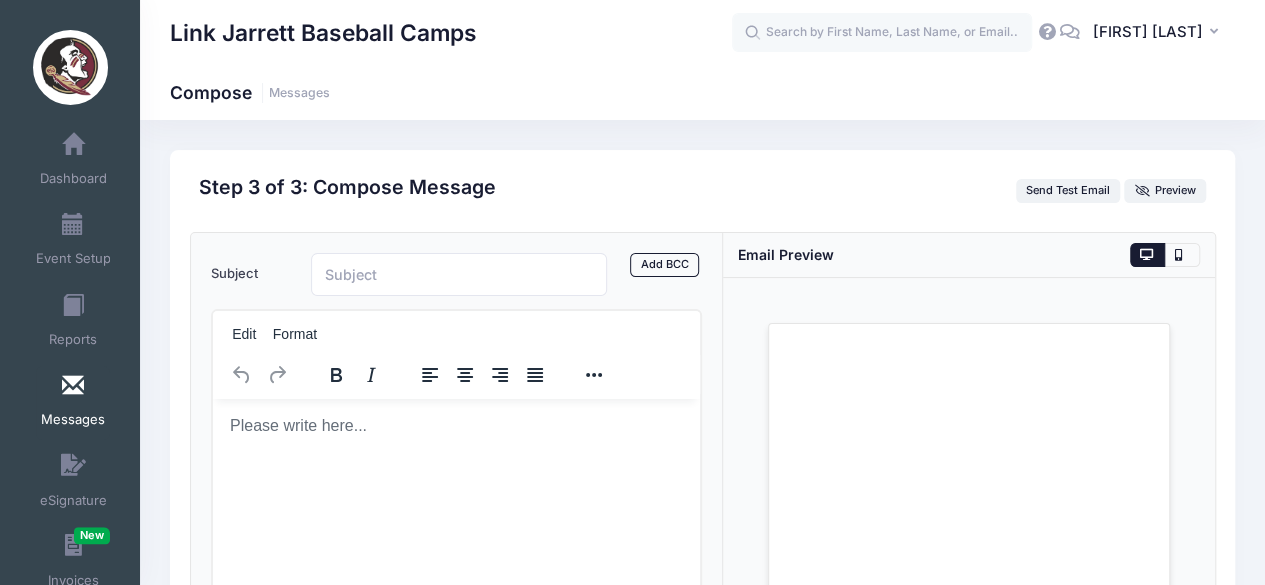 scroll, scrollTop: 0, scrollLeft: 0, axis: both 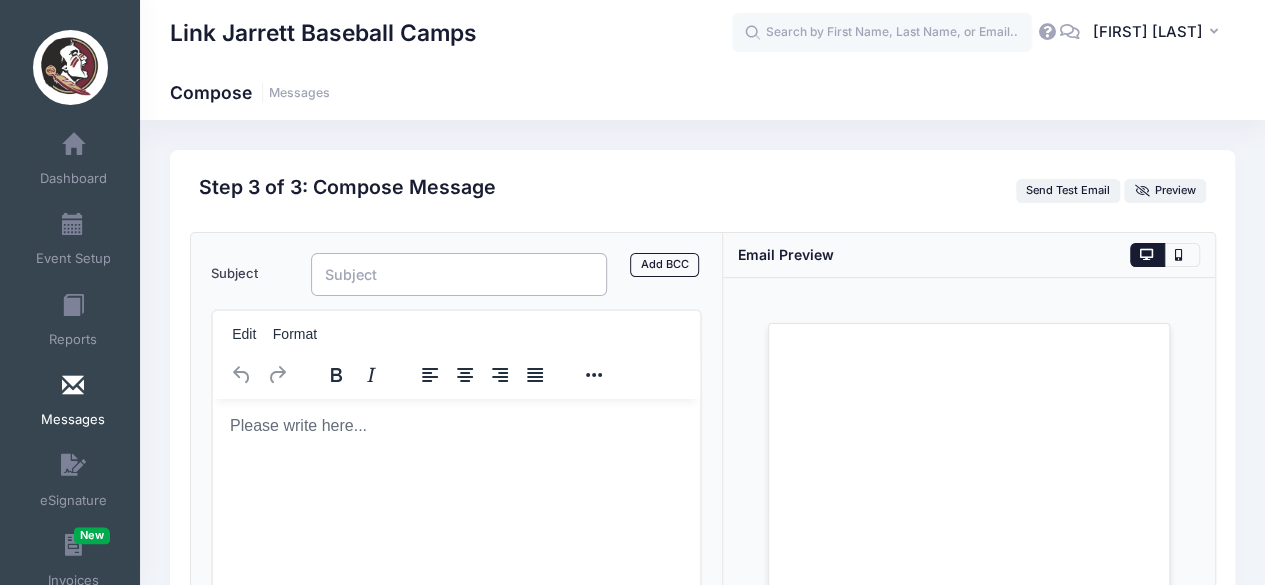 click on "Subject" at bounding box center (459, 274) 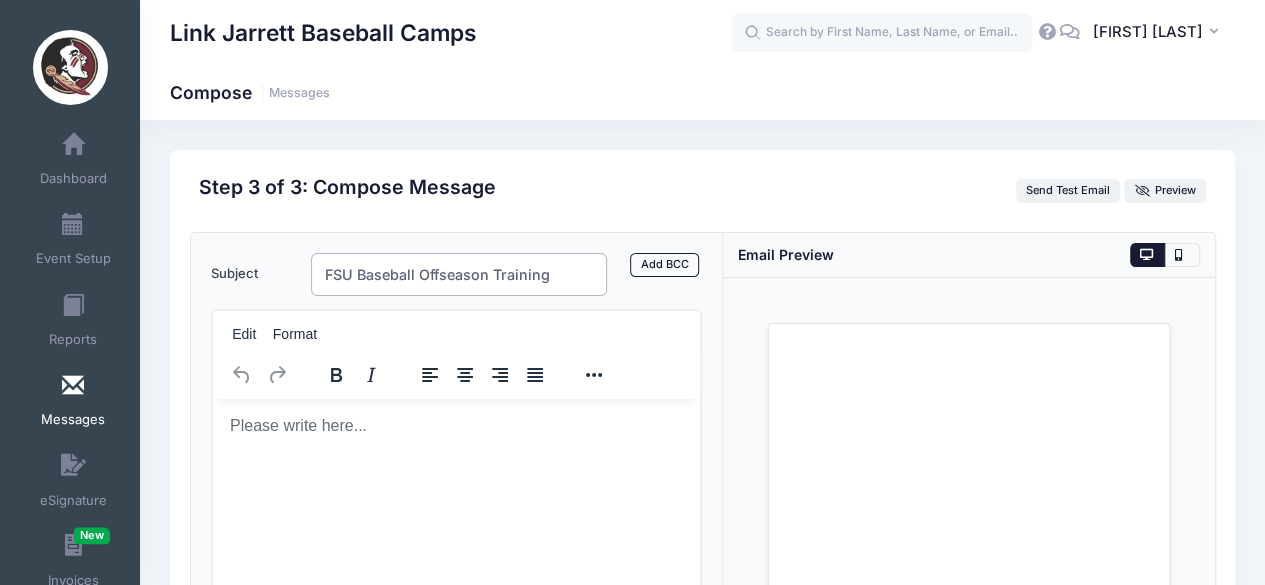 type on "FSU Baseball Offseason Training" 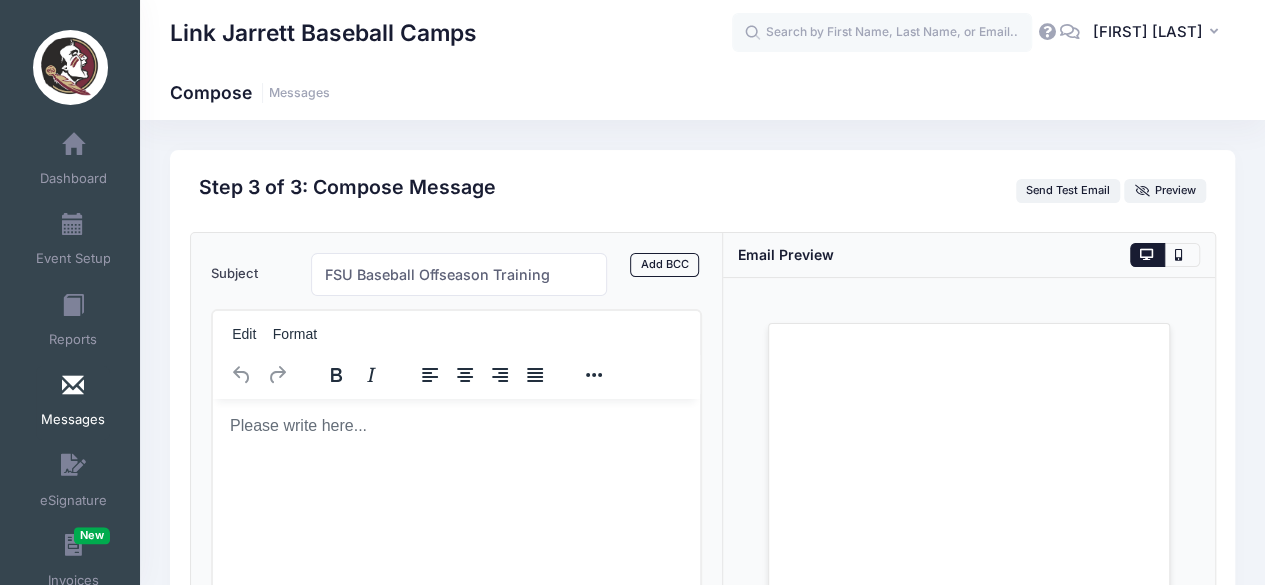 click at bounding box center (456, 425) 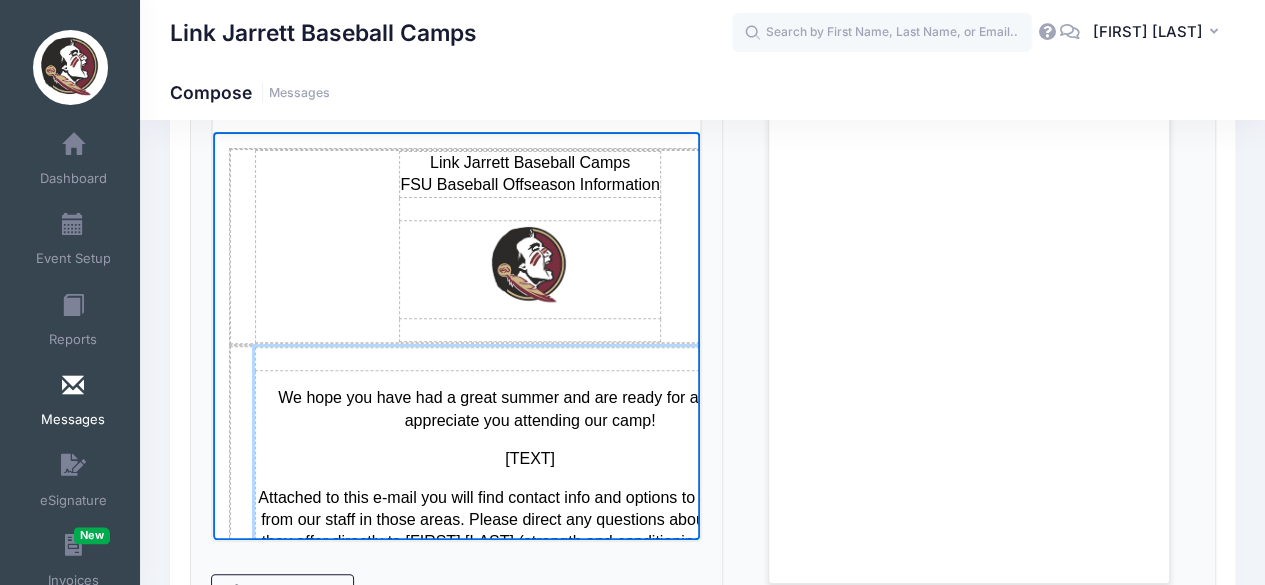 scroll, scrollTop: 94, scrollLeft: 0, axis: vertical 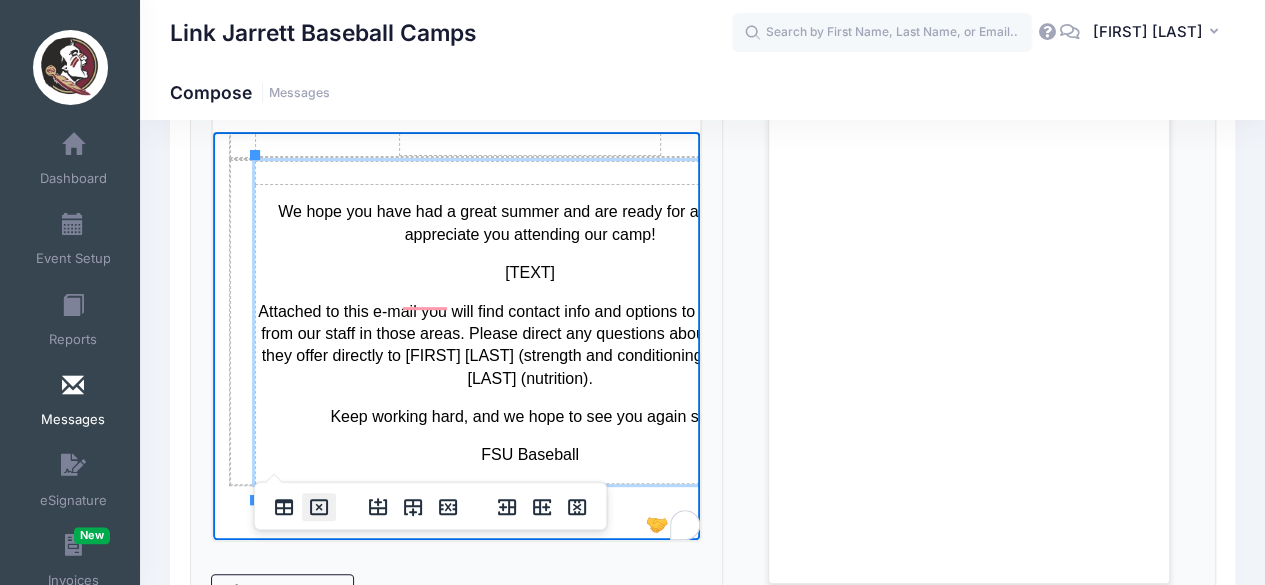 click 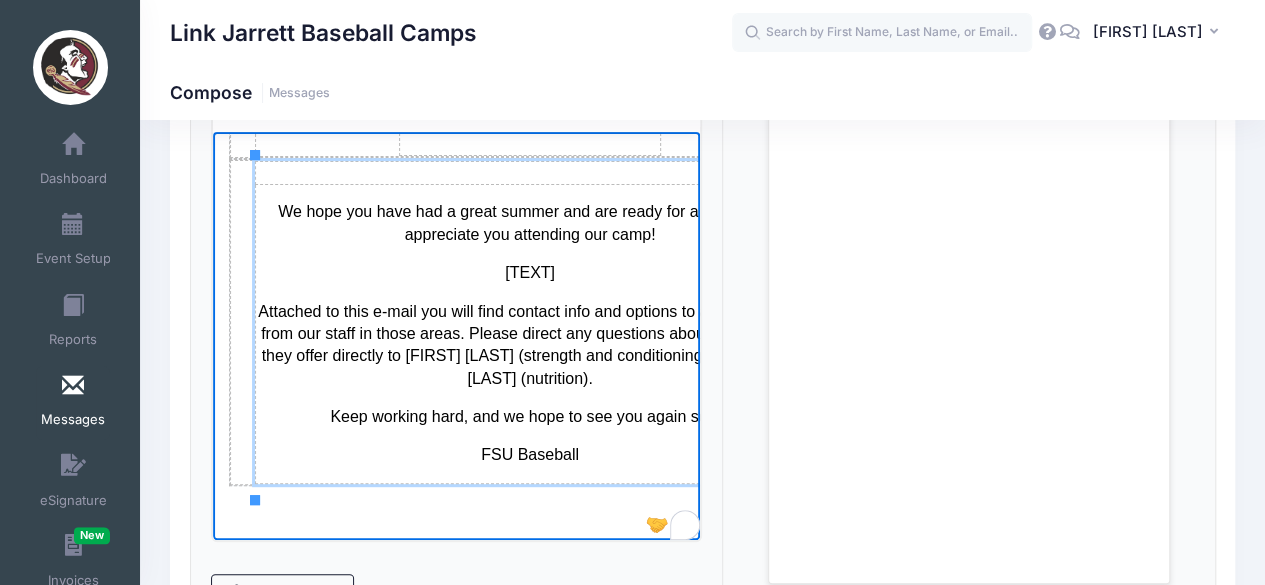 scroll, scrollTop: 0, scrollLeft: 0, axis: both 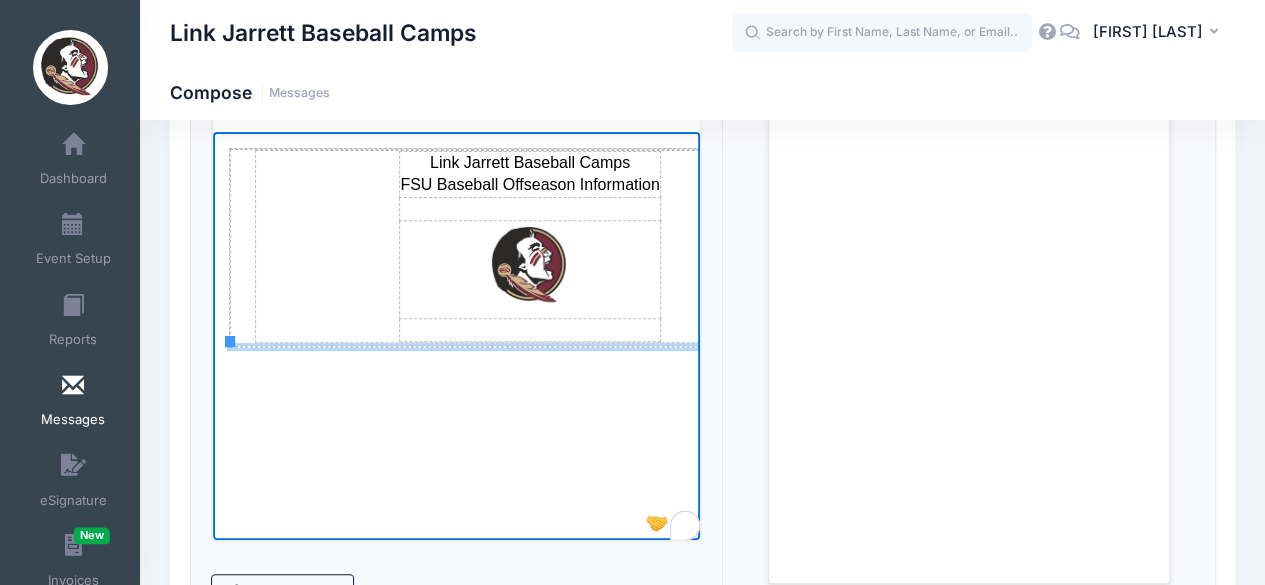click on "Link Jarrett Baseball Camps FSU Baseball Offseason Information" at bounding box center (456, 266) 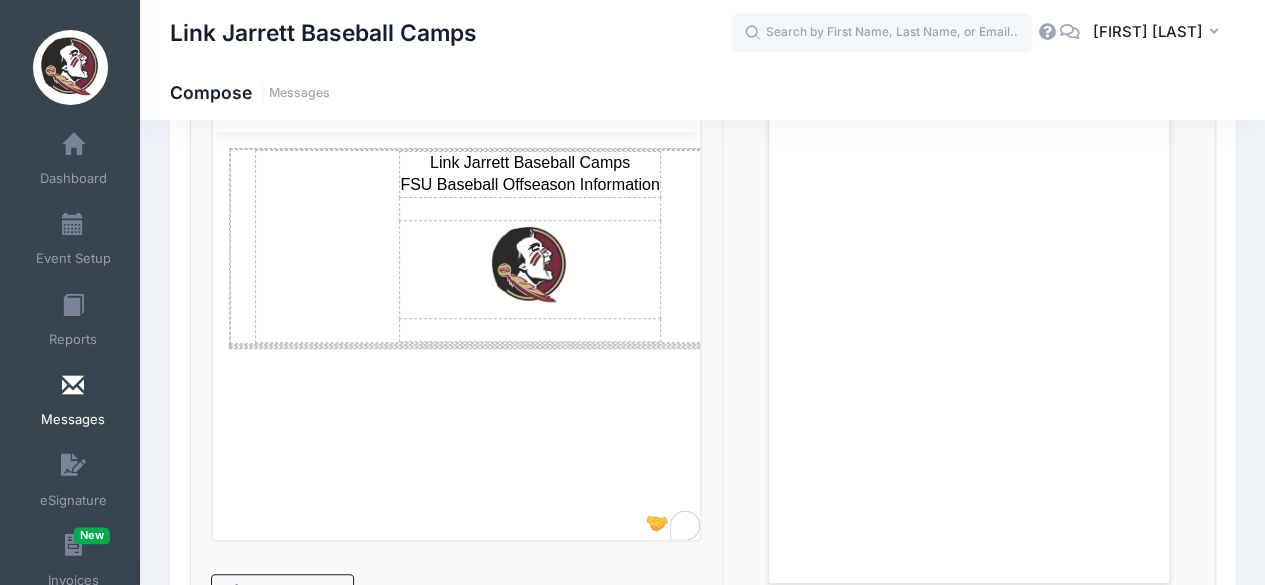 click on "Loading..." at bounding box center (969, 320) 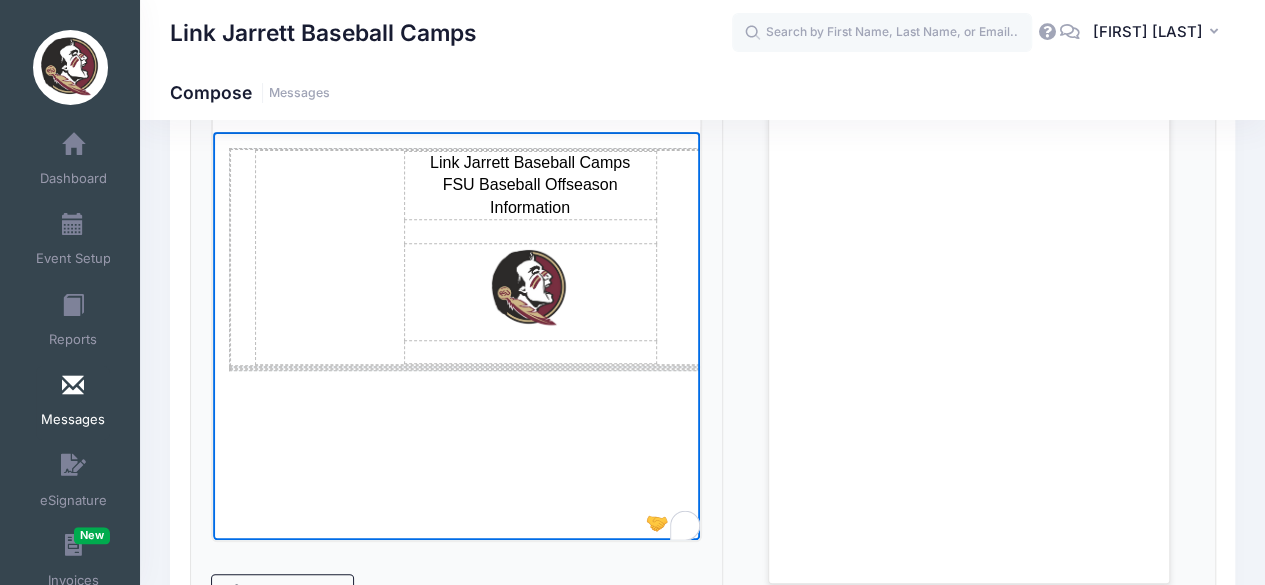 drag, startPoint x: 611, startPoint y: 397, endPoint x: 173, endPoint y: 48, distance: 560.04016 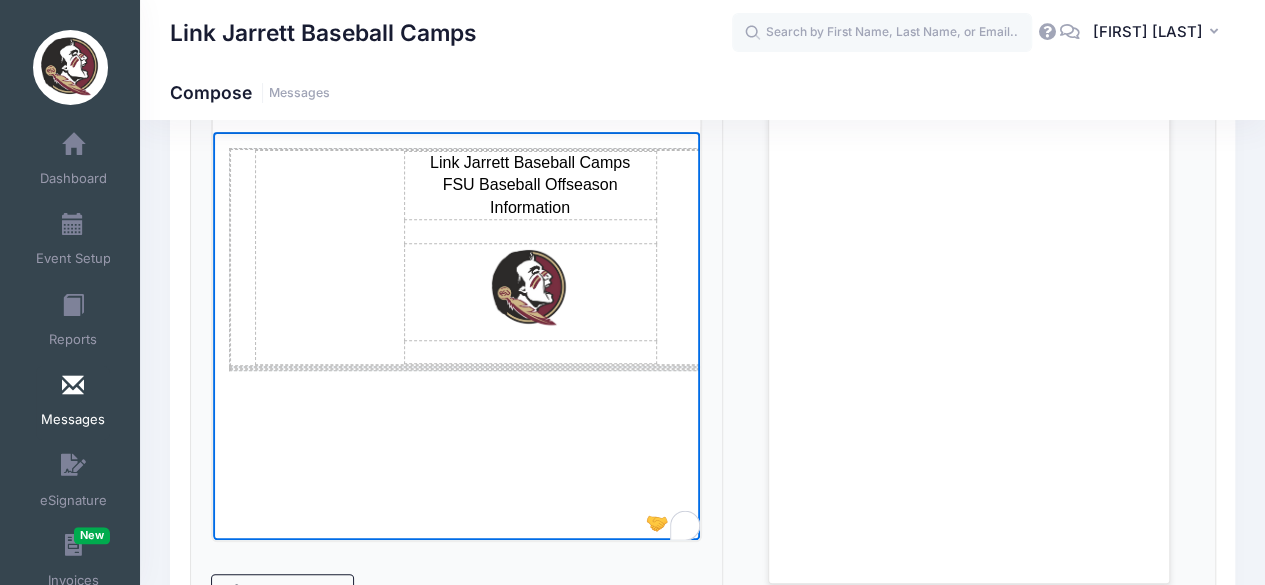click on "Link Jarrett Baseball Camps FSU Baseball Offseason Information" at bounding box center (456, 278) 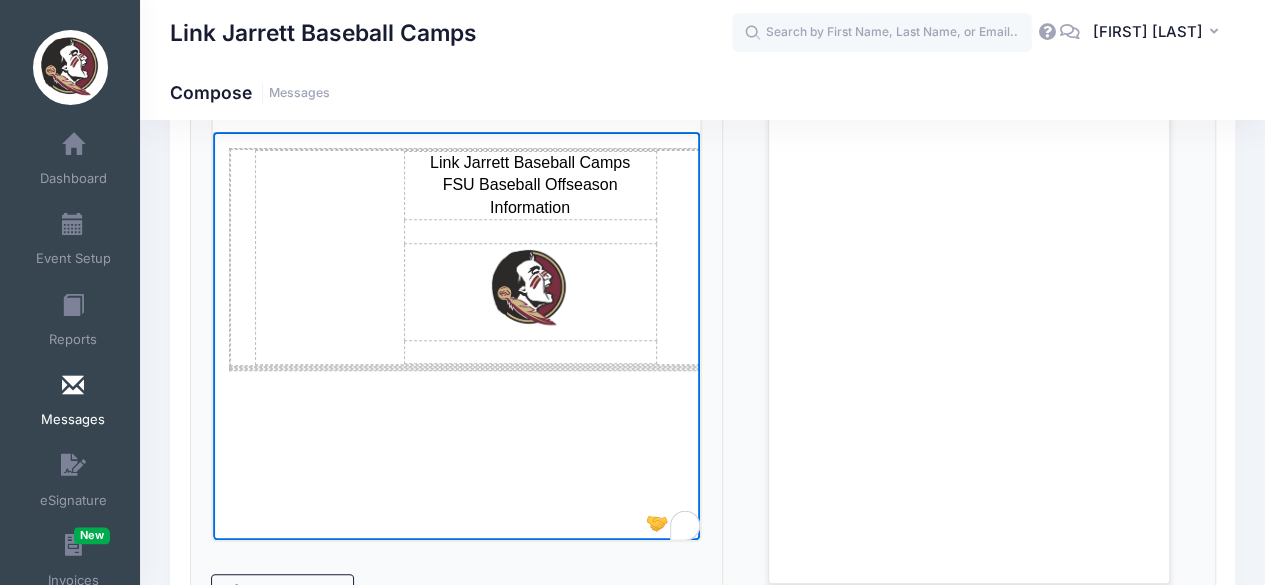 scroll, scrollTop: 0, scrollLeft: 0, axis: both 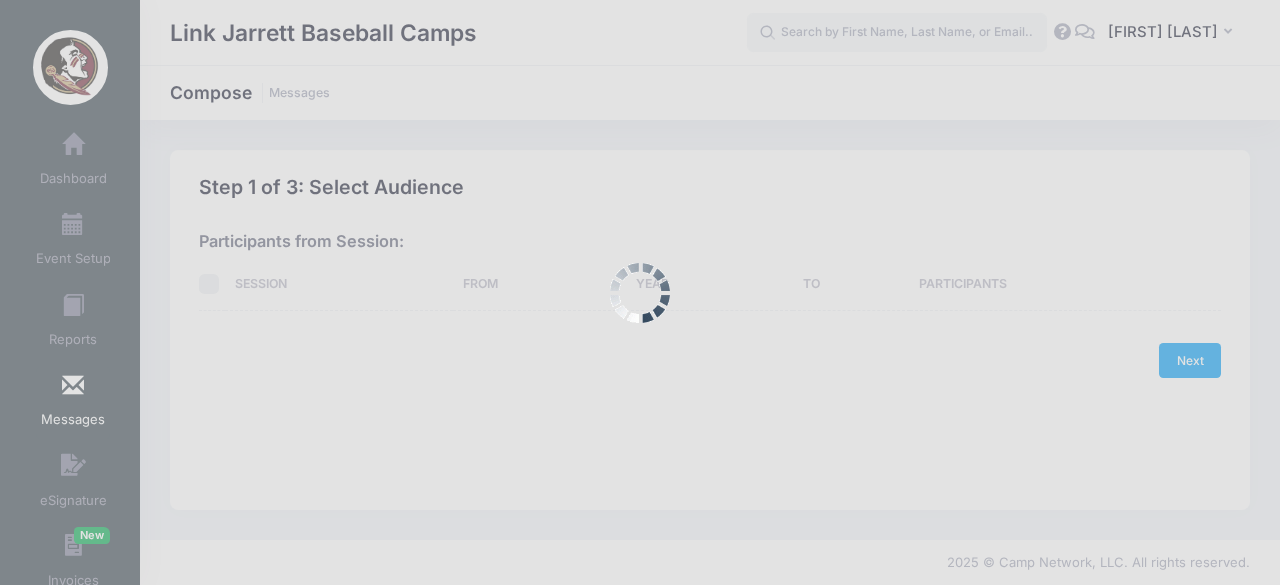 select on "2024" 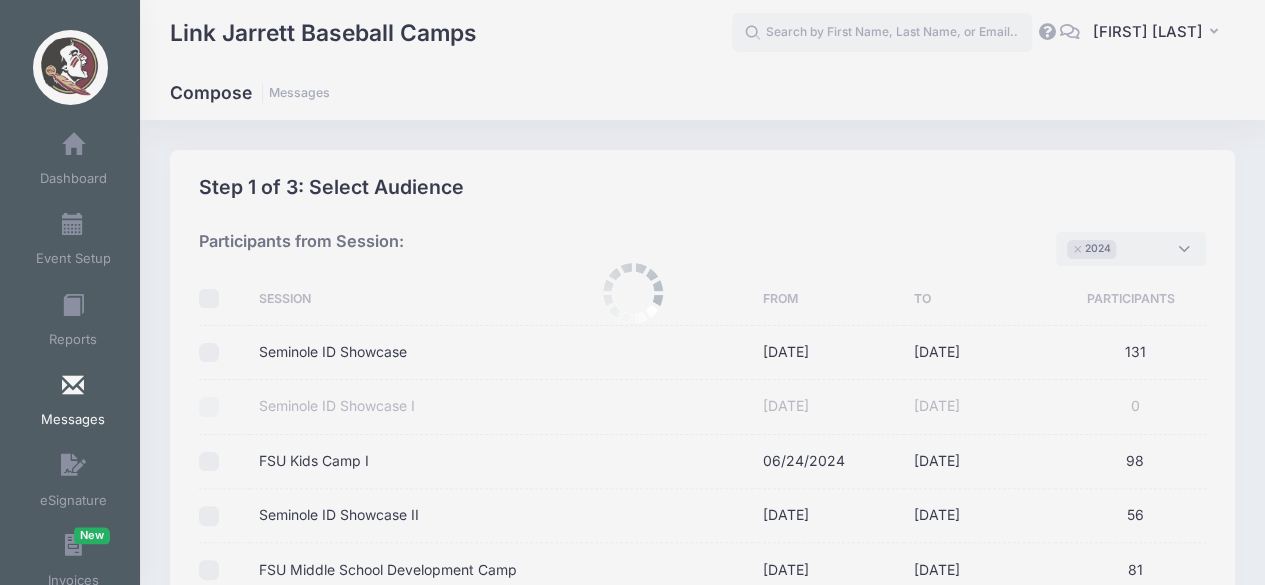 scroll, scrollTop: 30, scrollLeft: 0, axis: vertical 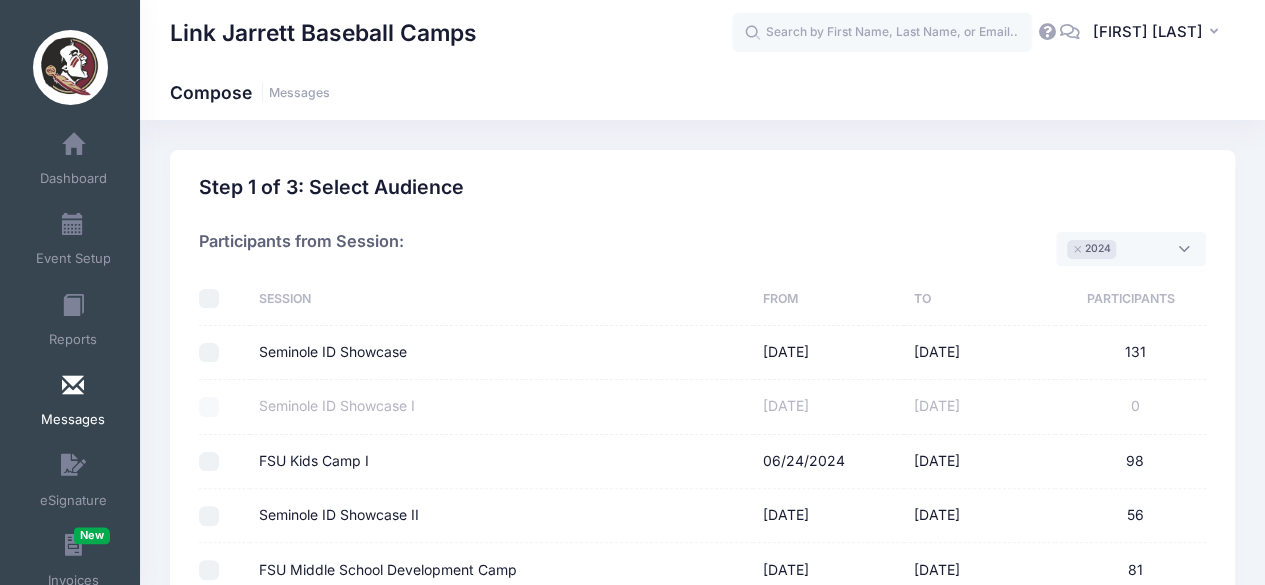 click at bounding box center (209, 299) 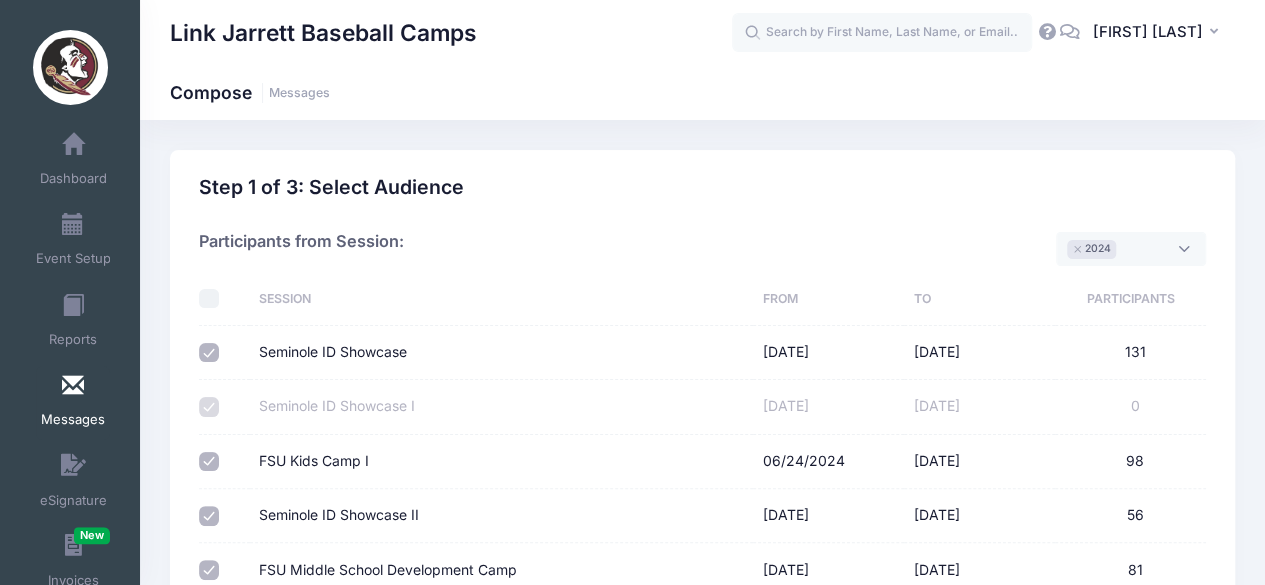checkbox on "true" 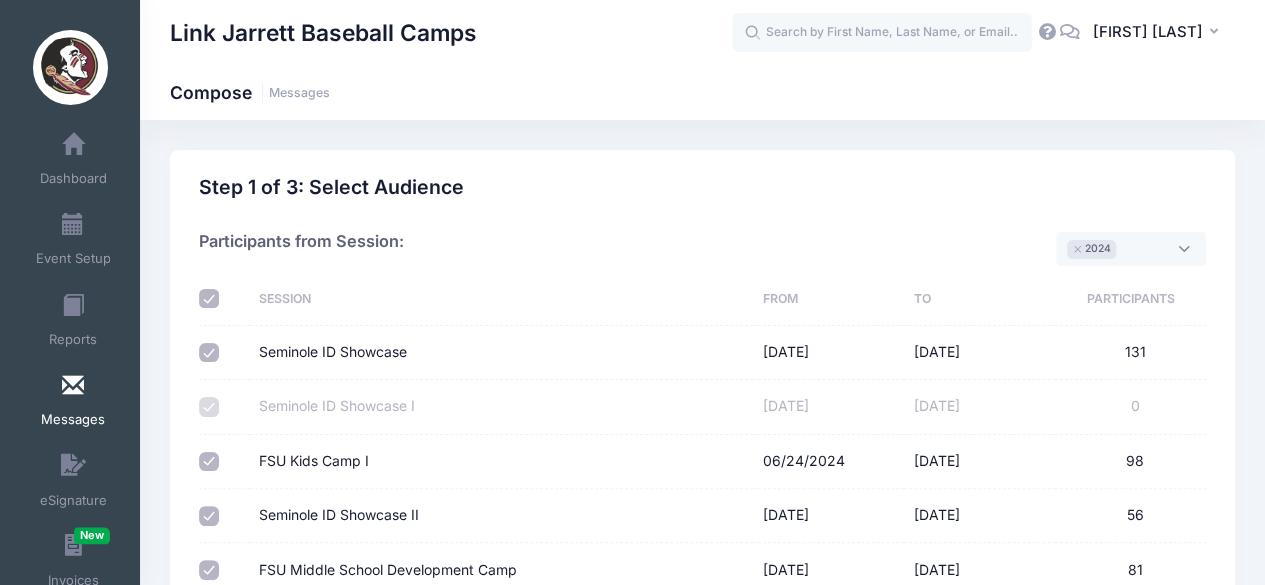 checkbox on "true" 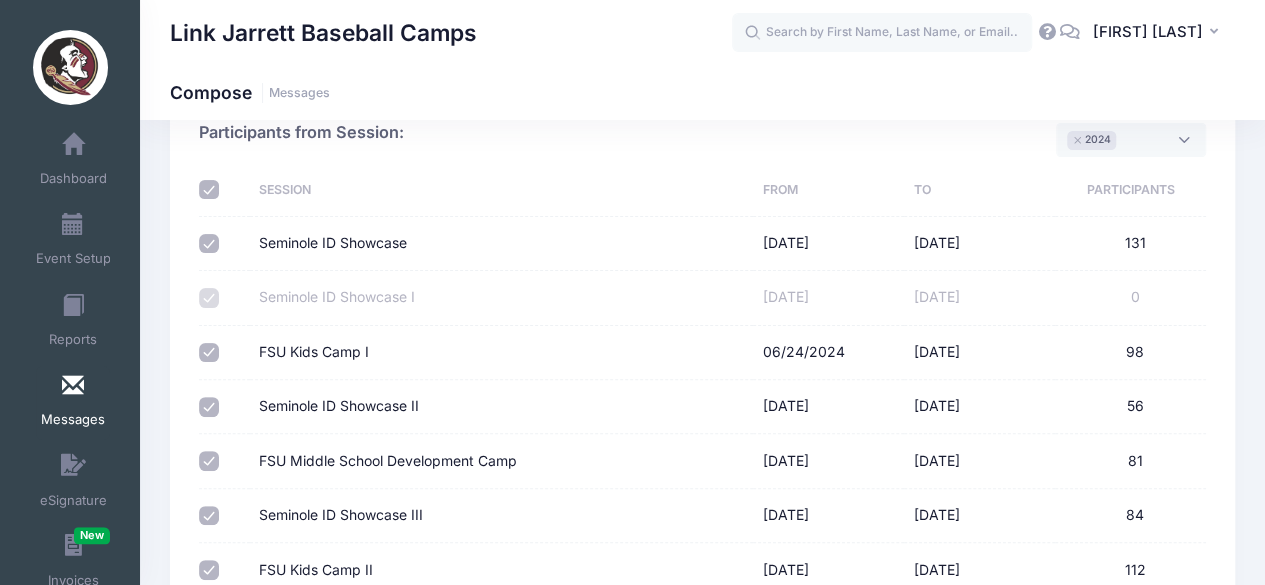 scroll, scrollTop: 110, scrollLeft: 0, axis: vertical 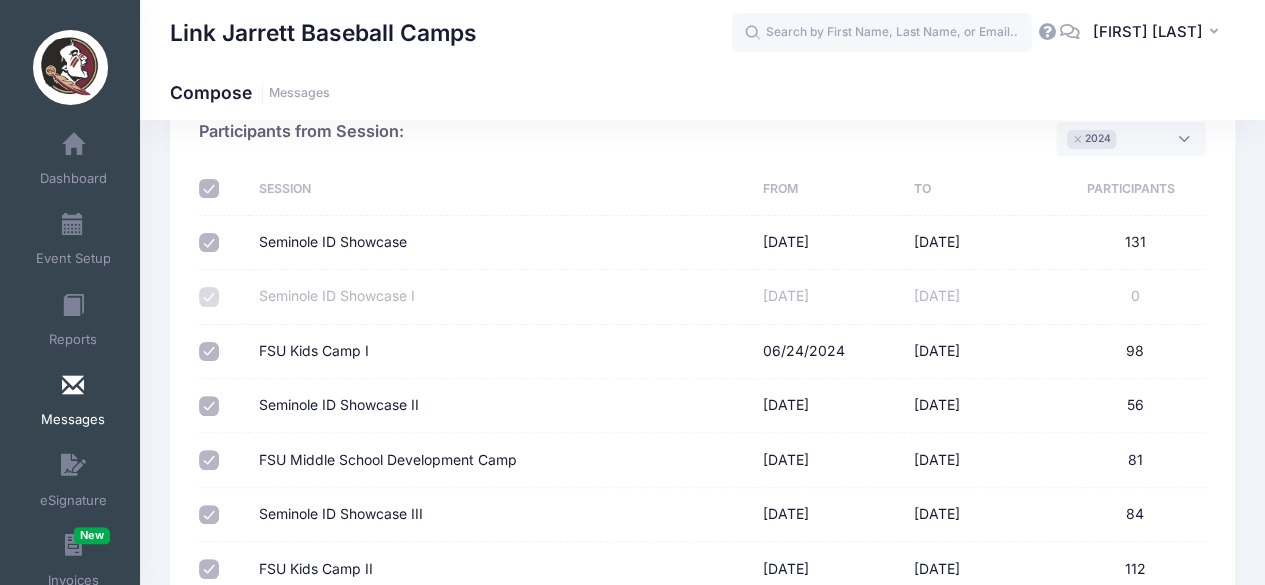 click at bounding box center (224, 352) 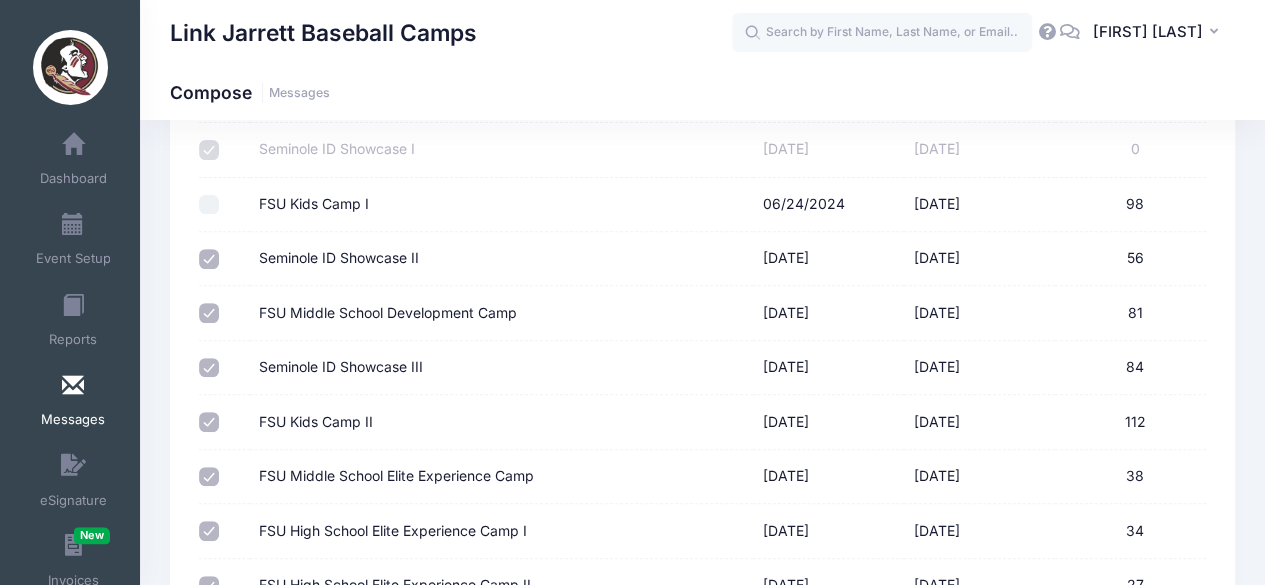 scroll, scrollTop: 209, scrollLeft: 0, axis: vertical 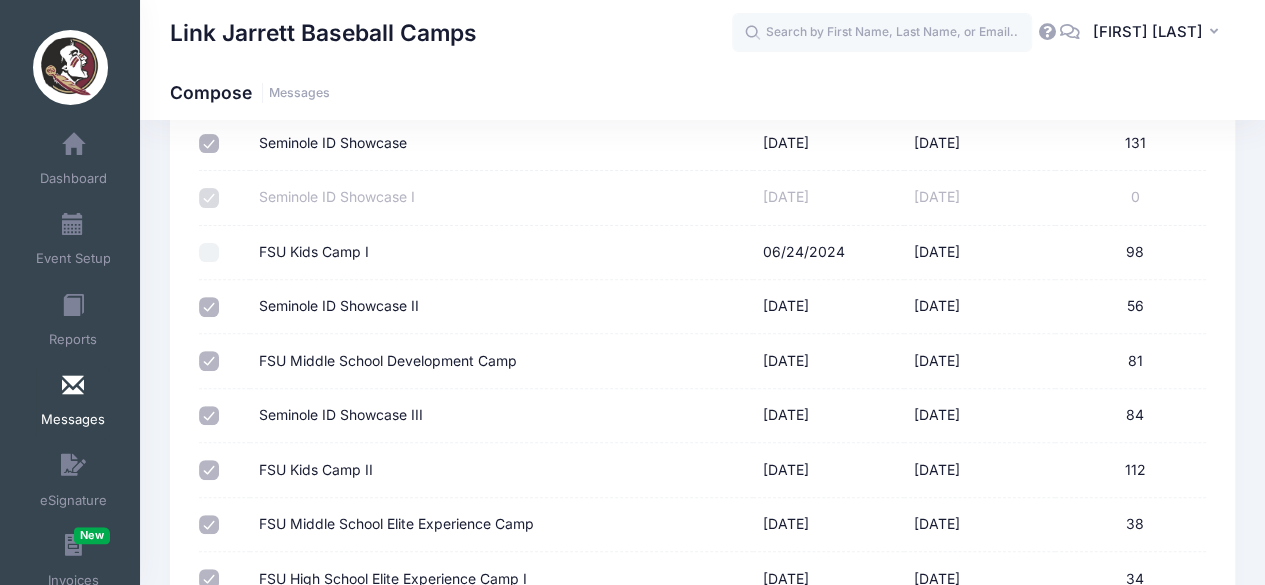 click on "FSU Kids Camp II" at bounding box center [209, 470] 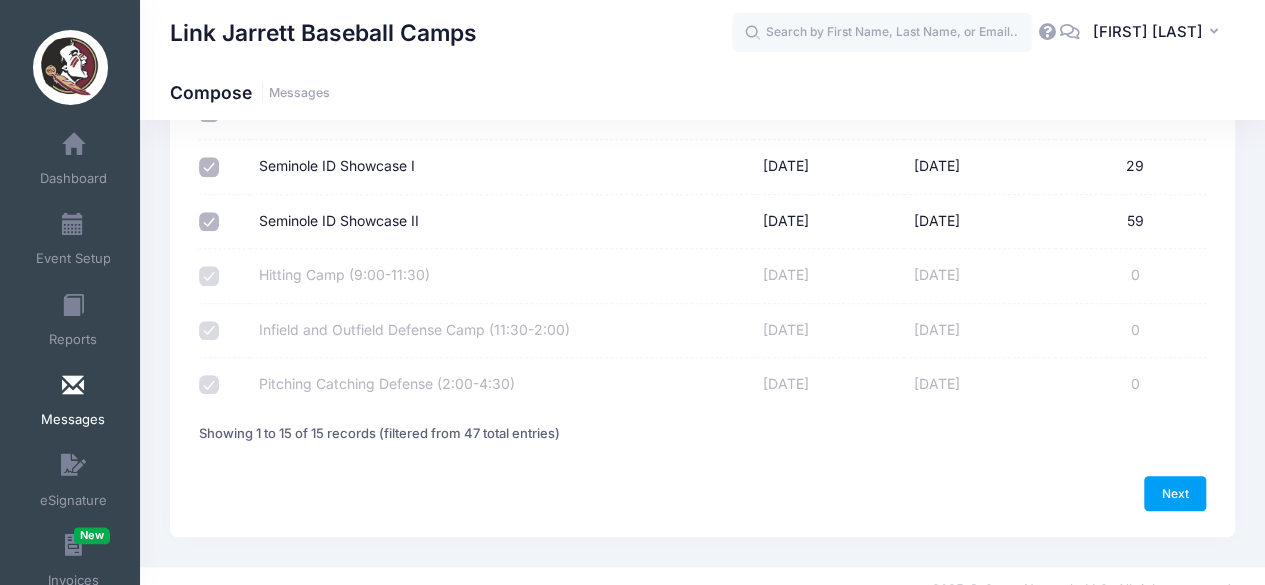 scroll, scrollTop: 736, scrollLeft: 0, axis: vertical 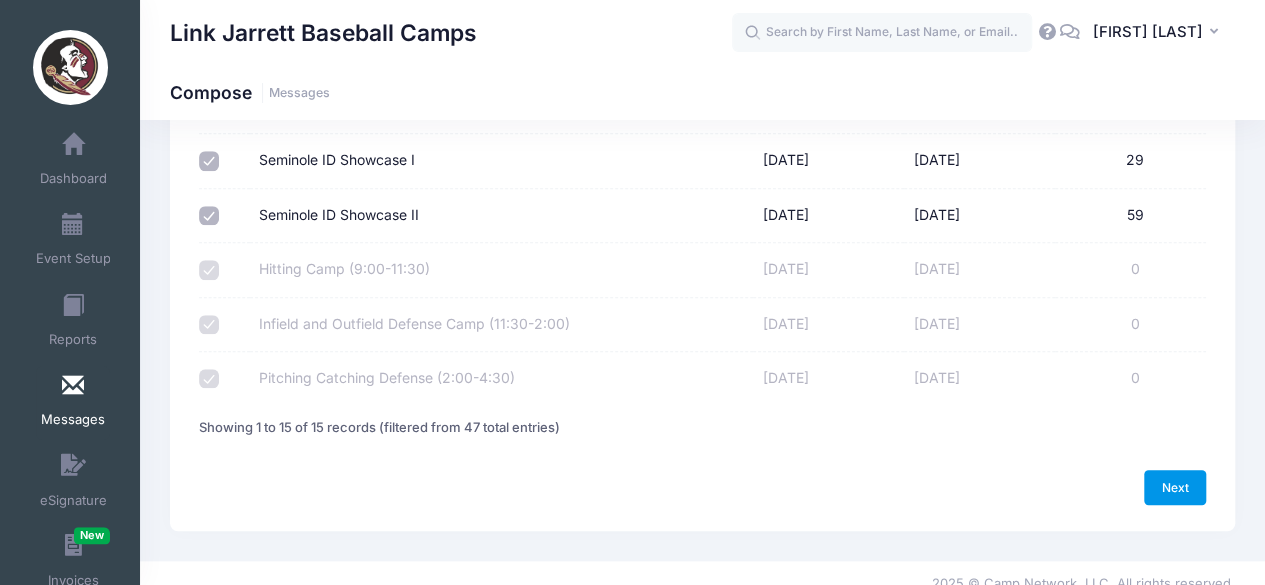 click on "Next" at bounding box center [1175, 487] 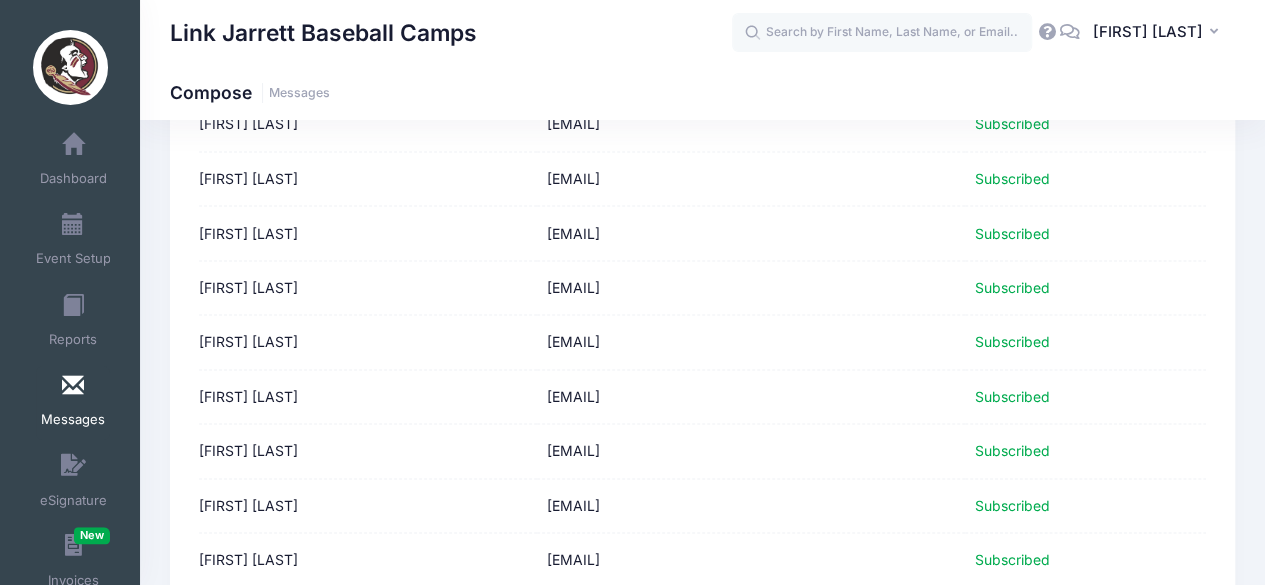 scroll, scrollTop: 2637, scrollLeft: 0, axis: vertical 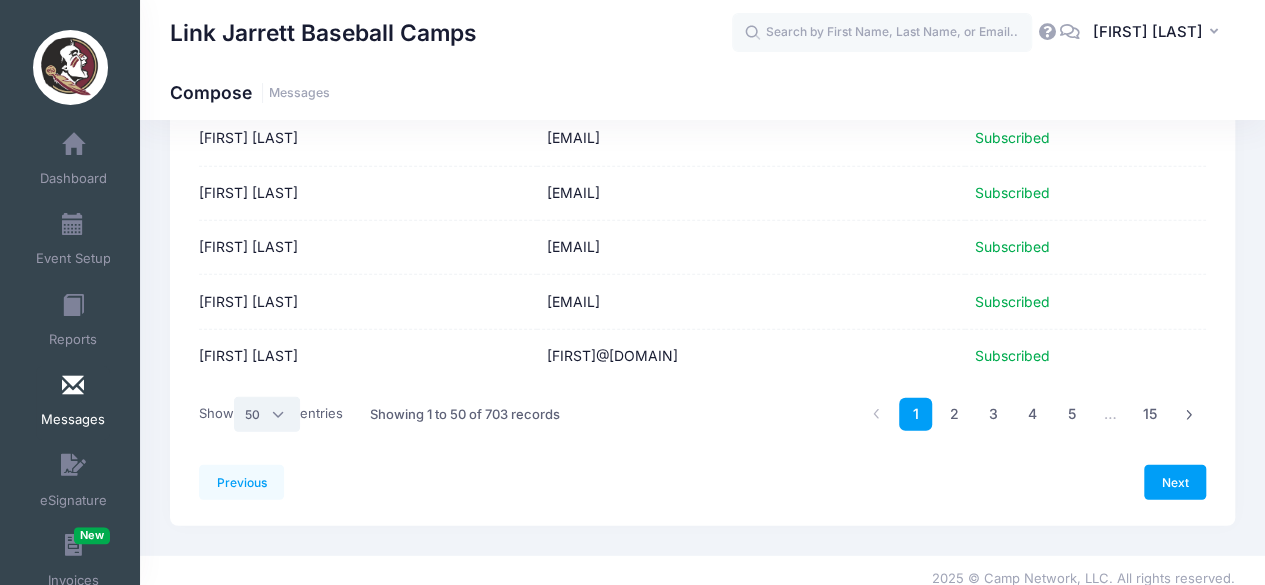 click on "All 10 25 50" at bounding box center [267, 414] 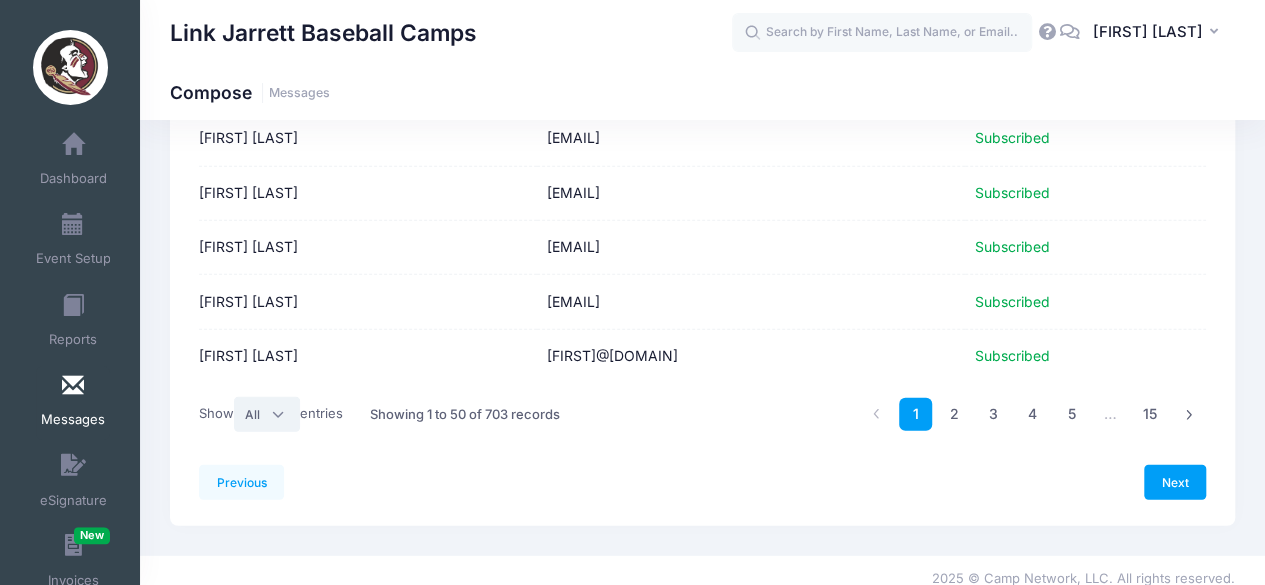 click on "All 10 25 50" at bounding box center [267, 414] 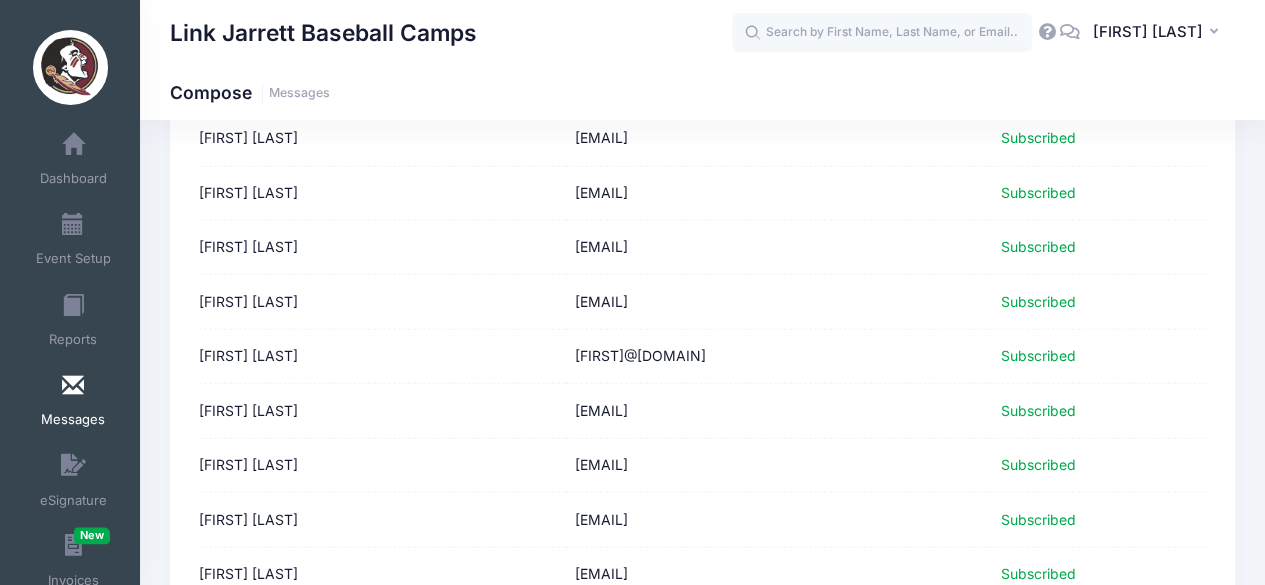 scroll, scrollTop: 2125, scrollLeft: 0, axis: vertical 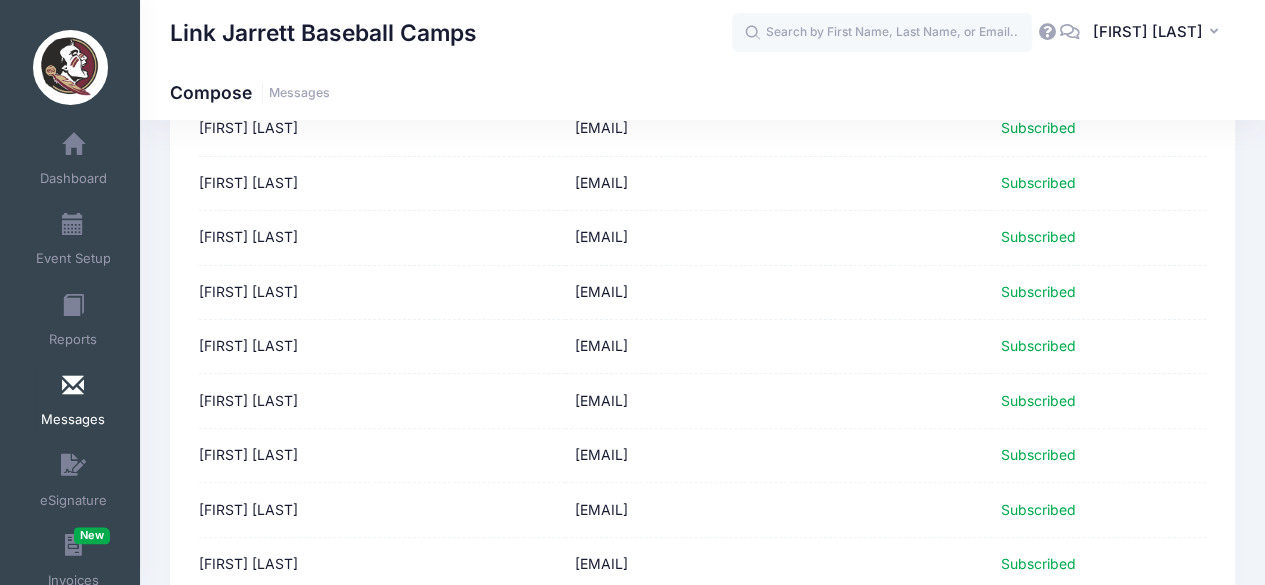 click on "Next" at bounding box center [1175, 690] 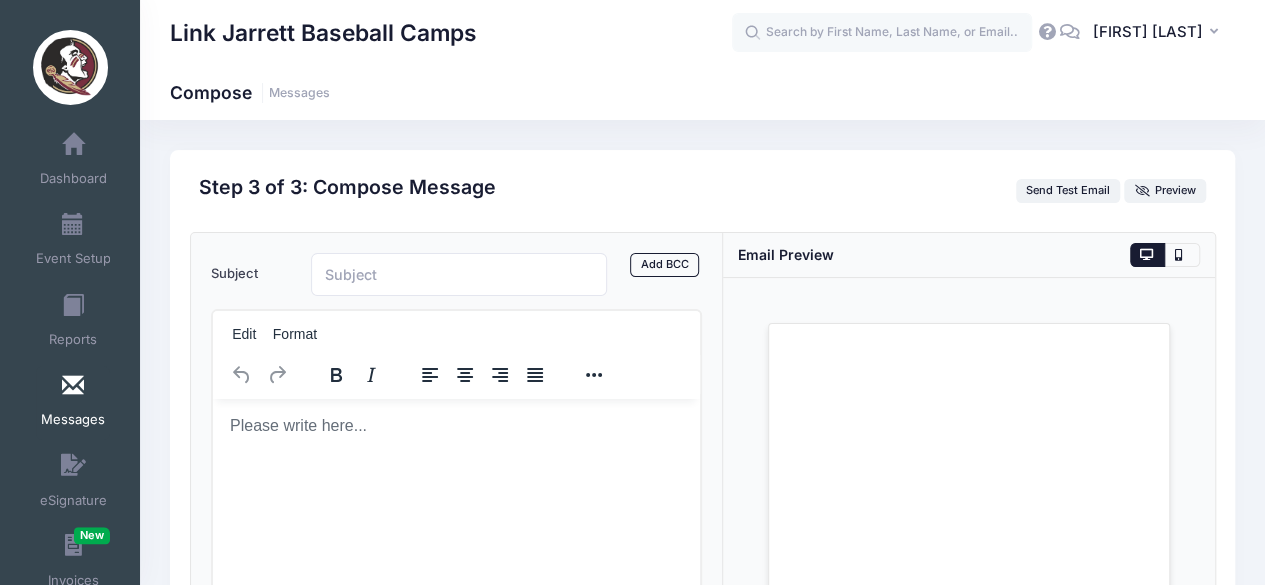 scroll, scrollTop: 0, scrollLeft: 0, axis: both 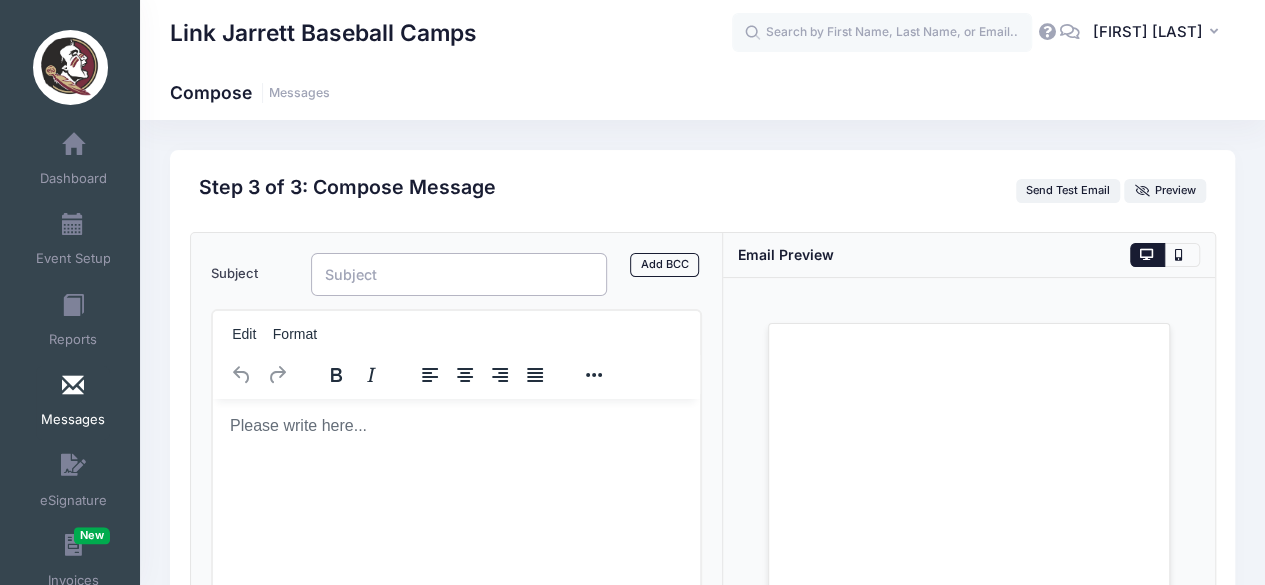 click on "Subject" at bounding box center [459, 274] 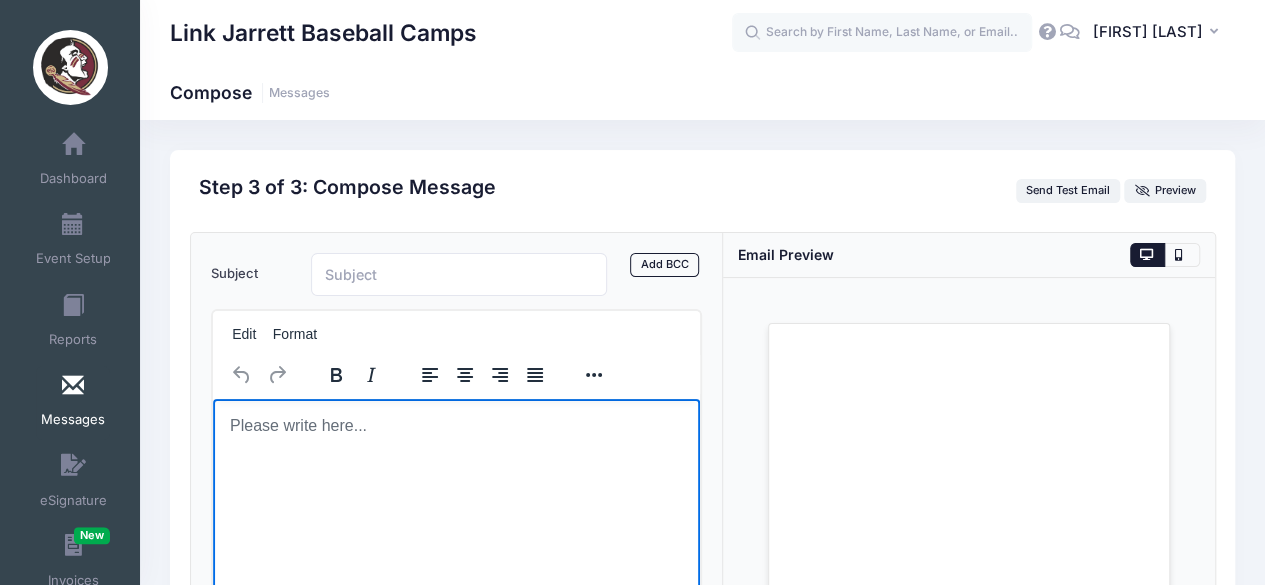 click at bounding box center (456, 425) 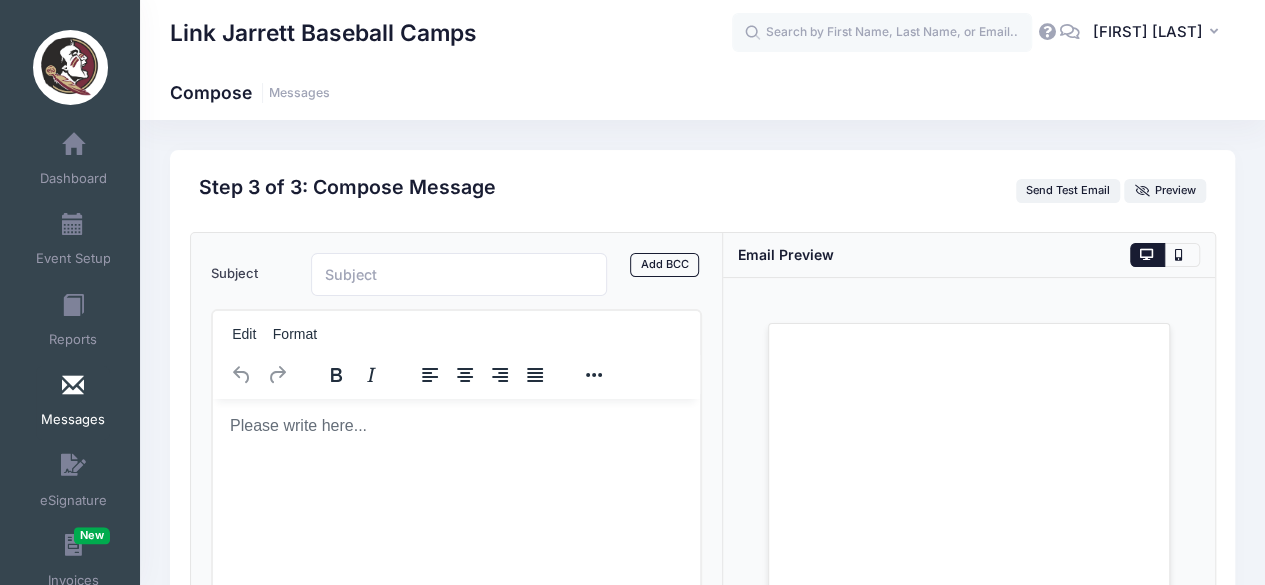 click at bounding box center [456, 425] 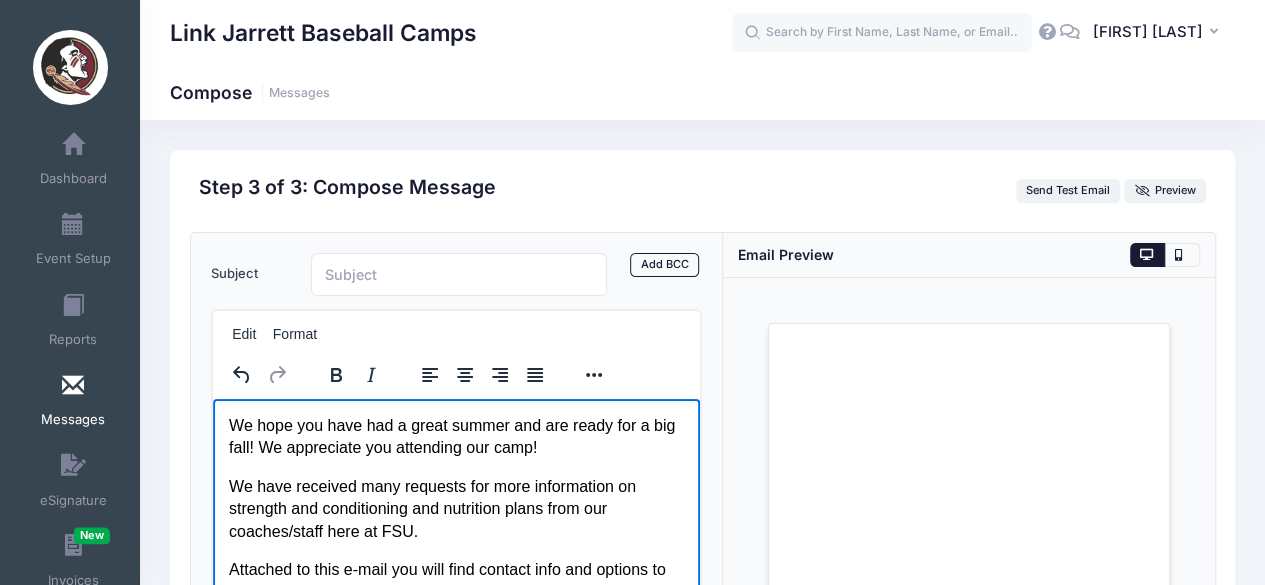 scroll, scrollTop: 139, scrollLeft: 0, axis: vertical 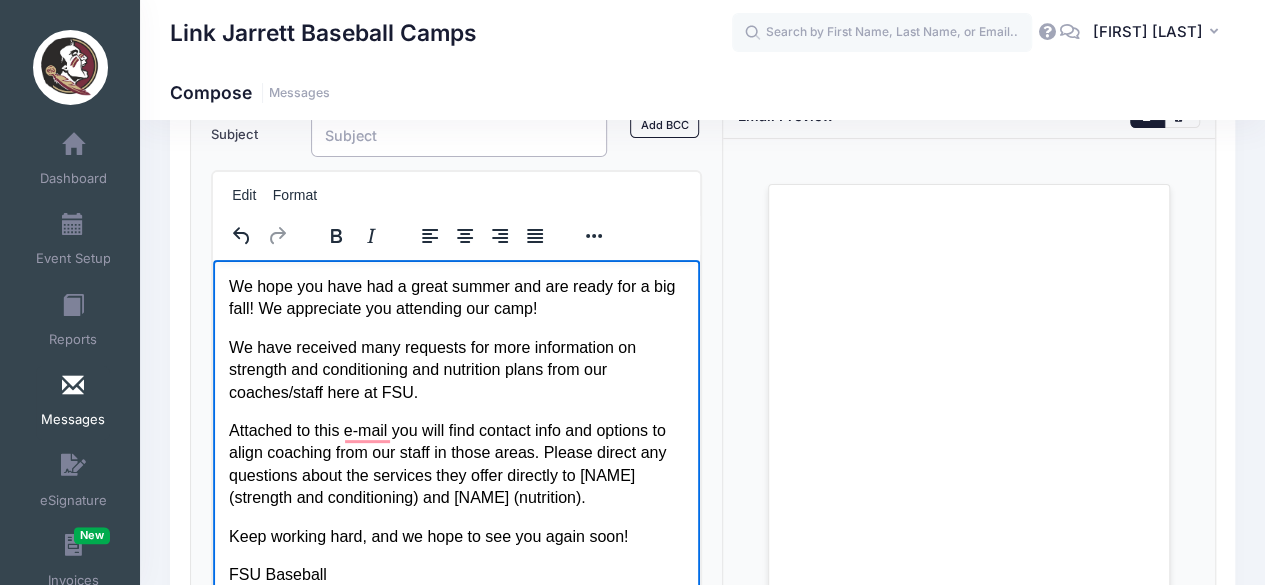 click on "Subject" at bounding box center [459, 135] 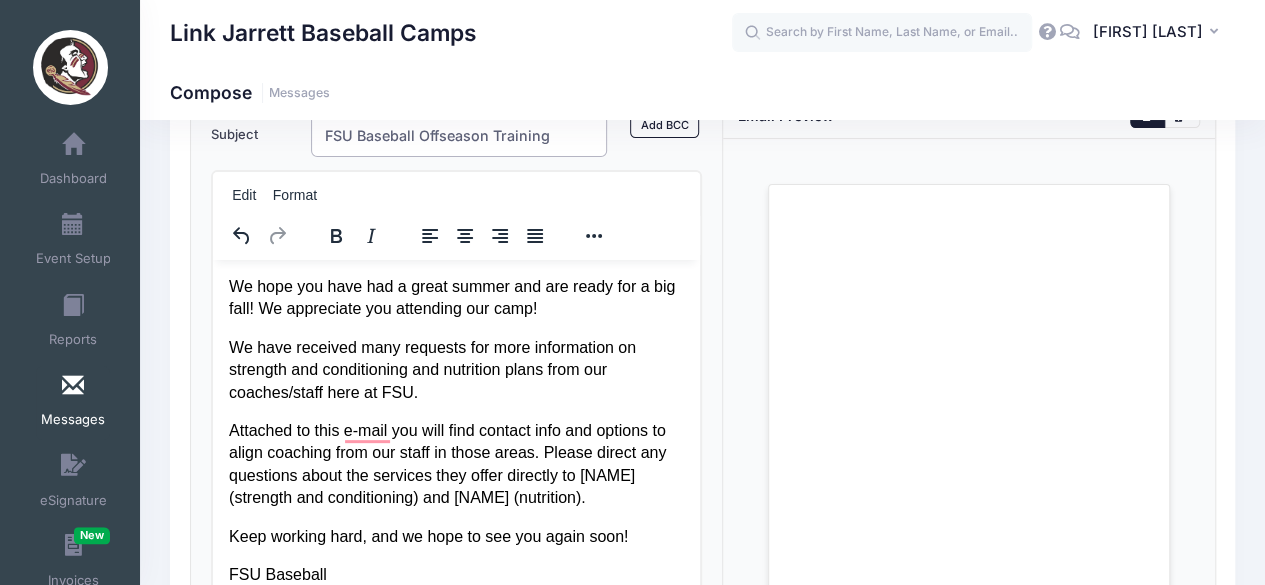 type on "FSU Baseball Offseason Training" 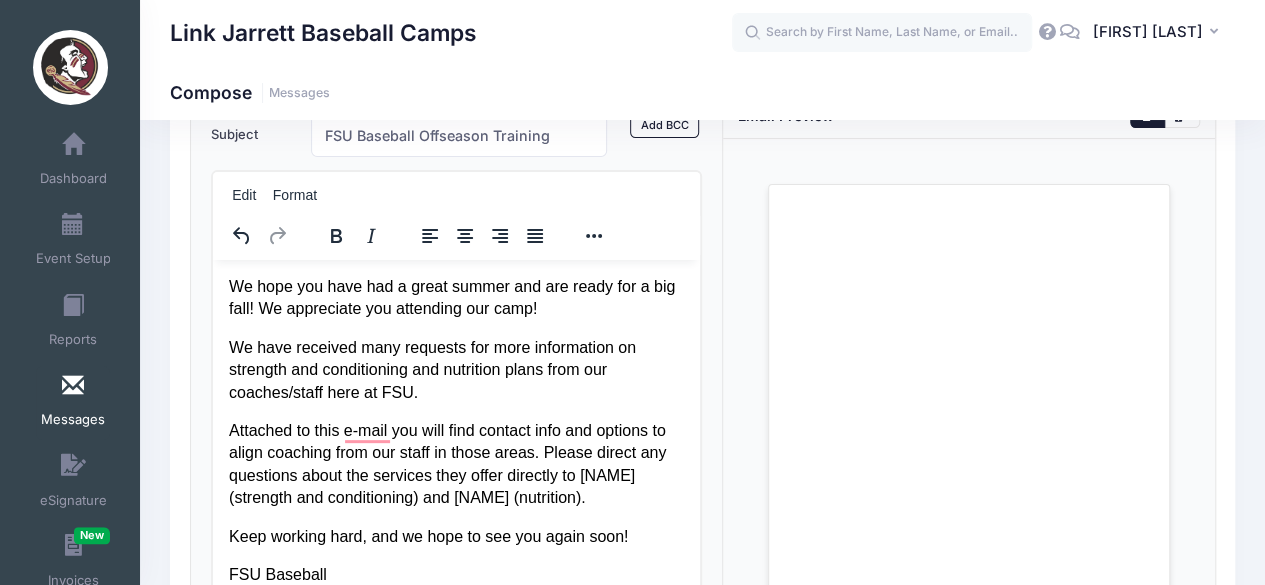 click on "We have received many requests for more information on strength and conditioning and nutrition plans from our coaches/staff here at FSU." at bounding box center [456, 369] 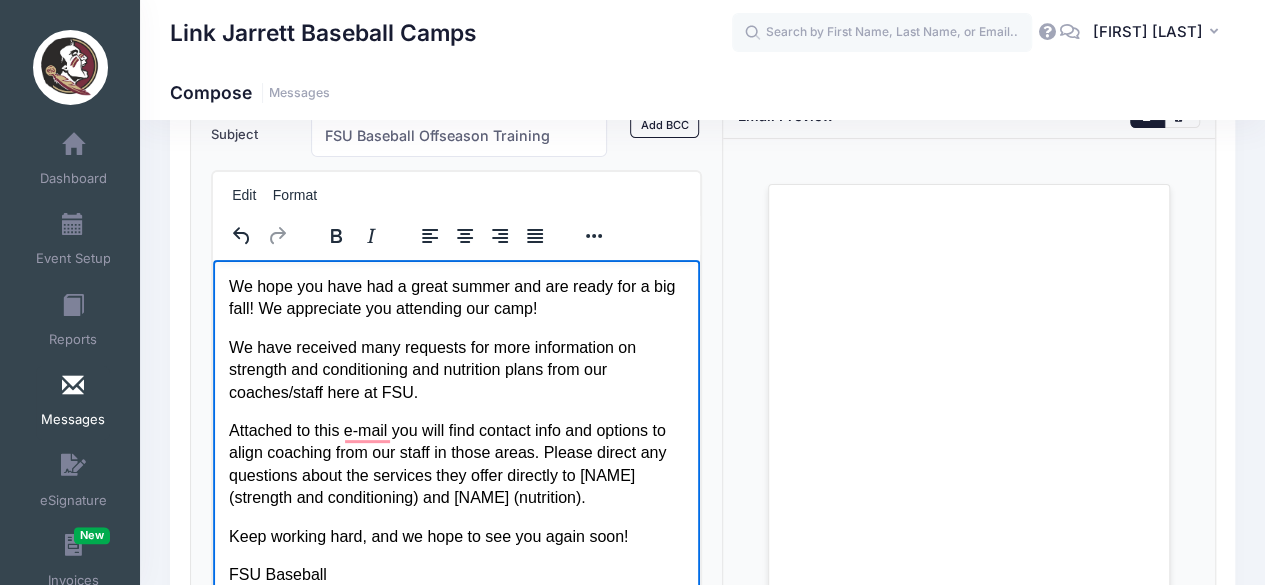 scroll, scrollTop: 464, scrollLeft: 0, axis: vertical 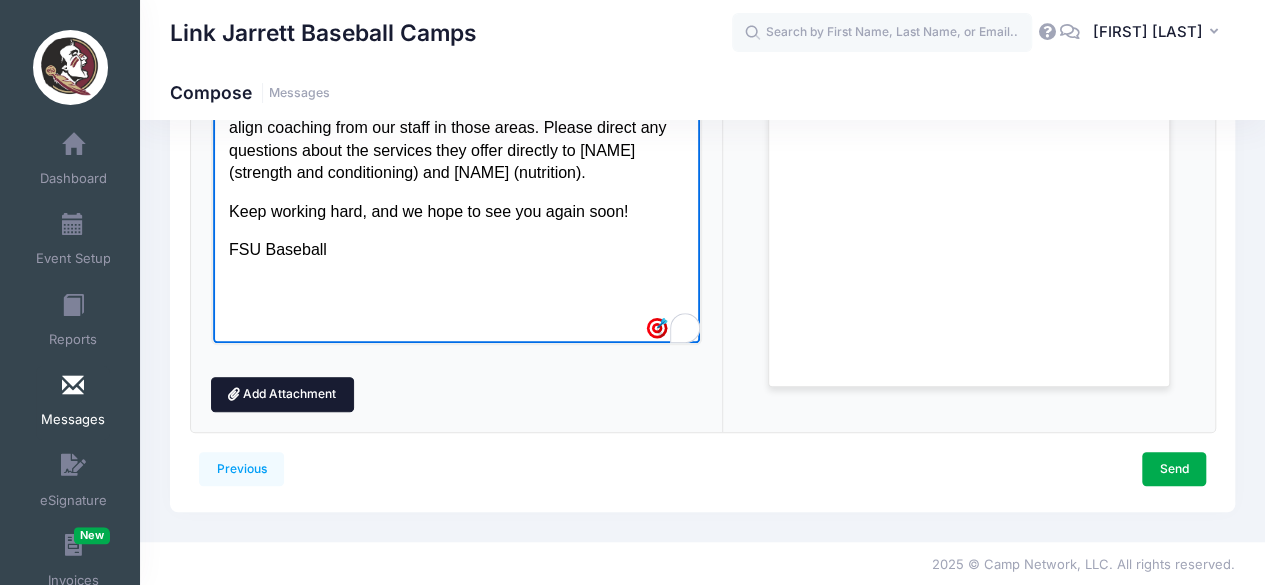 click on "Add Attachment" at bounding box center (282, 394) 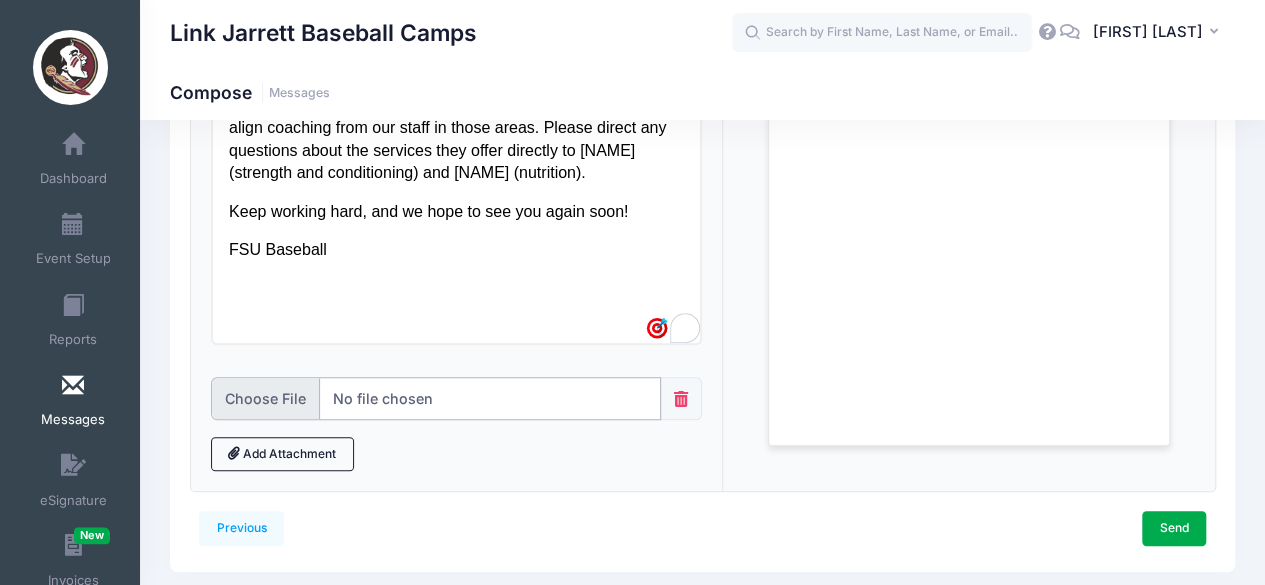 click at bounding box center [436, 398] 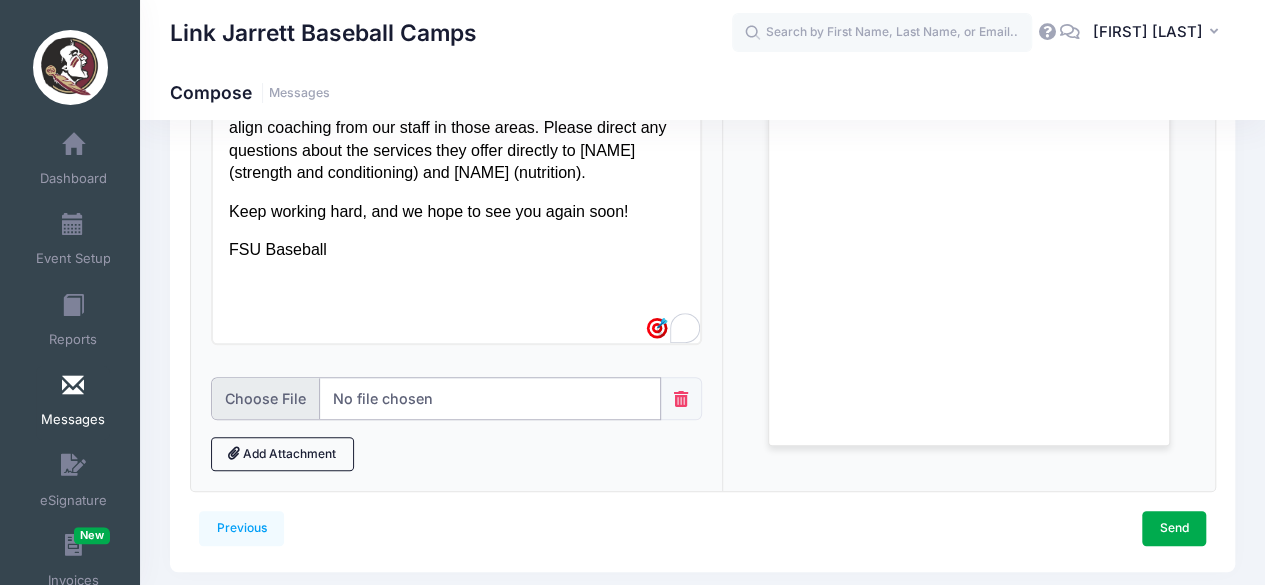 type on "C:\fakepath\Jamie Burleson Strength and Conditioning Flyer.pdf" 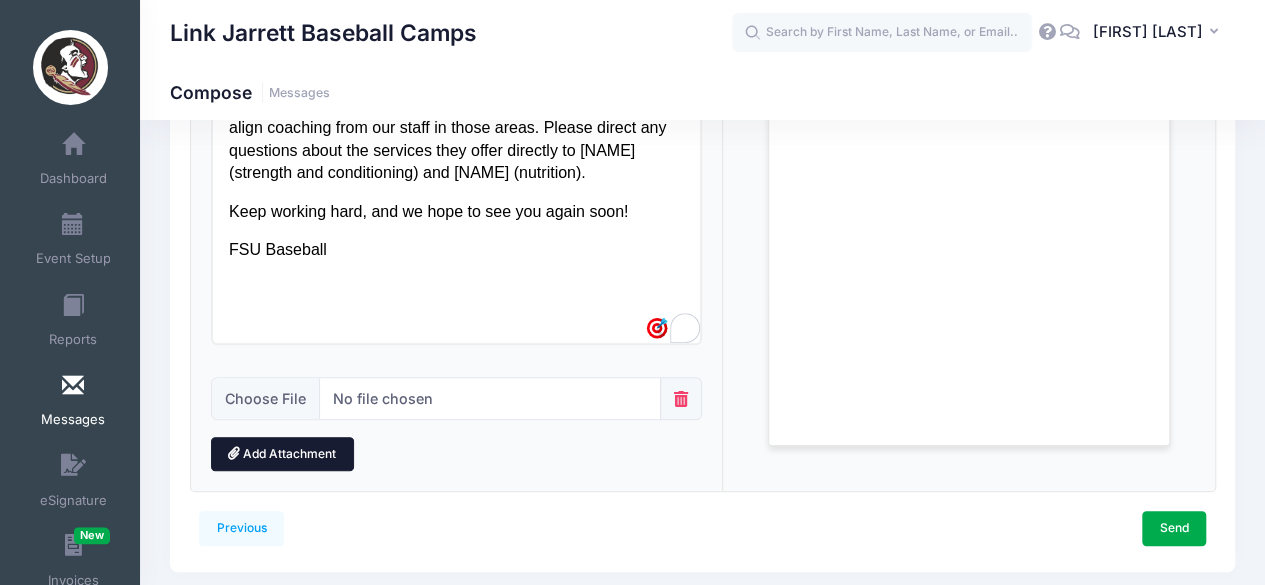 click on "Add Attachment" at bounding box center [282, 454] 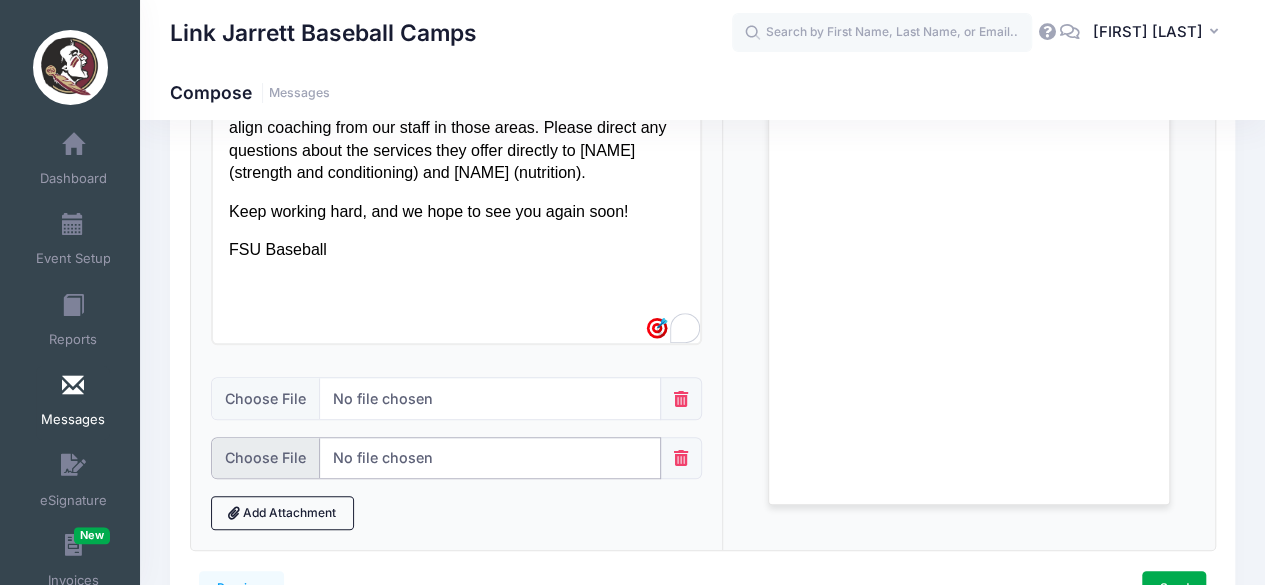 click at bounding box center (436, 458) 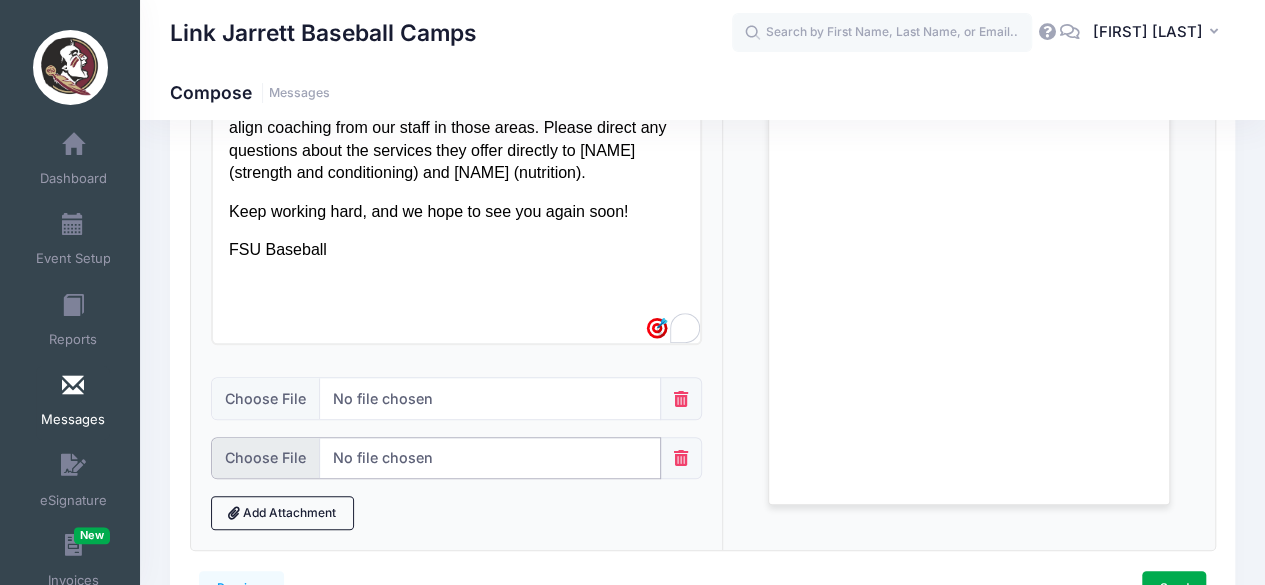 type on "C:\fakepath\Keelin Nutrition Flyer.pdf" 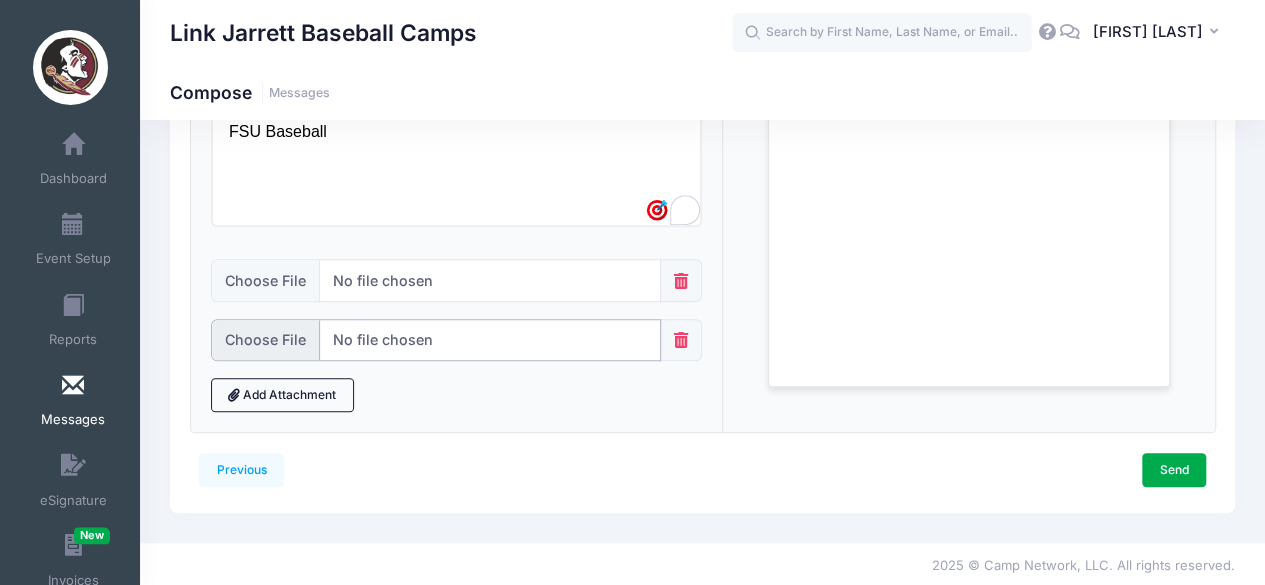 scroll, scrollTop: 580, scrollLeft: 0, axis: vertical 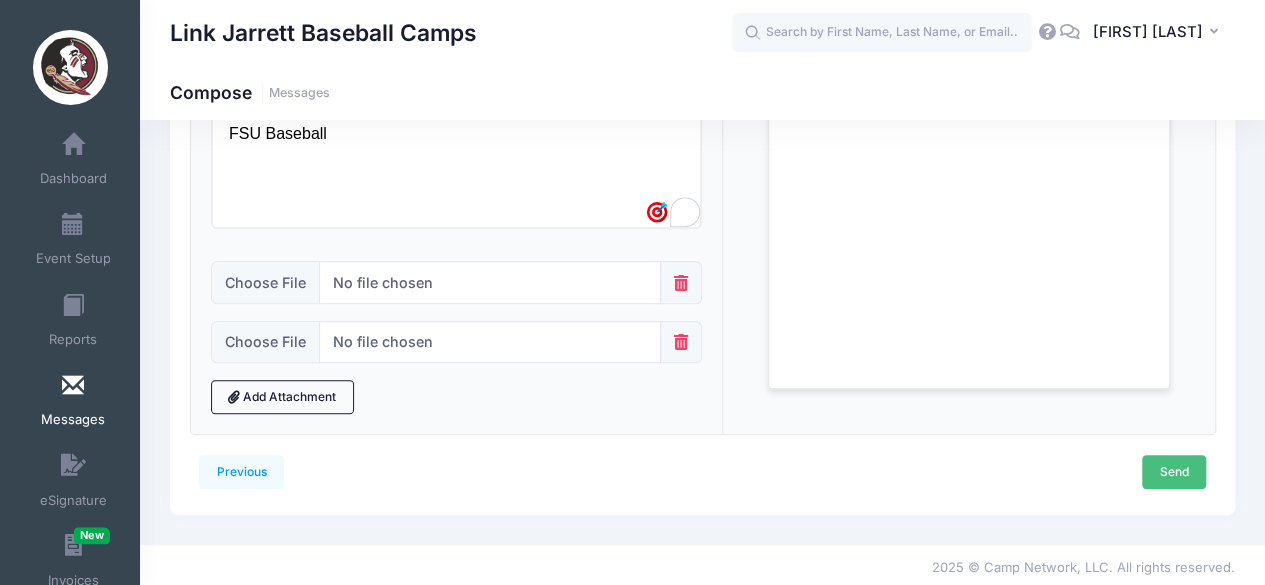click on "Send" at bounding box center (1174, 472) 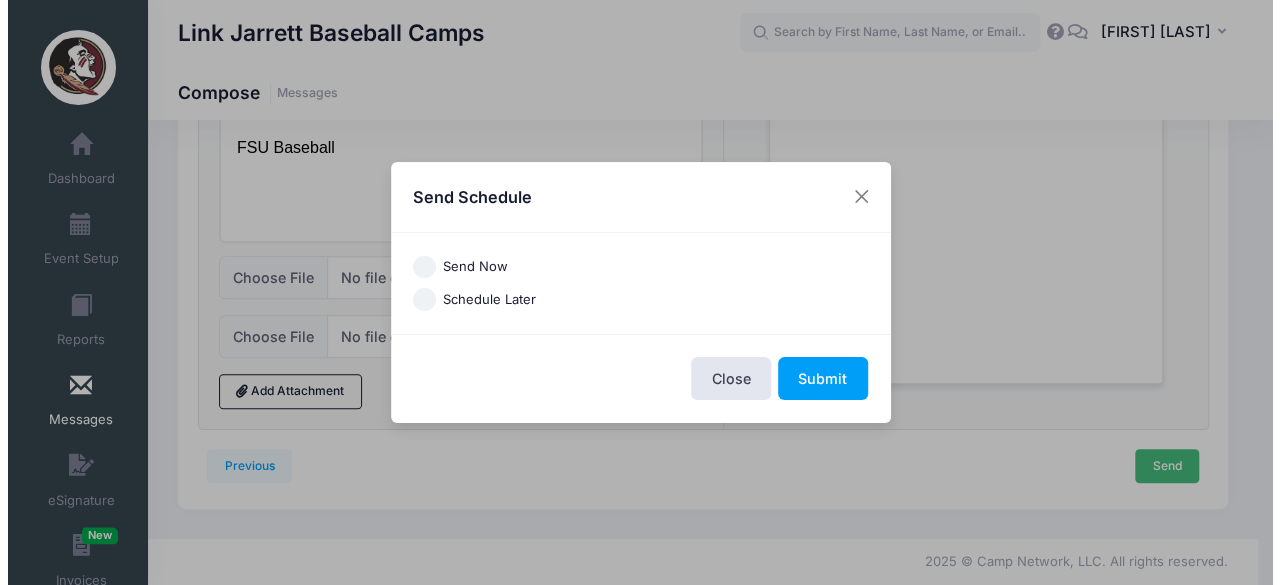 scroll, scrollTop: 0, scrollLeft: 0, axis: both 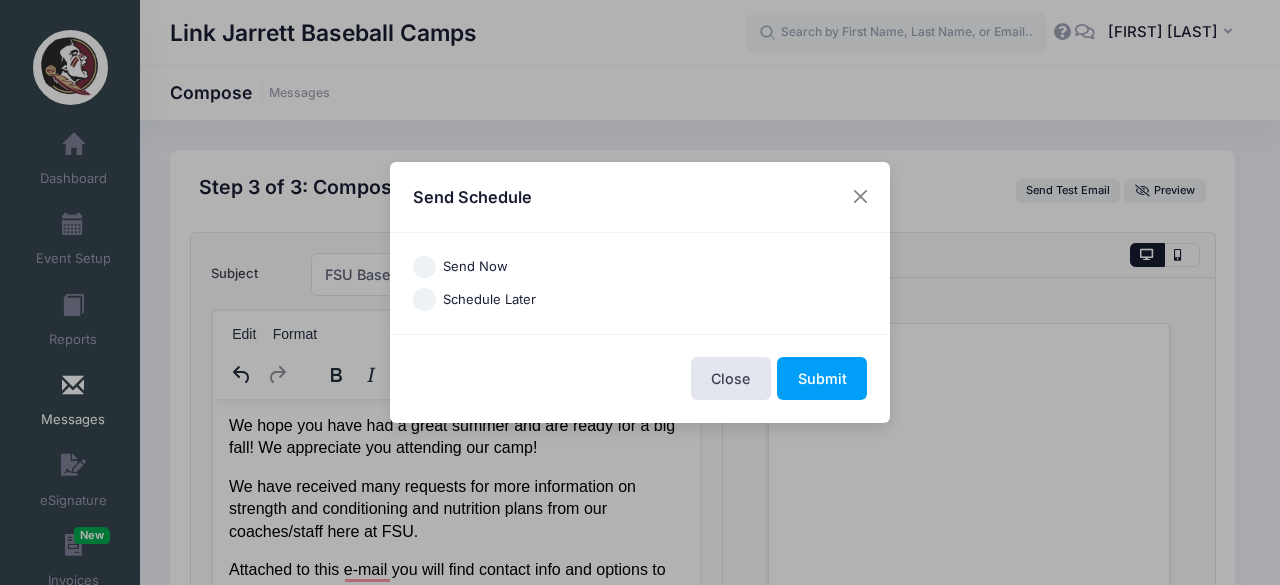 click on "Send Now" at bounding box center (475, 267) 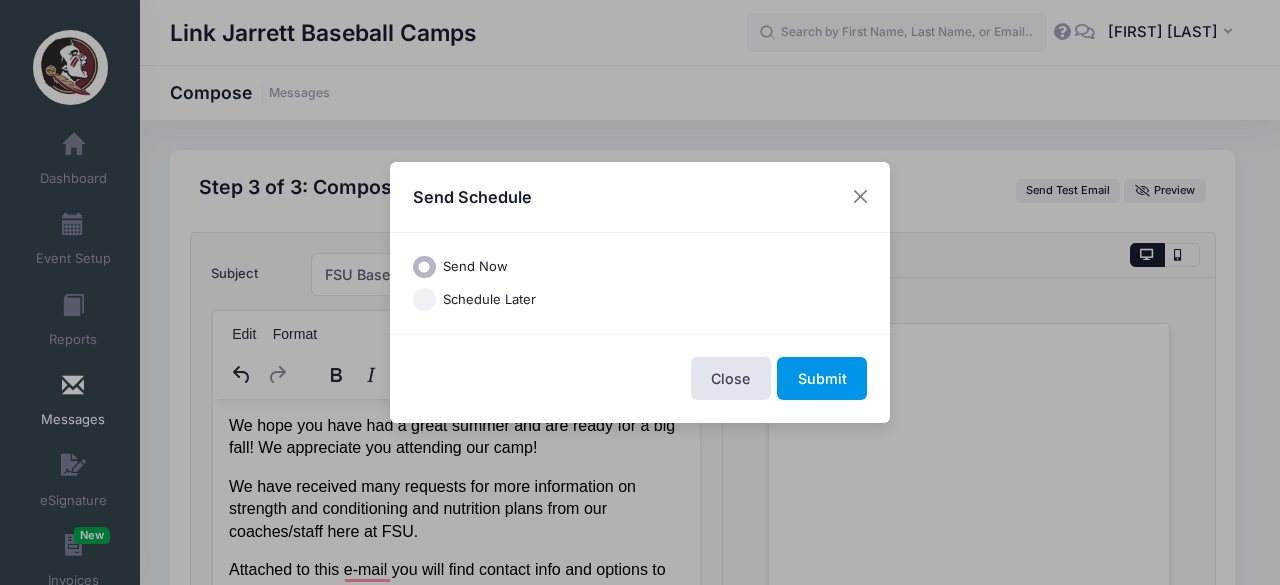 click on "Submit" at bounding box center (822, 378) 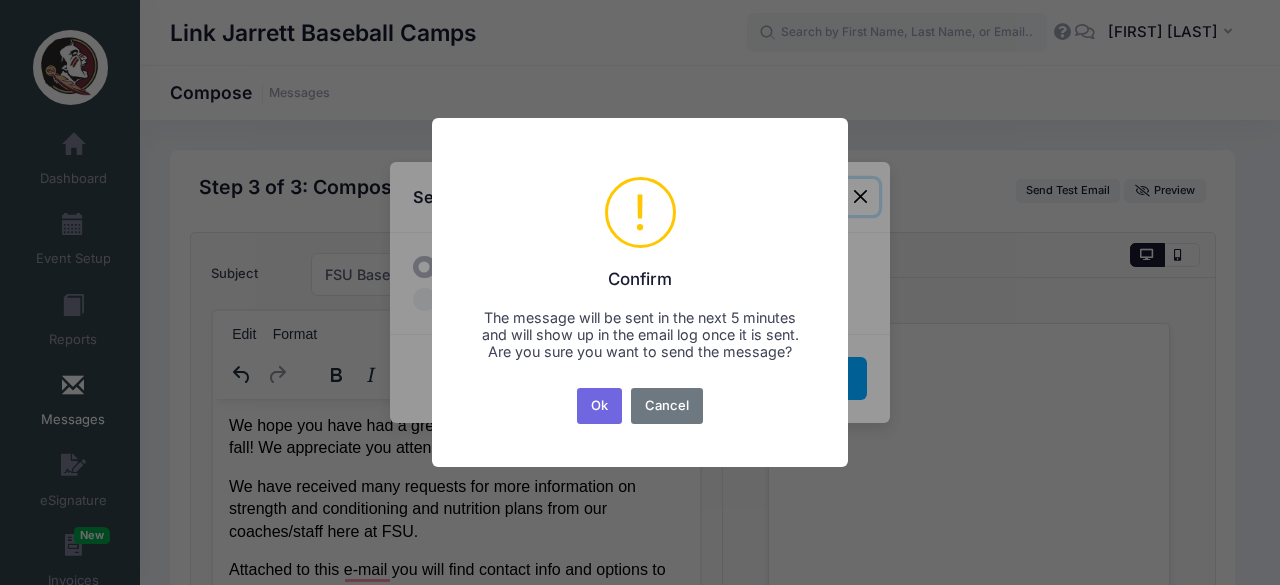 drag, startPoint x: 621, startPoint y: 406, endPoint x: 612, endPoint y: 414, distance: 12.0415945 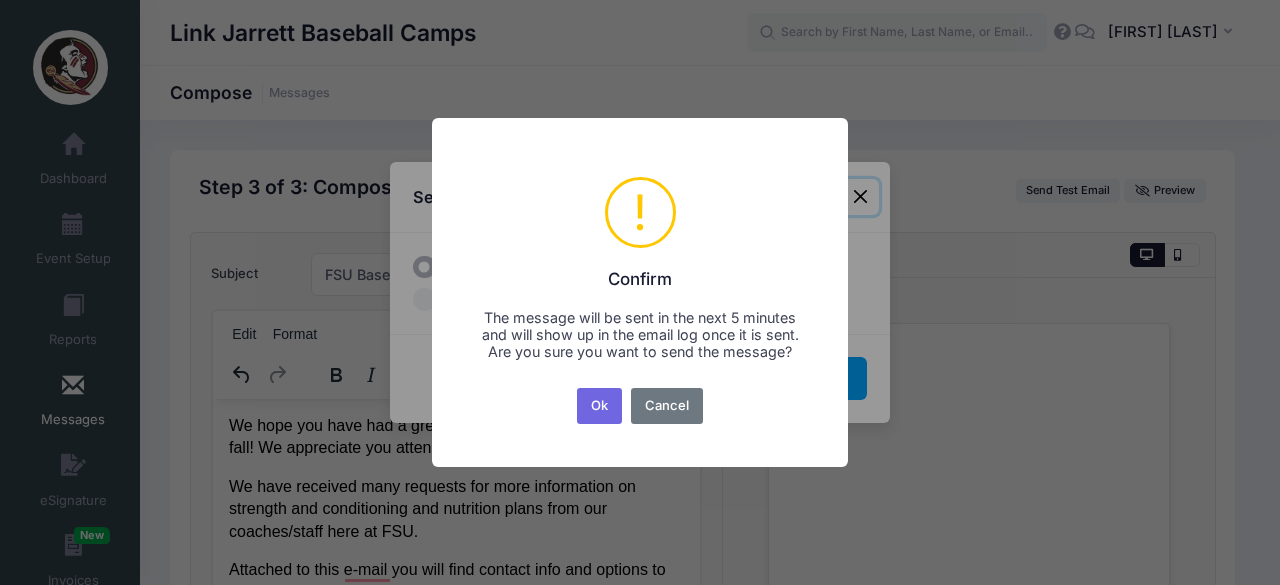 click on "Ok" at bounding box center [600, 406] 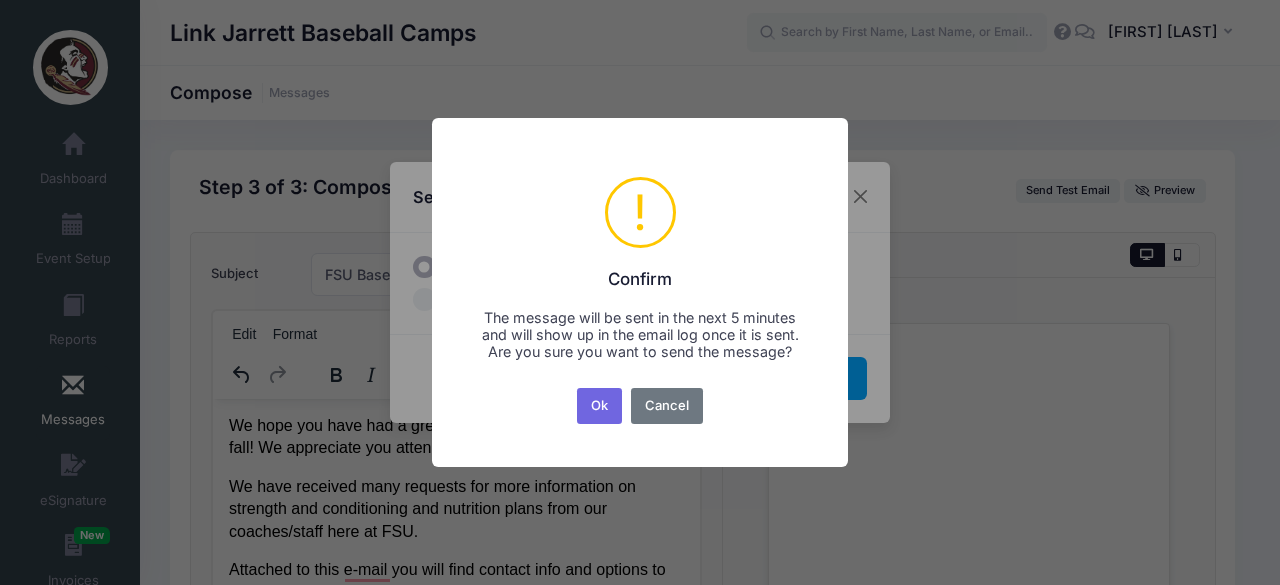 click at bounding box center [0, 0] 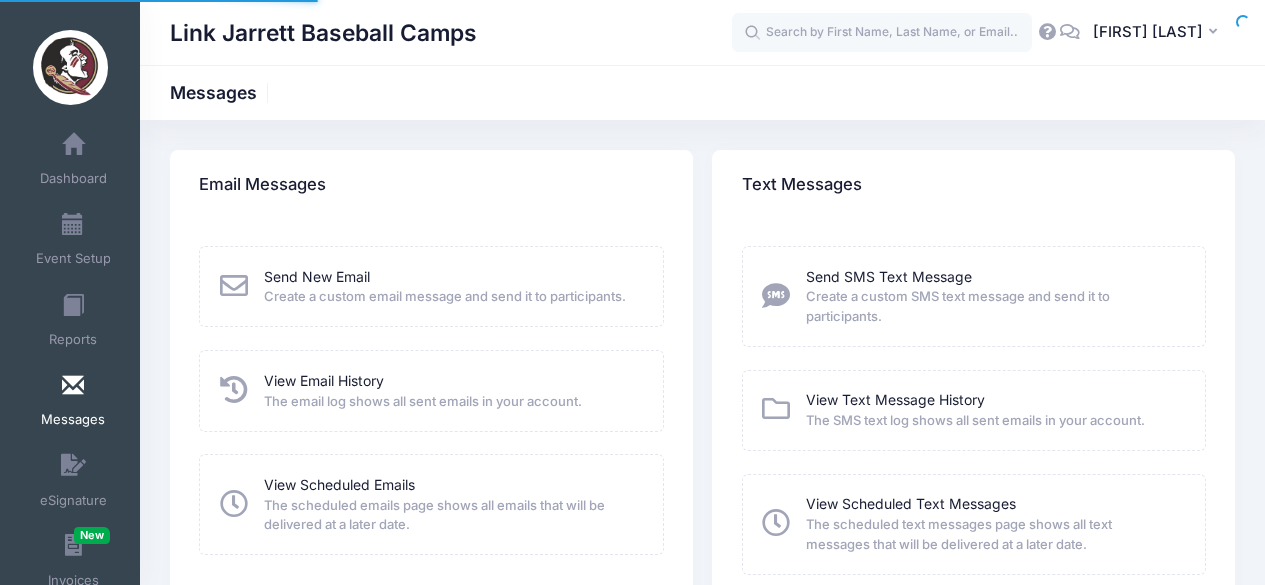 scroll, scrollTop: 0, scrollLeft: 0, axis: both 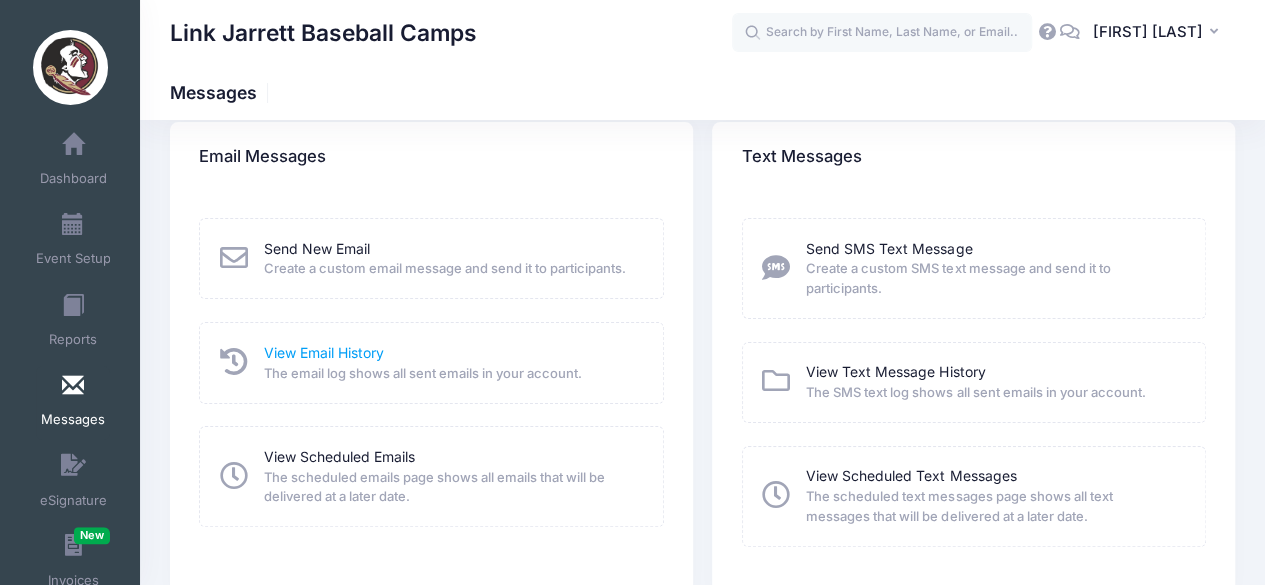 click on "View Email History" at bounding box center (324, 352) 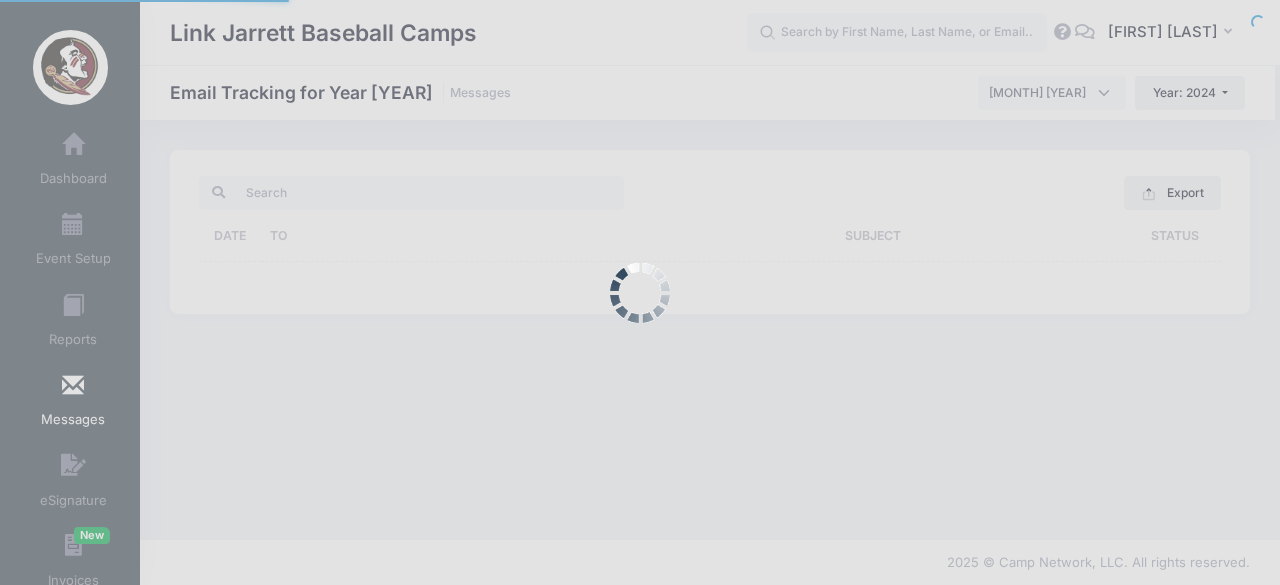 scroll, scrollTop: 0, scrollLeft: 0, axis: both 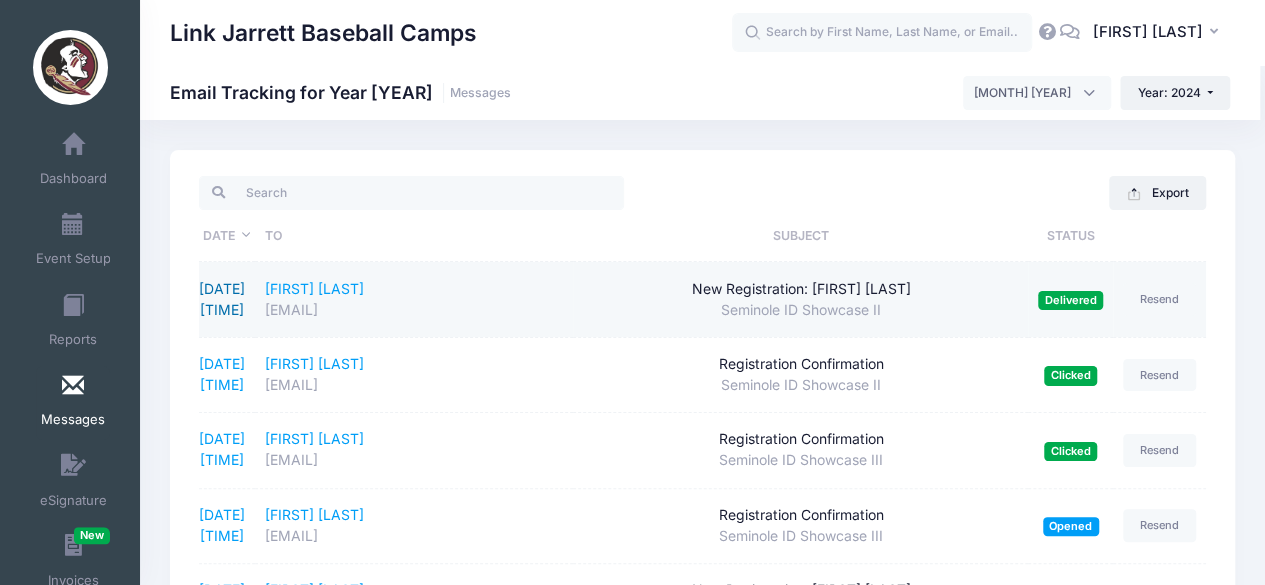 click on "[DATE] [TIME]" at bounding box center (222, 299) 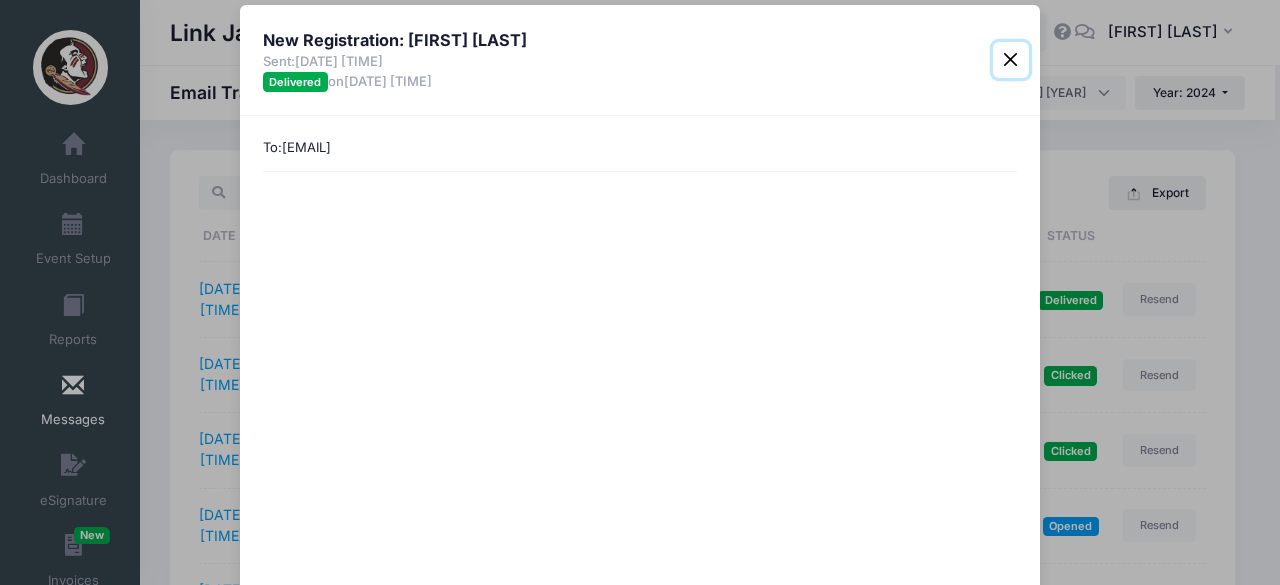 click at bounding box center (1011, 60) 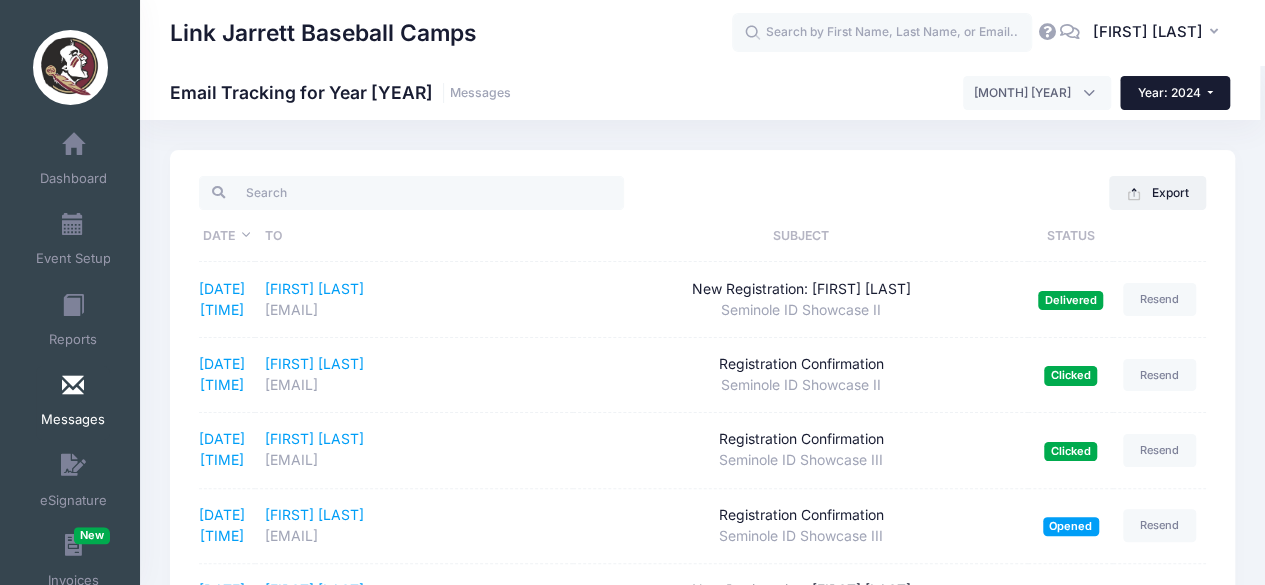click on "Year: 2024" at bounding box center (1175, 93) 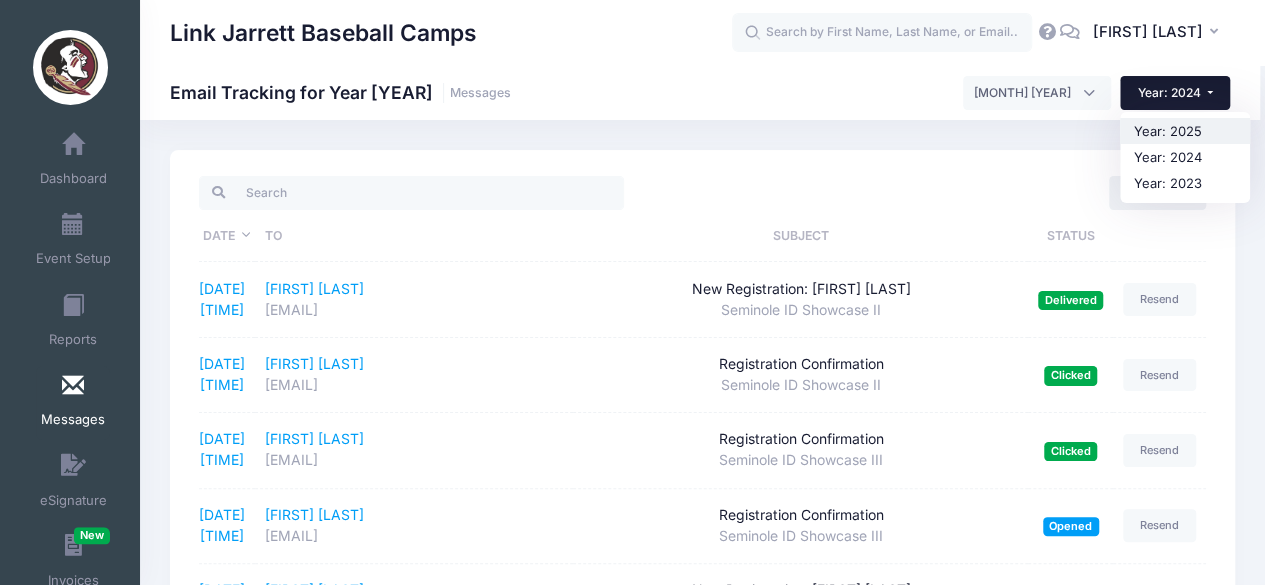 click on "Year: 2025" at bounding box center [1185, 131] 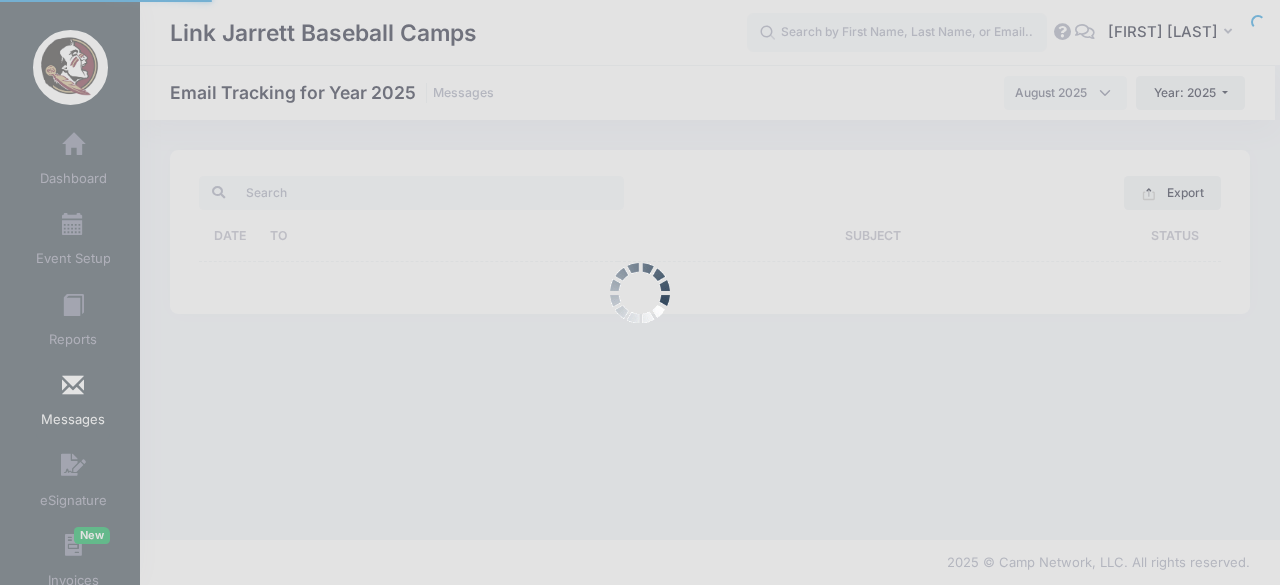scroll, scrollTop: 0, scrollLeft: 0, axis: both 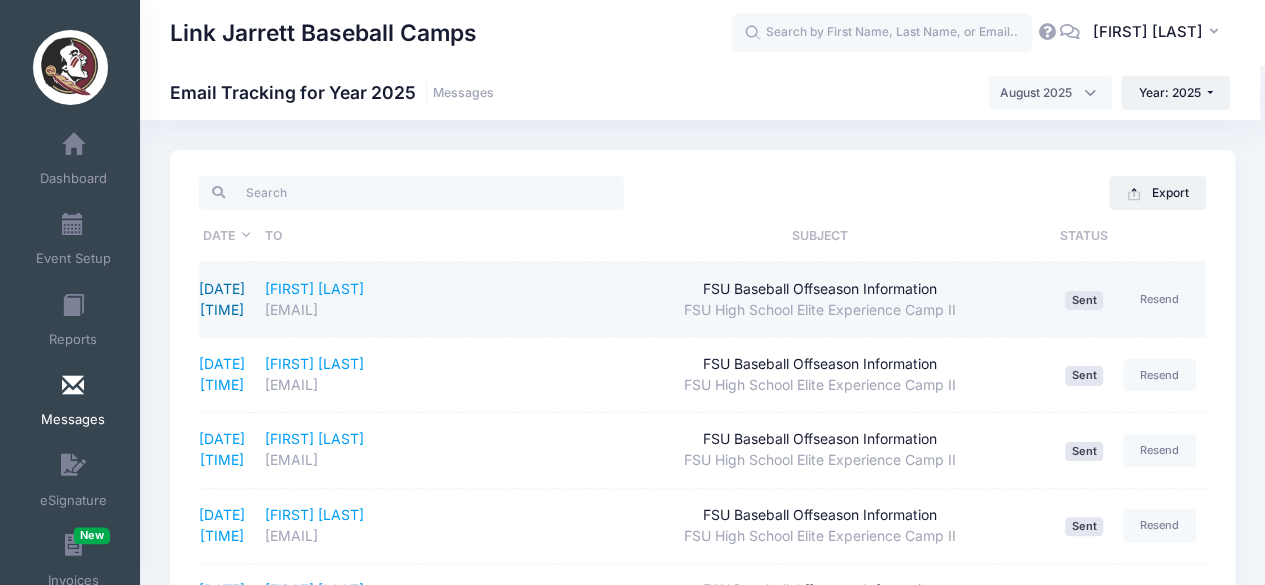 click on "[DATE] [TIME]" at bounding box center [222, 299] 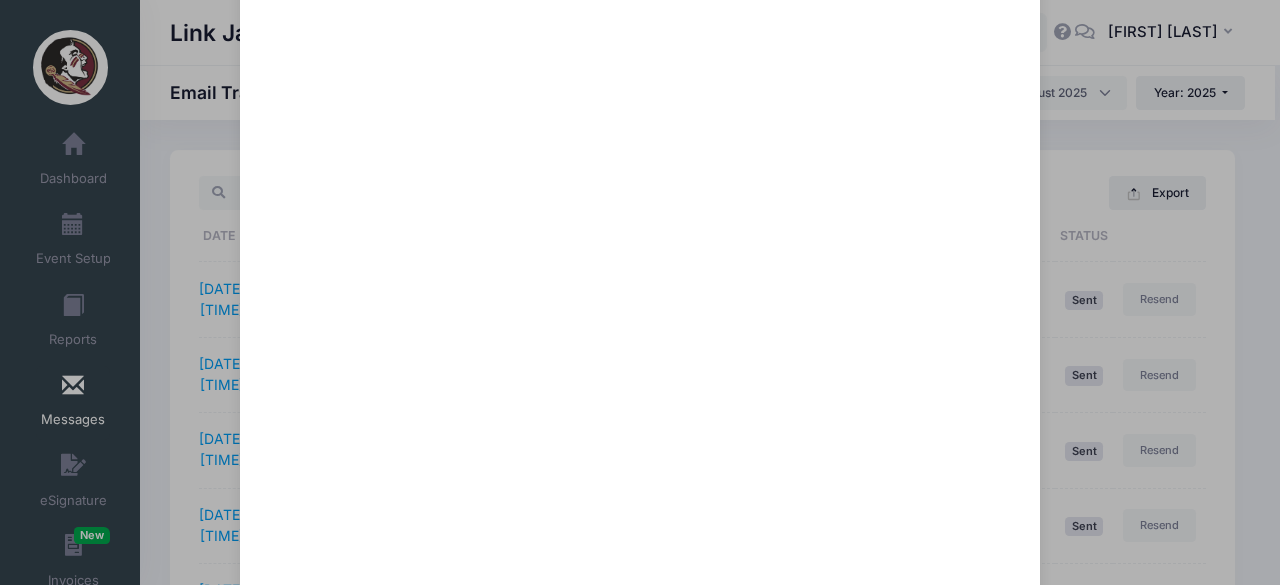 scroll, scrollTop: 446, scrollLeft: 0, axis: vertical 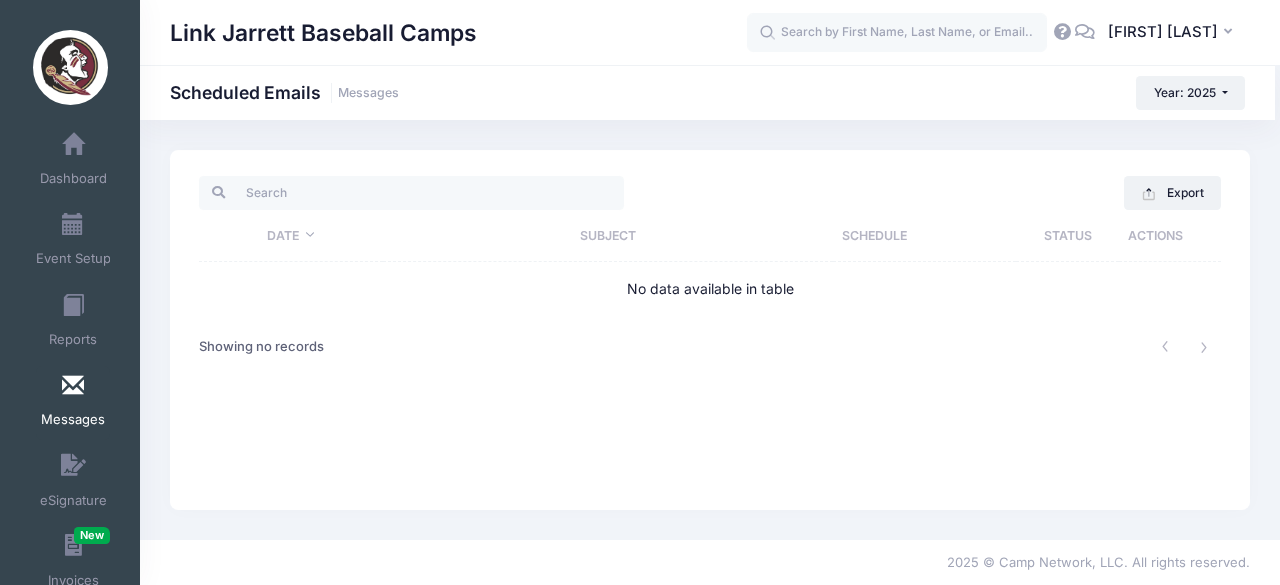click on "Link Jarrett Baseball Camps
Scheduled Emails
Messages
Year: 2025
Year: 2025
Year: 2024" at bounding box center [710, 330] 